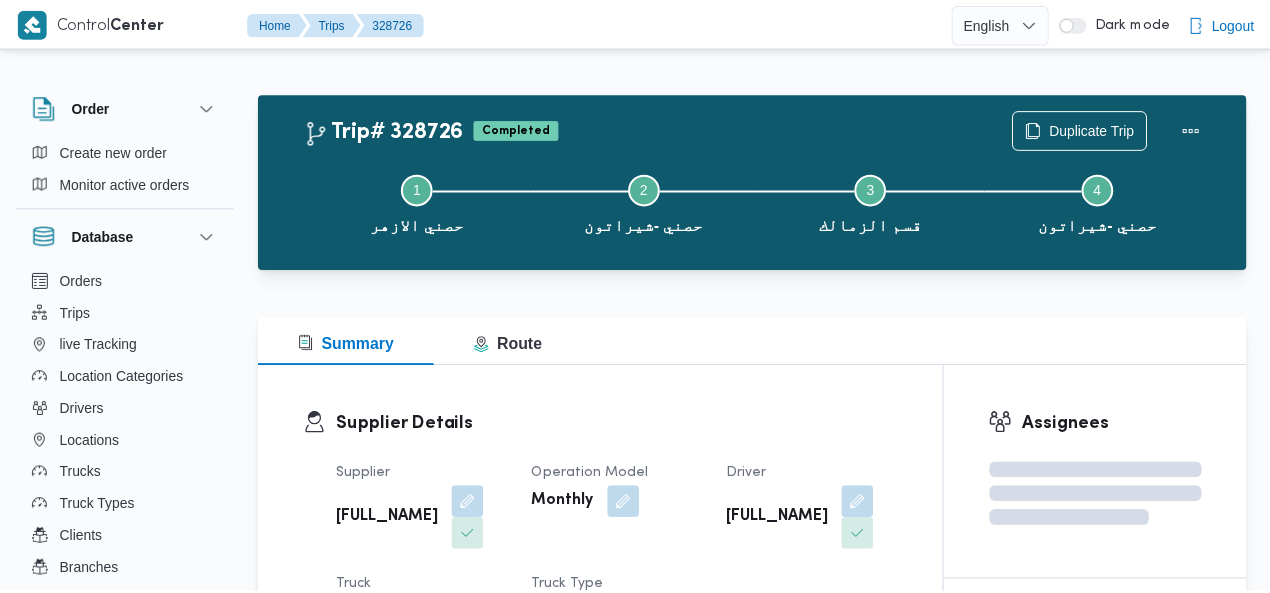 scroll, scrollTop: 0, scrollLeft: 0, axis: both 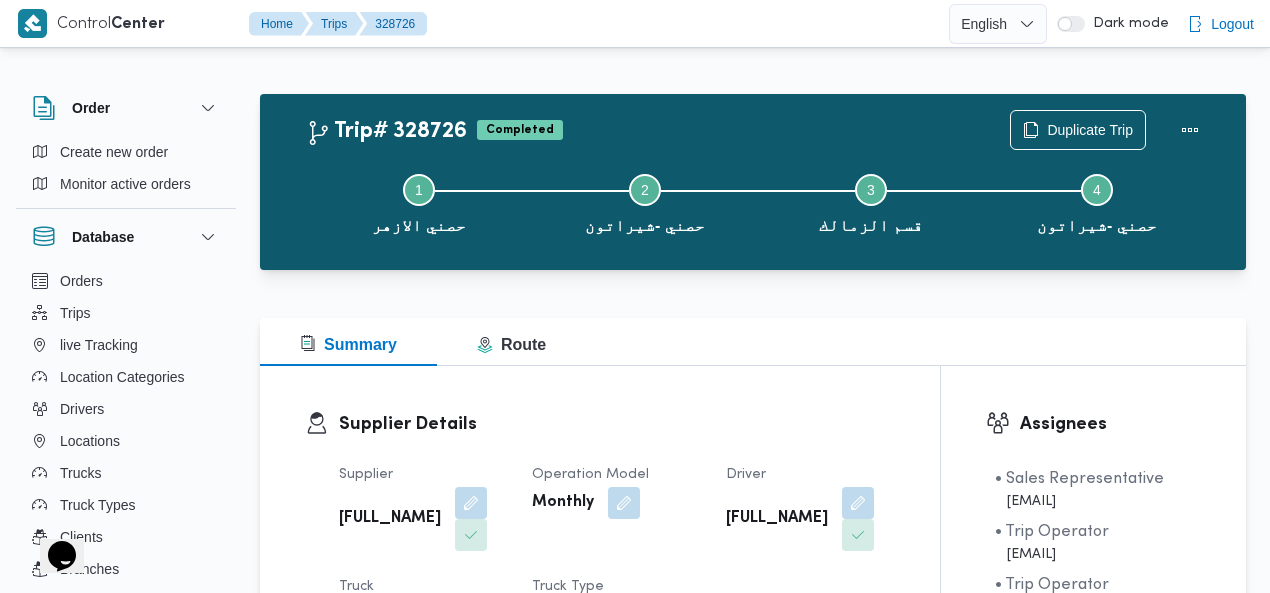 click on "Trip# 328726 Completed Duplicate Trip   Step 1 is incomplete 1 حصني الازهر  Step 2 is incomplete 2 حصني -شيراتون  Step 3 is incomplete 3 قسم الزمالك Step 4 is incomplete 4 حصني -شيراتون  Summary Route Supplier Details Supplier محمود محمد احمد محمود خشان Operation Model Monthly Driver محمد عماد رمضان السيد محمد  Truck 1573 قفب Truck Type dababa | closed | dry | 1.5 ton Trip Details Client Hesni Branch حصني -شيراتون  Trip Type مصانع و مخازن/عملاء جملة Pickup date & time Fri, Aug 1, 2025 9:00 AM Source Manual Returnable No Geofencing No Auto Ending Yes Collect Shipment Amounts No Contract Type Monthly Project Name hesni Google distance in KMs 0 KMs Distance Traveled 0 KMs Manual Distance 119.0 Trip Cost N/A Number of Helpers N/A Number of Scales N/A Number of Toll Station Gates N/A Pre Trip Distance 0.0 Pickup Details Arrived Pickup At Fri, Aug 1, 2025 8:45 AM Left Pickup At Pickup Duration 0 0" at bounding box center (753, 1907) 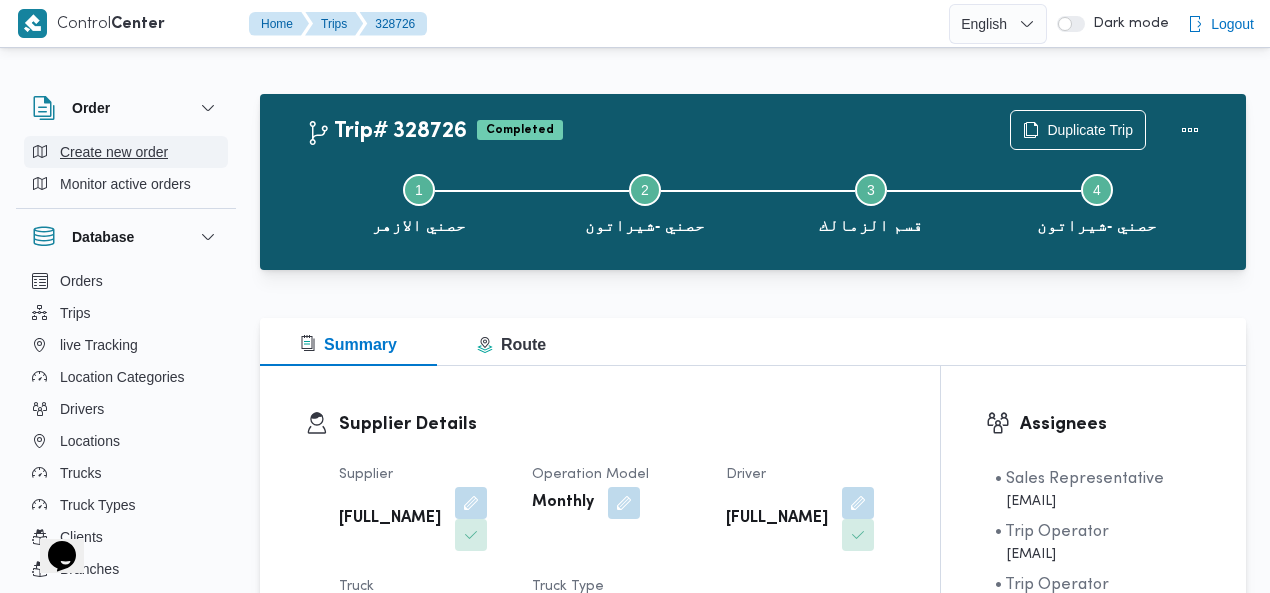 click on "Create new order" at bounding box center (114, 152) 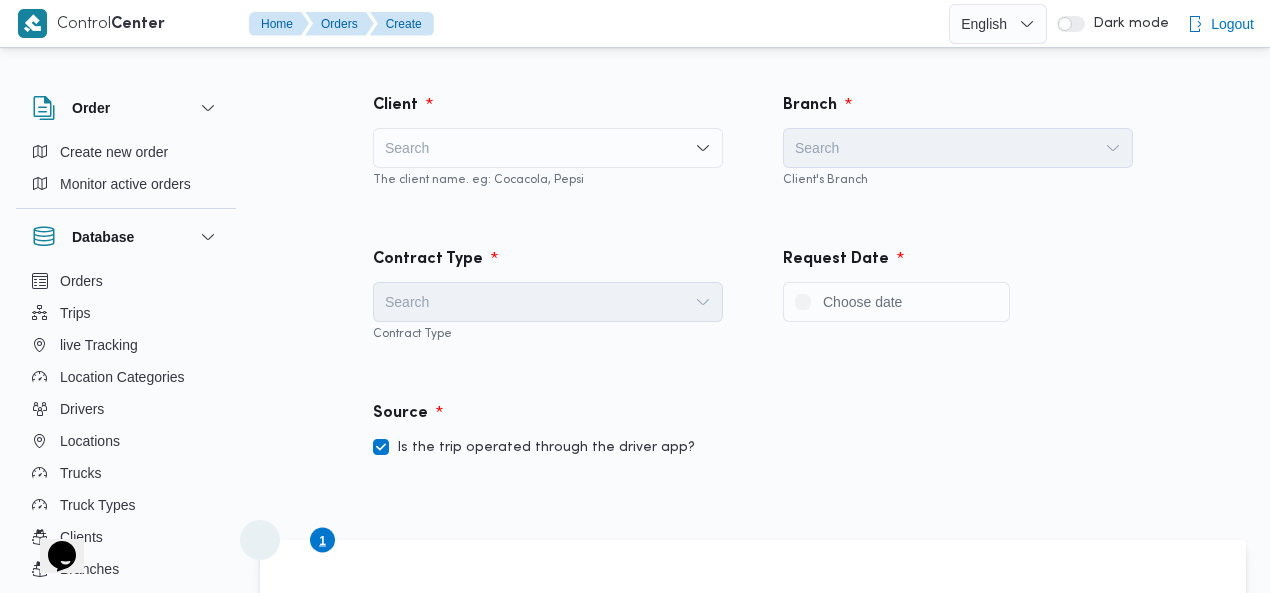 click on "Search" at bounding box center [548, 148] 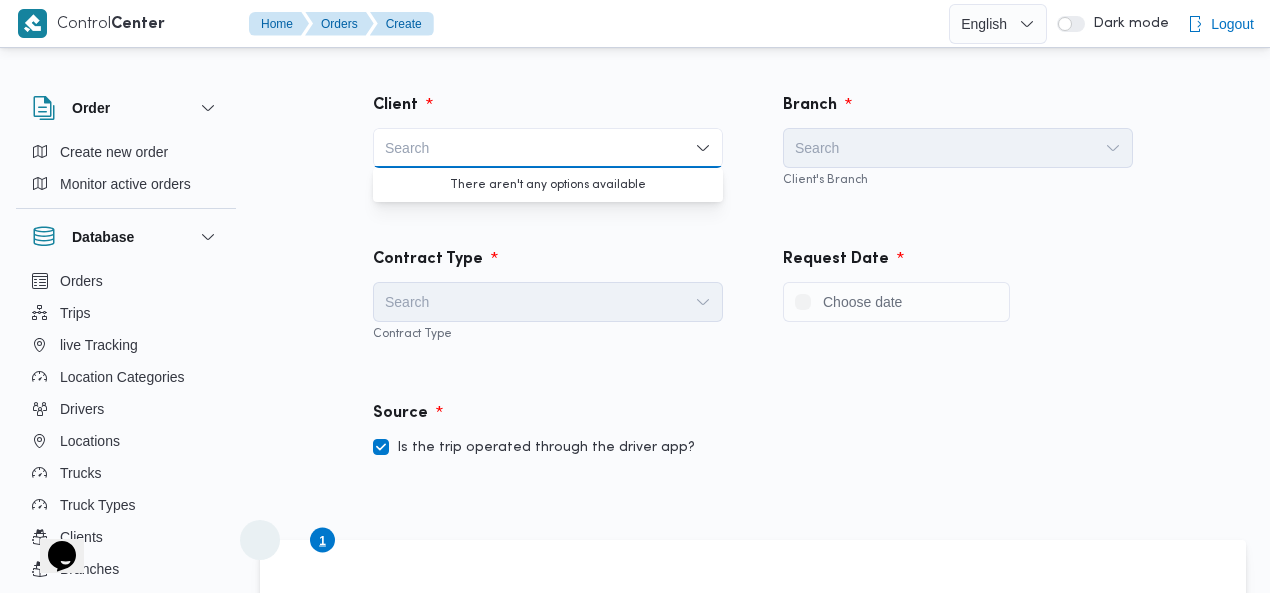click on "Search" at bounding box center (548, 148) 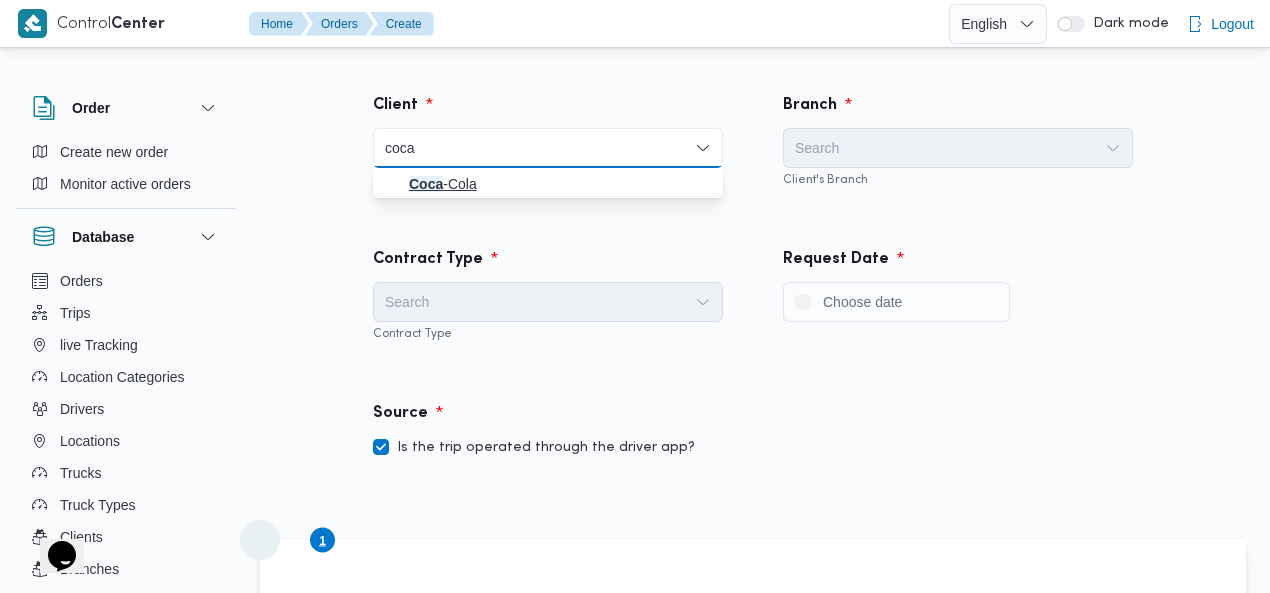 type on "coca" 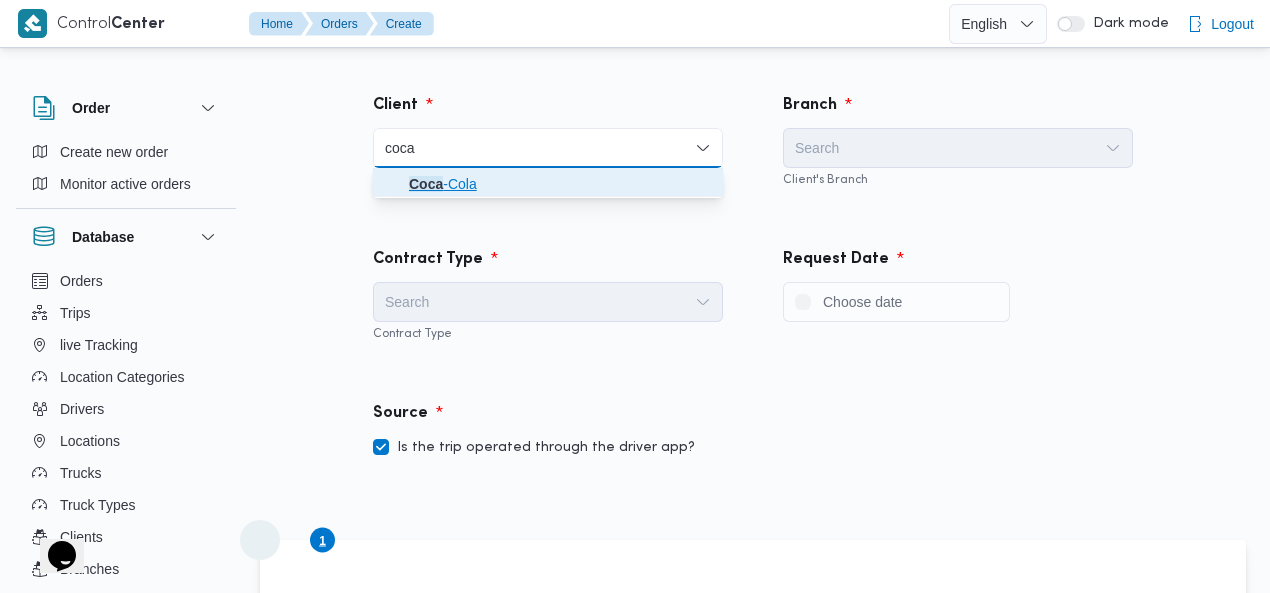click on "Coca -Cola" at bounding box center (560, 184) 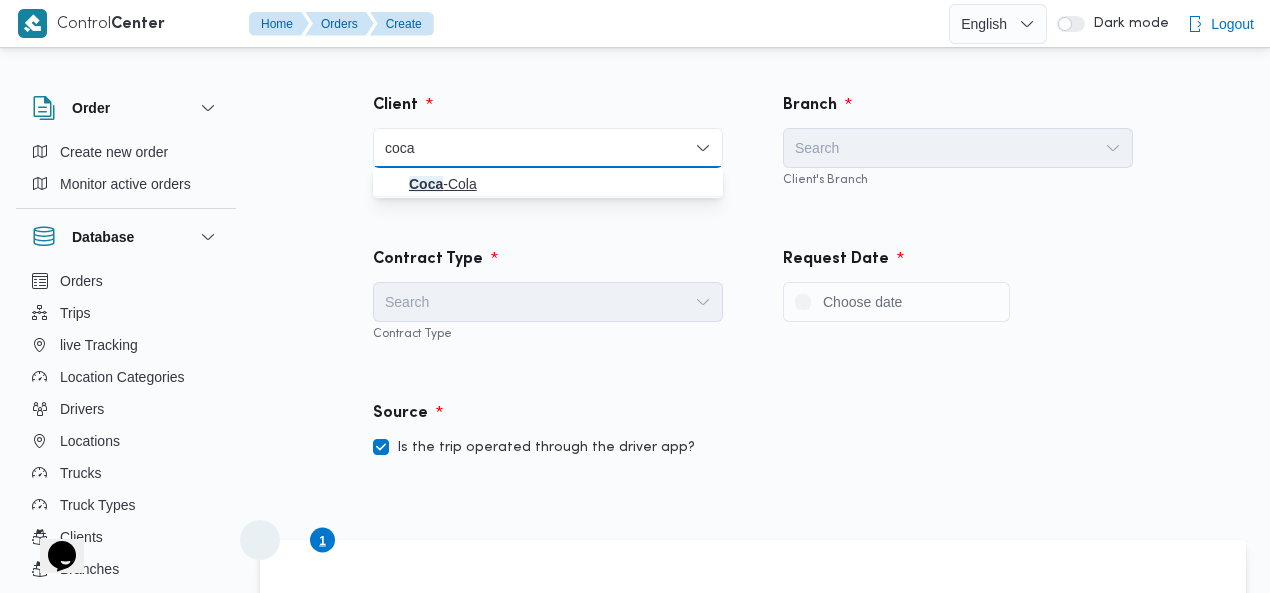 type 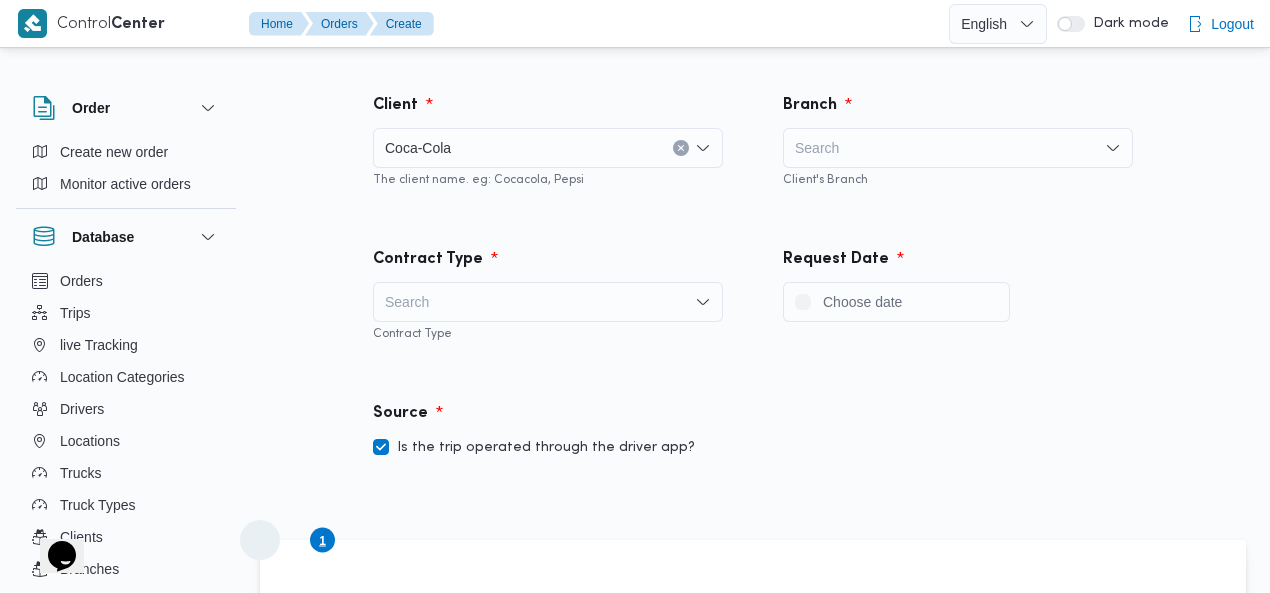 click on "Search" at bounding box center (958, 148) 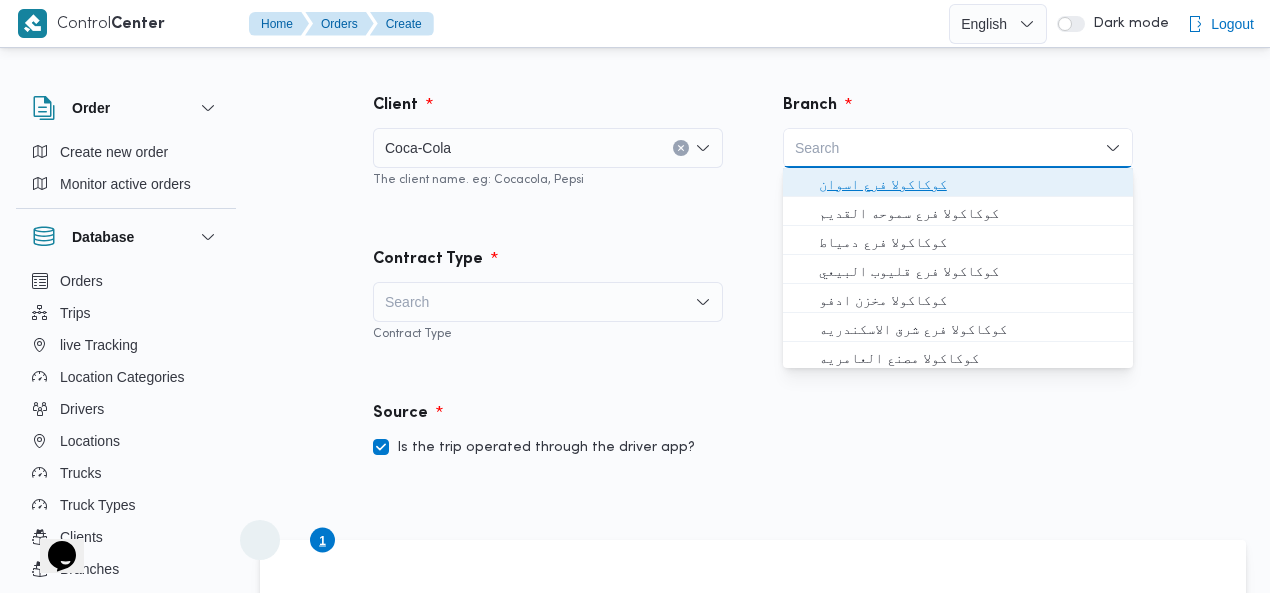 click on "كوكاكولا فرع اسوان" at bounding box center (970, 184) 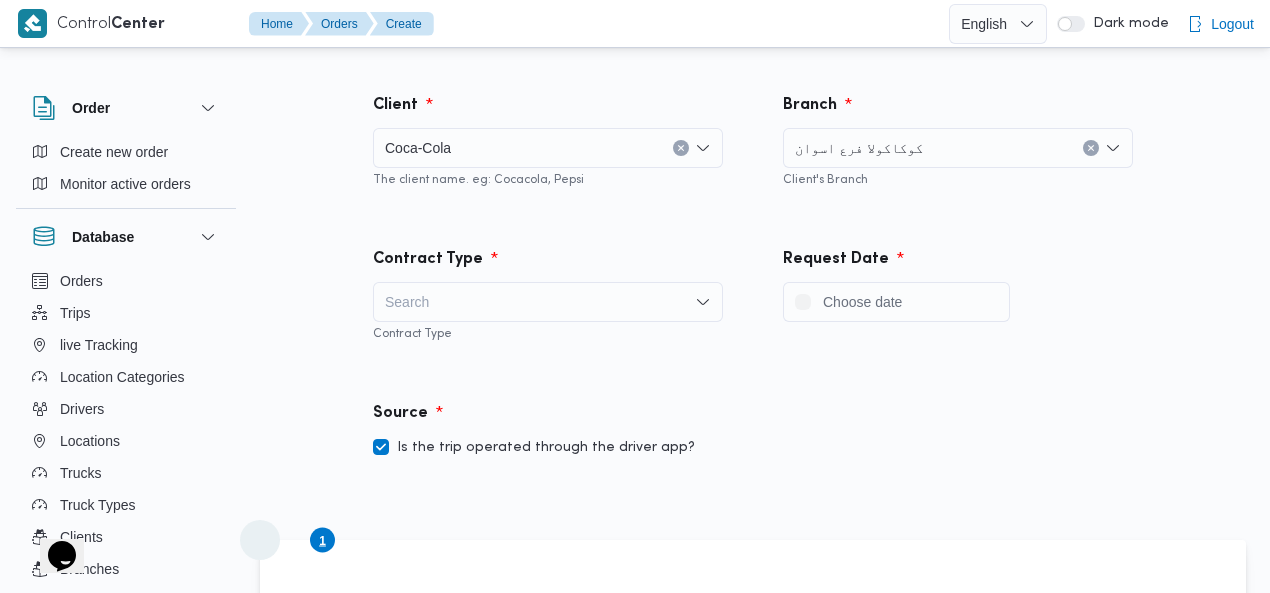 click on "Search" at bounding box center [548, 302] 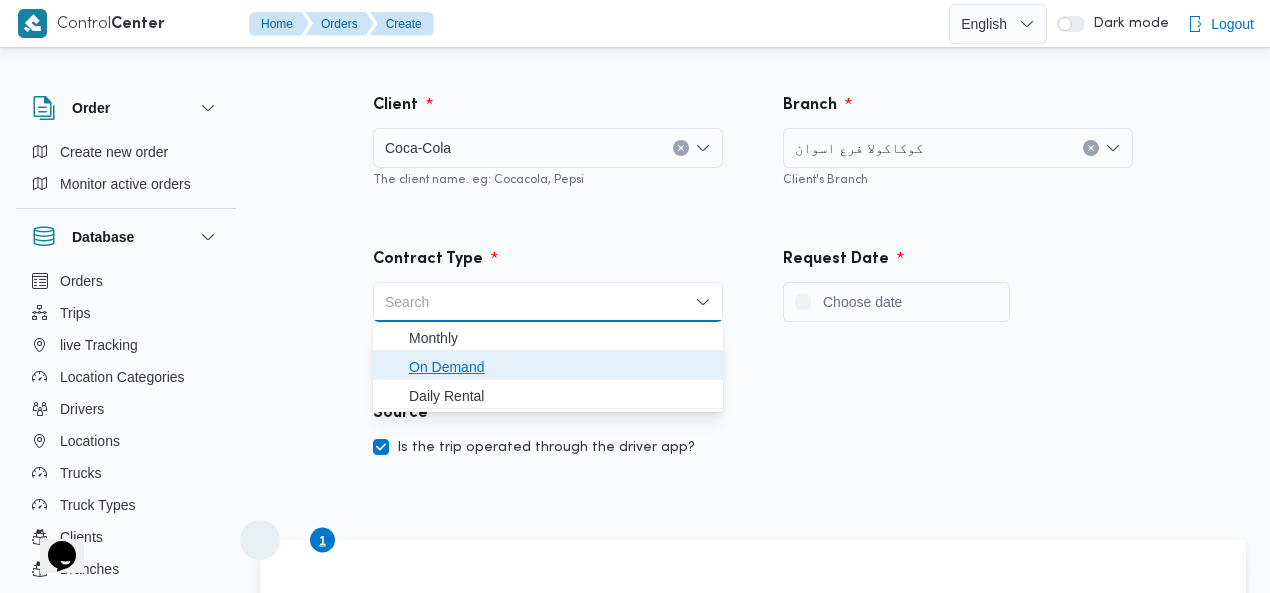 click on "On Demand" at bounding box center (560, 367) 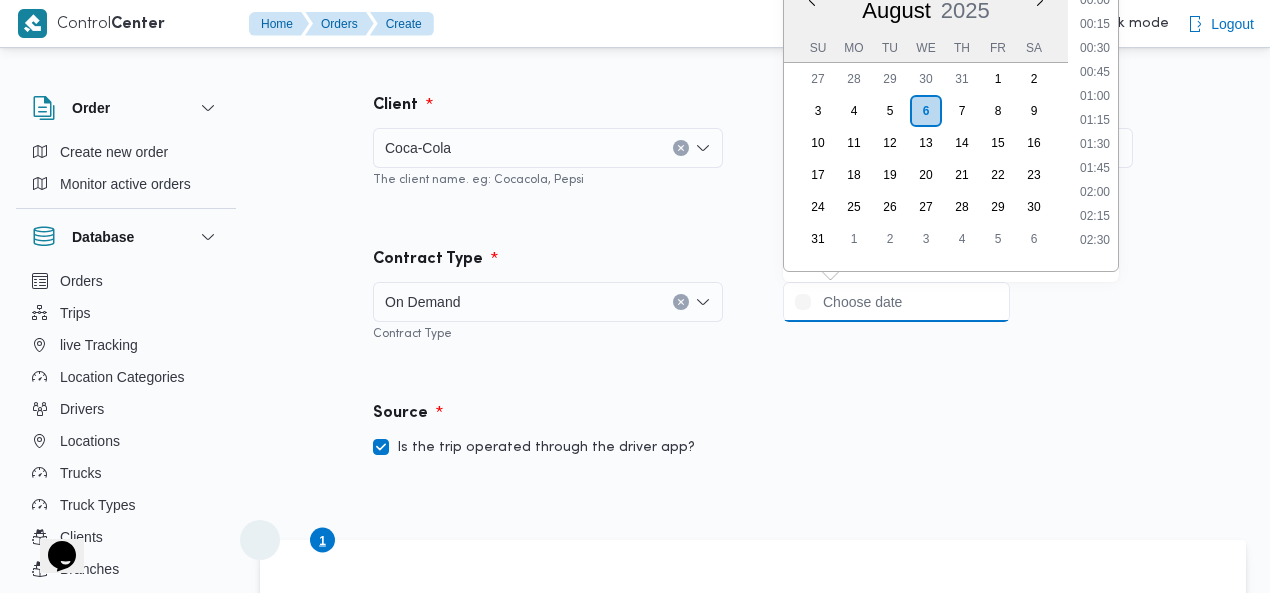 click at bounding box center (896, 302) 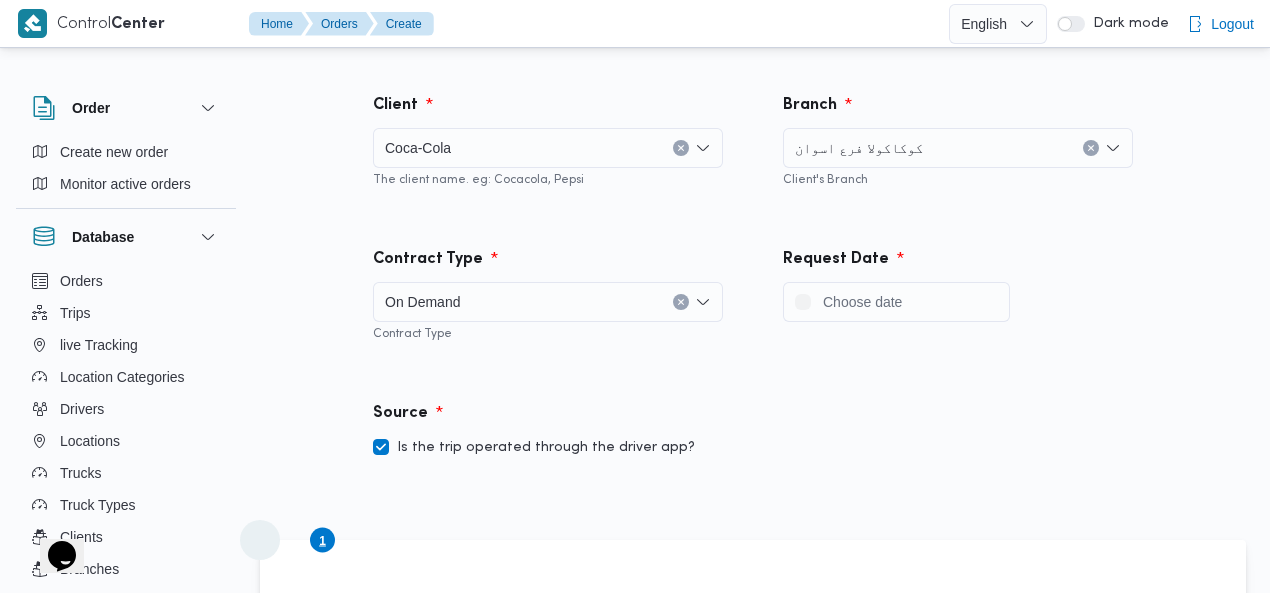 click on "Client Coca-Cola The client name. eg: Cocacola, Pepsi" at bounding box center [548, 141] 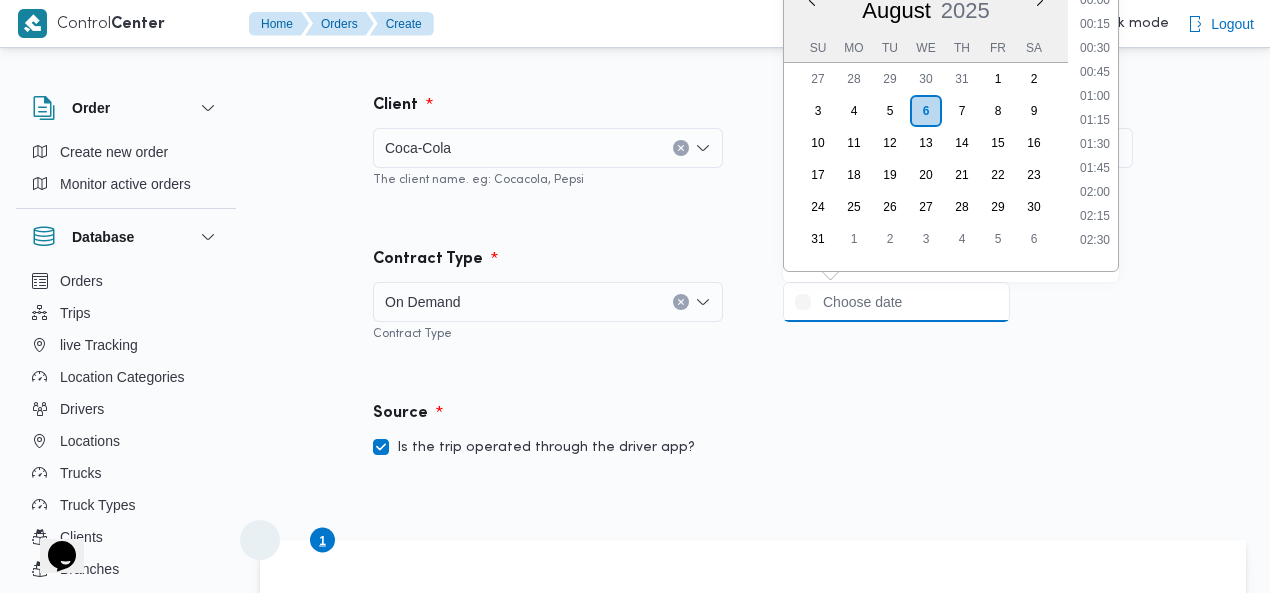 click at bounding box center [896, 302] 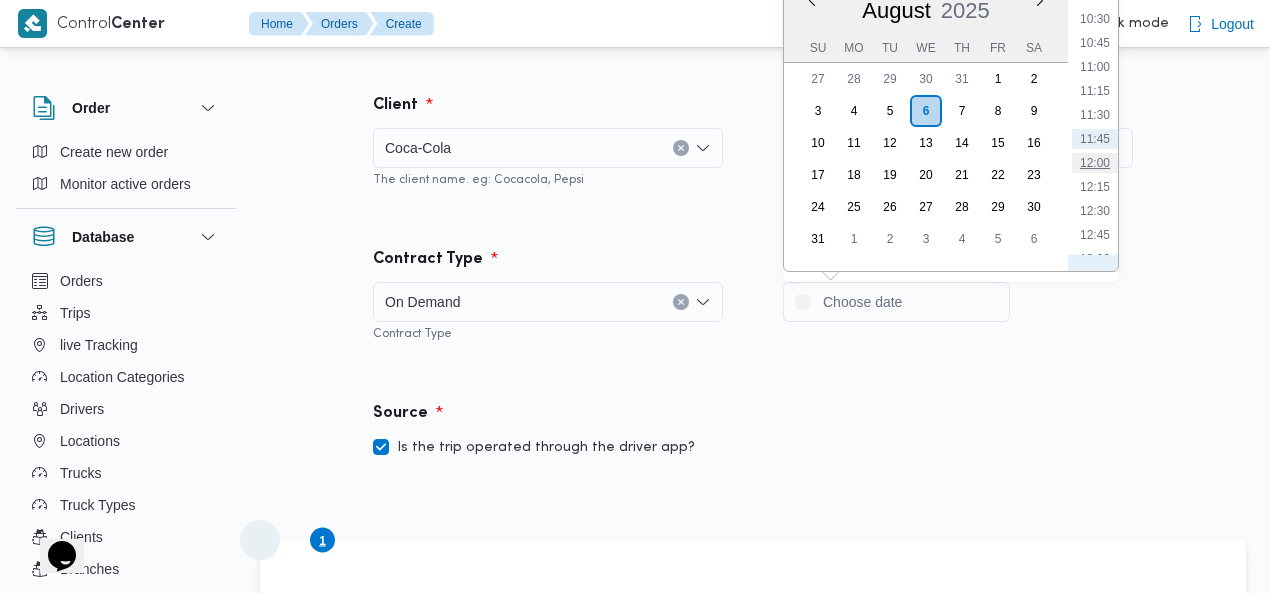 click on "12:00" at bounding box center (1095, 163) 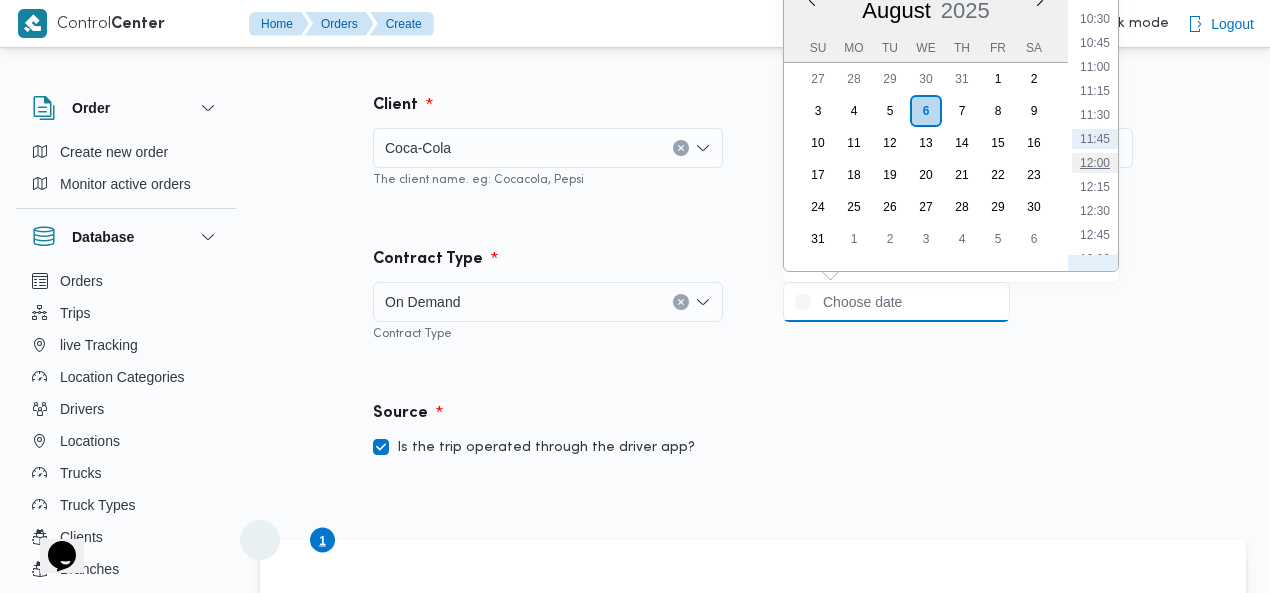 type on "06/08/2025 12:00" 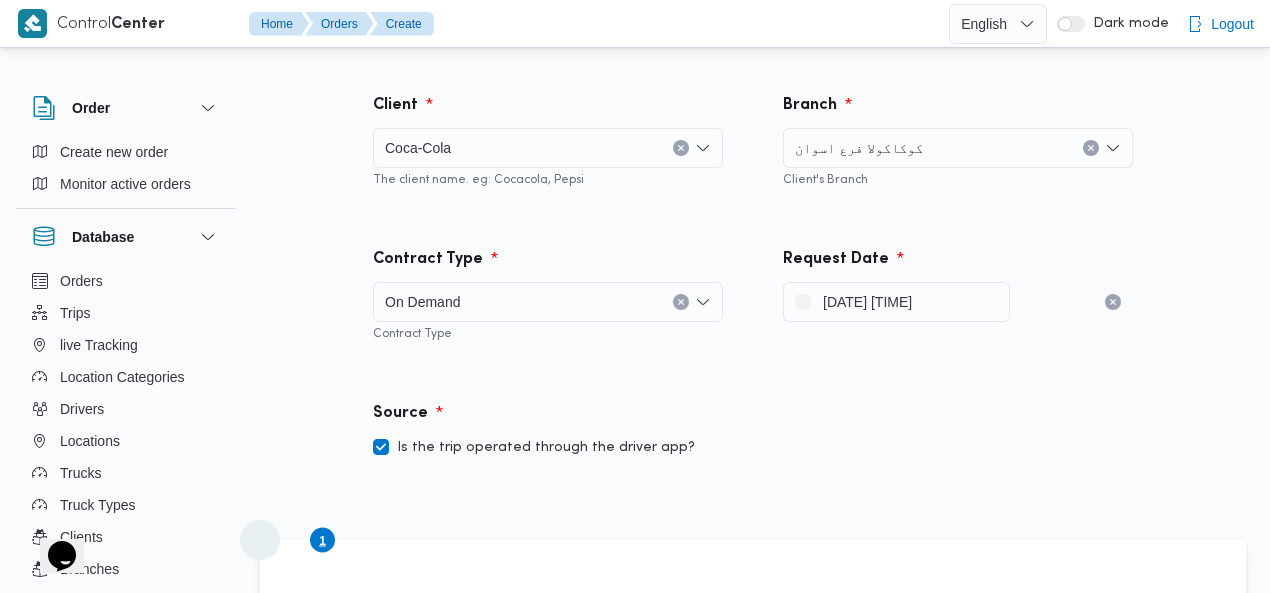 click on "Client Coca-Cola The client name. eg: Cocacola, Pepsi Branch كوكاكولا فرع اسوان  Client's Branch" at bounding box center [753, 141] 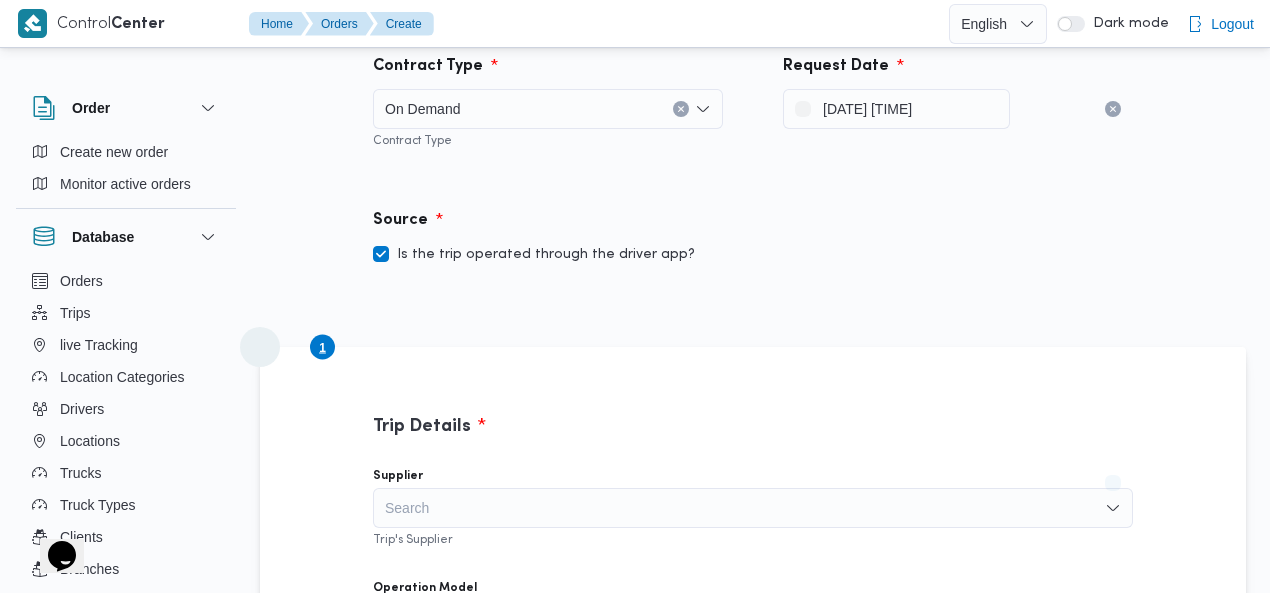 scroll, scrollTop: 200, scrollLeft: 0, axis: vertical 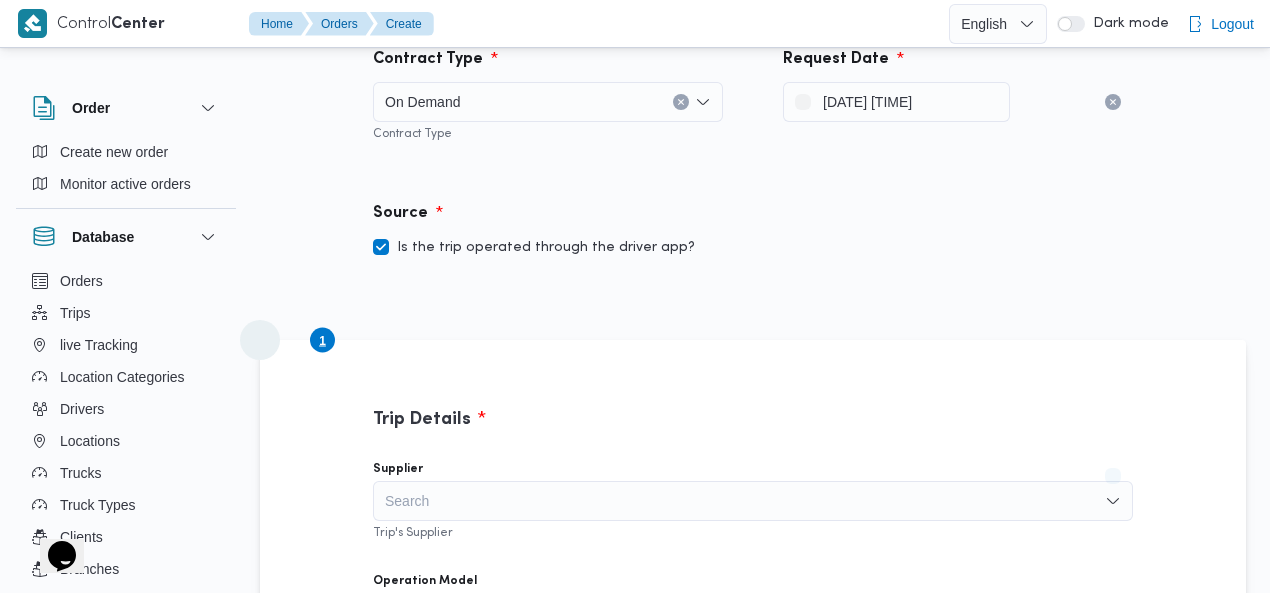click on "Is the trip operated through the driver app?" at bounding box center [534, 248] 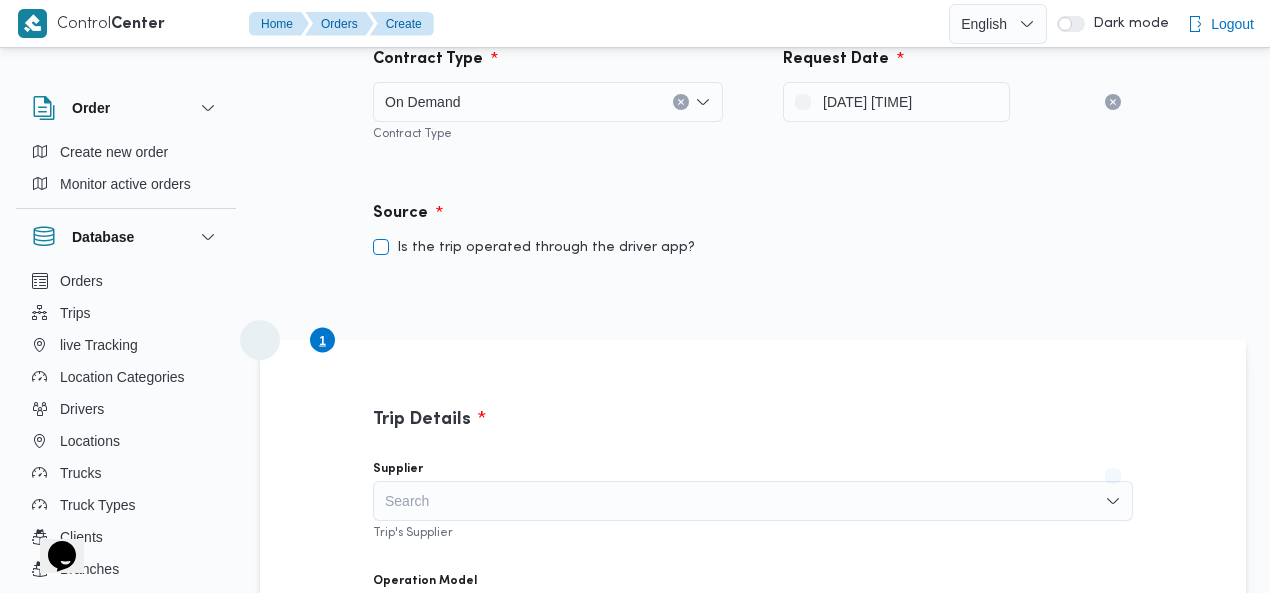 checkbox on "false" 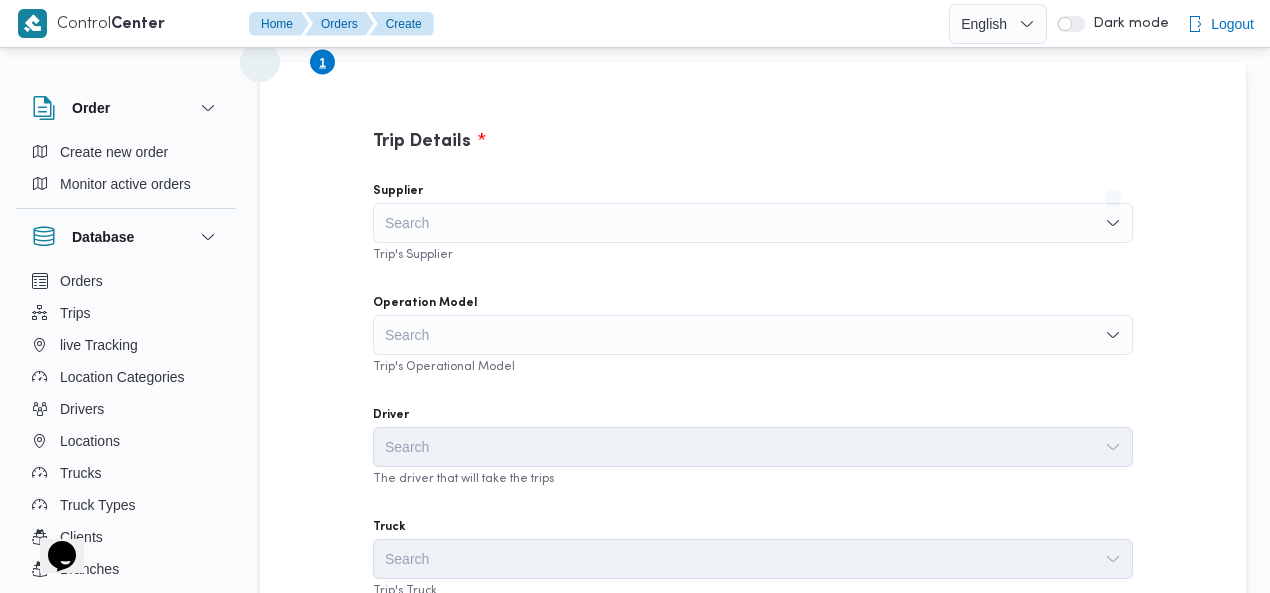scroll, scrollTop: 480, scrollLeft: 0, axis: vertical 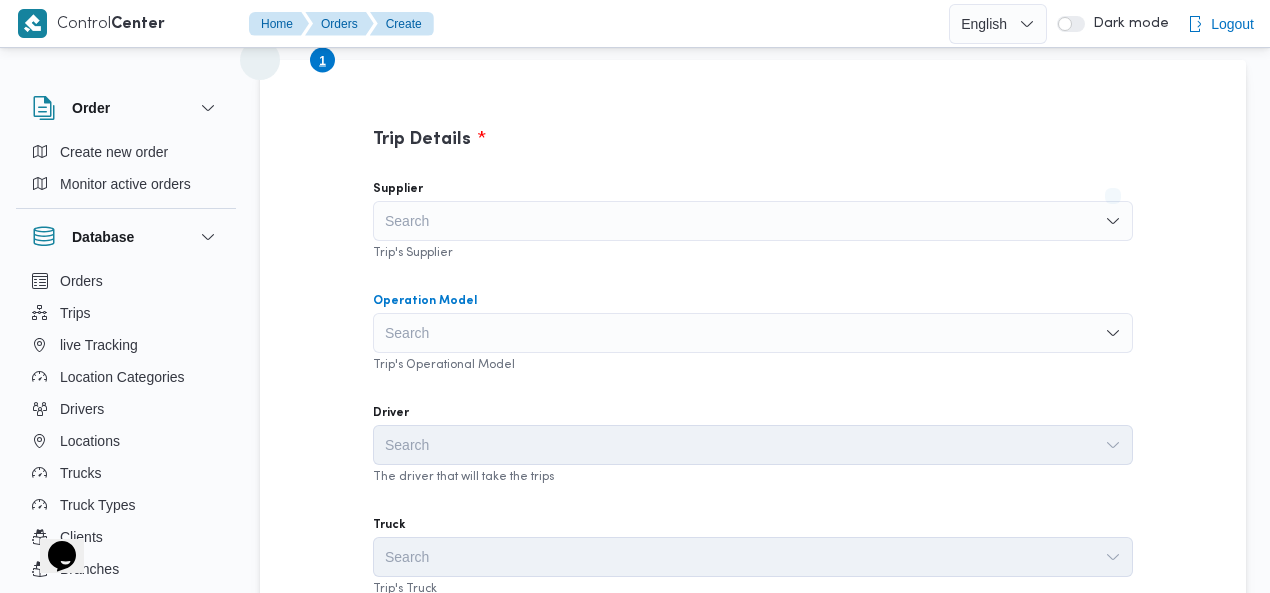 click on "Search" at bounding box center (753, 333) 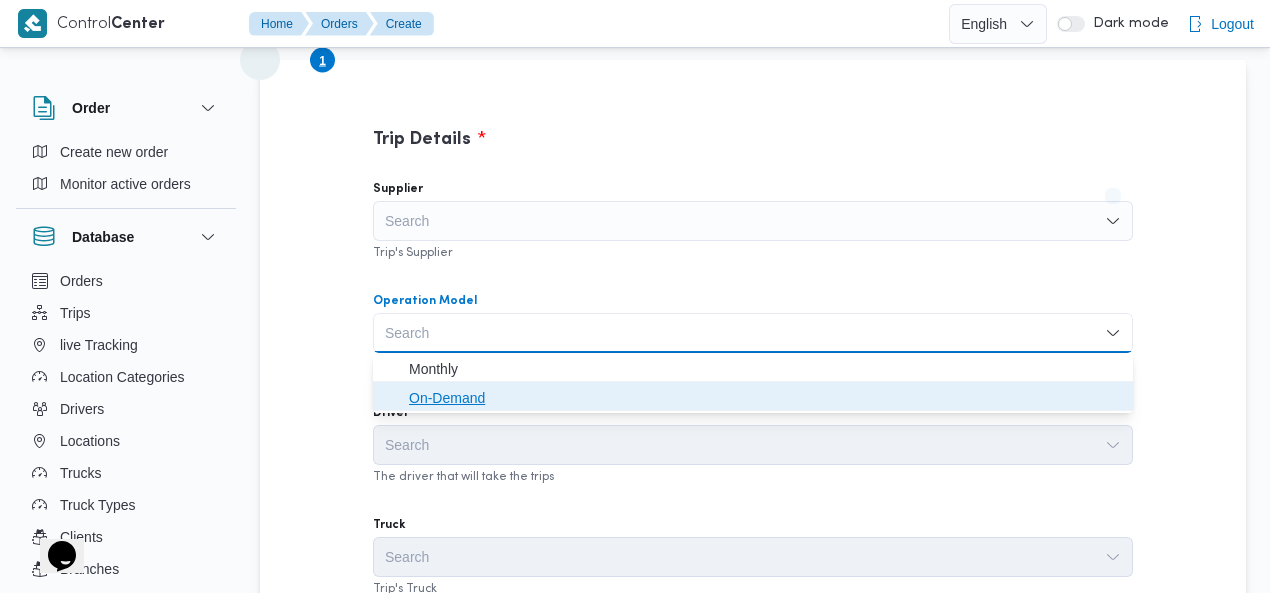 click on "On-Demand" at bounding box center [765, 398] 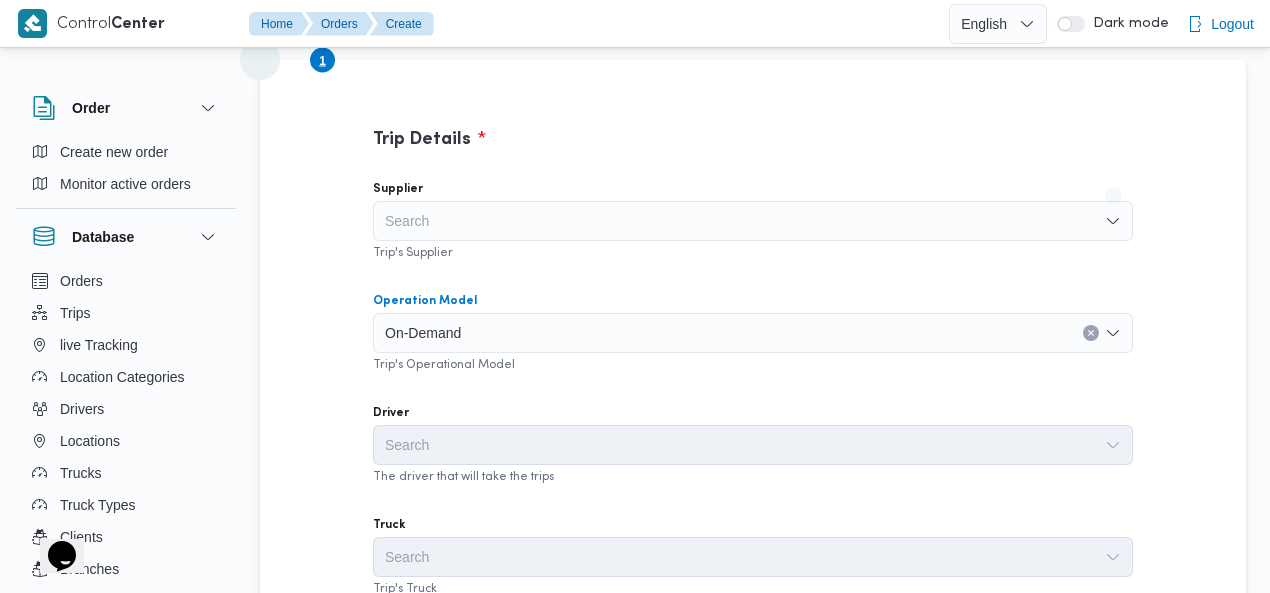 click 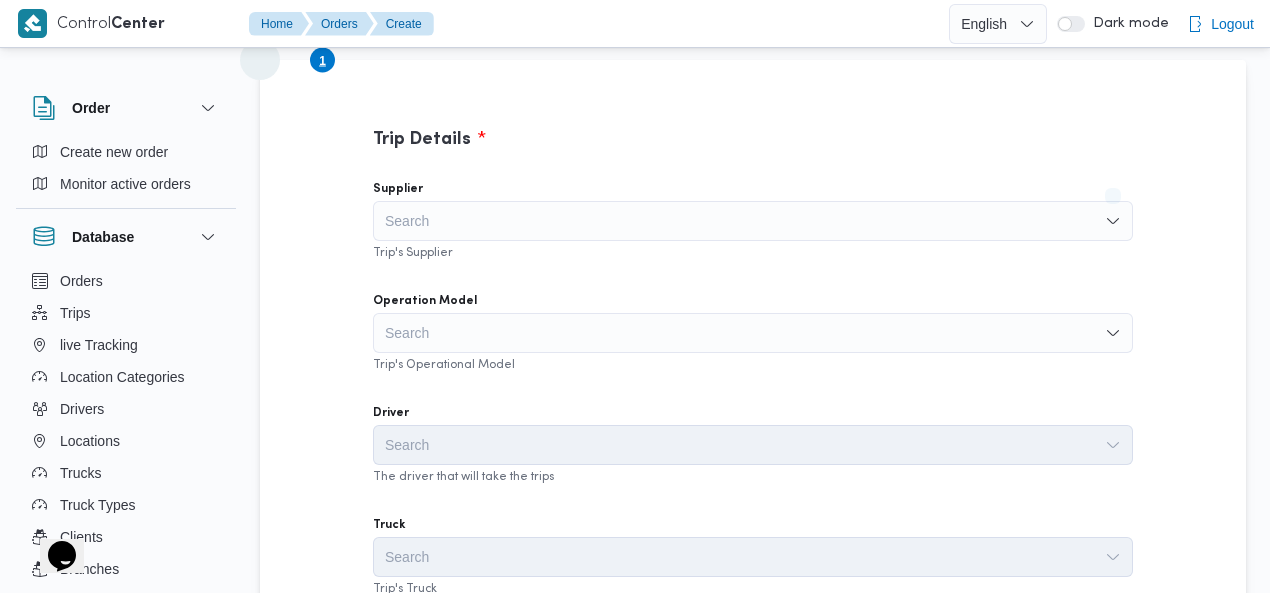 click on "Trip Details Supplier Search Trip's Supplier Operation Model Search Trip's Operational Model Driver Search The driver that will take the trips Truck Search Trip's Truck Truck Type Search Type of the trip's truck Pickup date and time Locations Step 1 1 Pickup City اول اسوان Location Name 4V8X+FQH، اول اسوان، أسوان 1242886، مصر Step 2 is disabled 2 Add a dropoff" at bounding box center [753, 584] 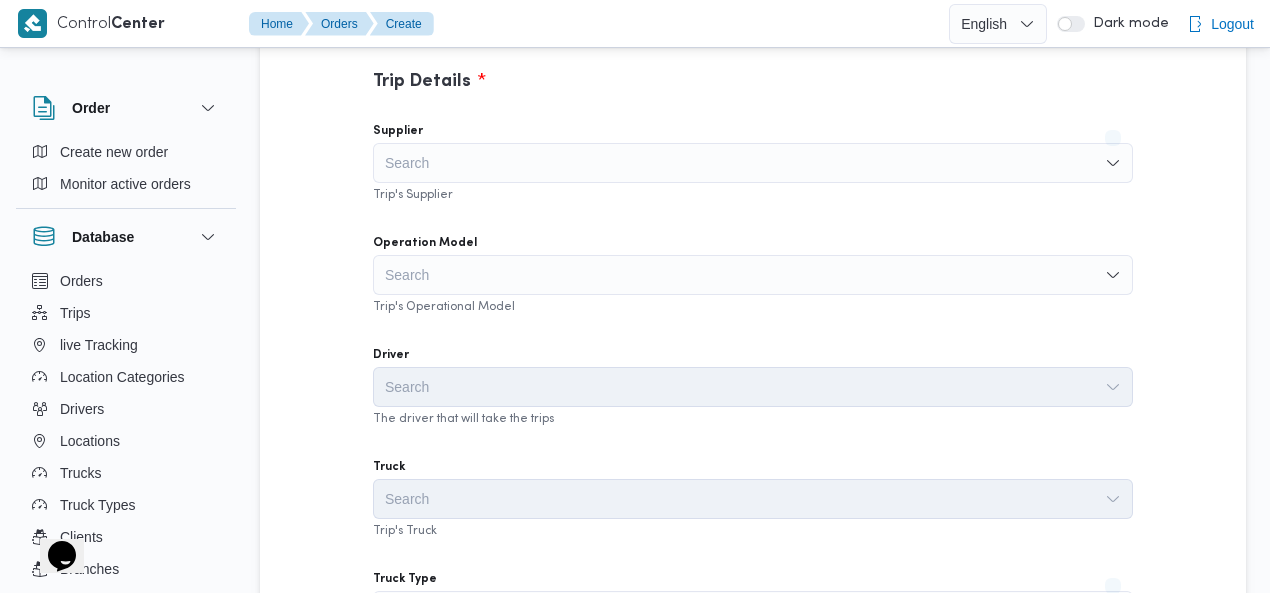 scroll, scrollTop: 551, scrollLeft: 0, axis: vertical 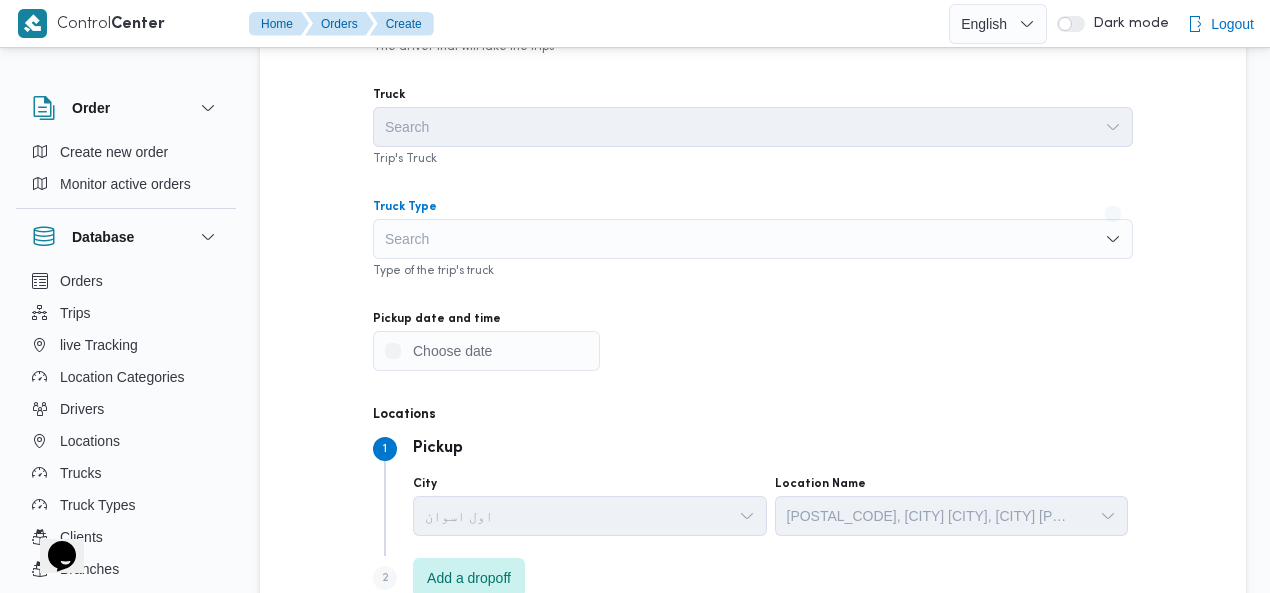 click on "Search" at bounding box center (753, 239) 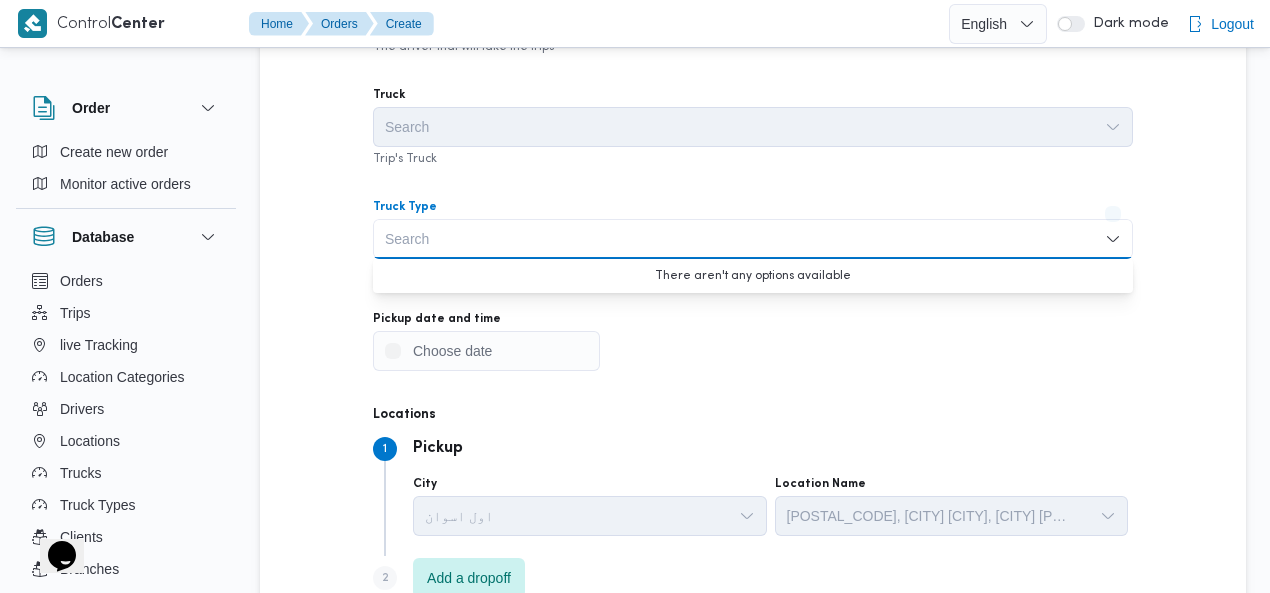 click on "Search" at bounding box center [753, 239] 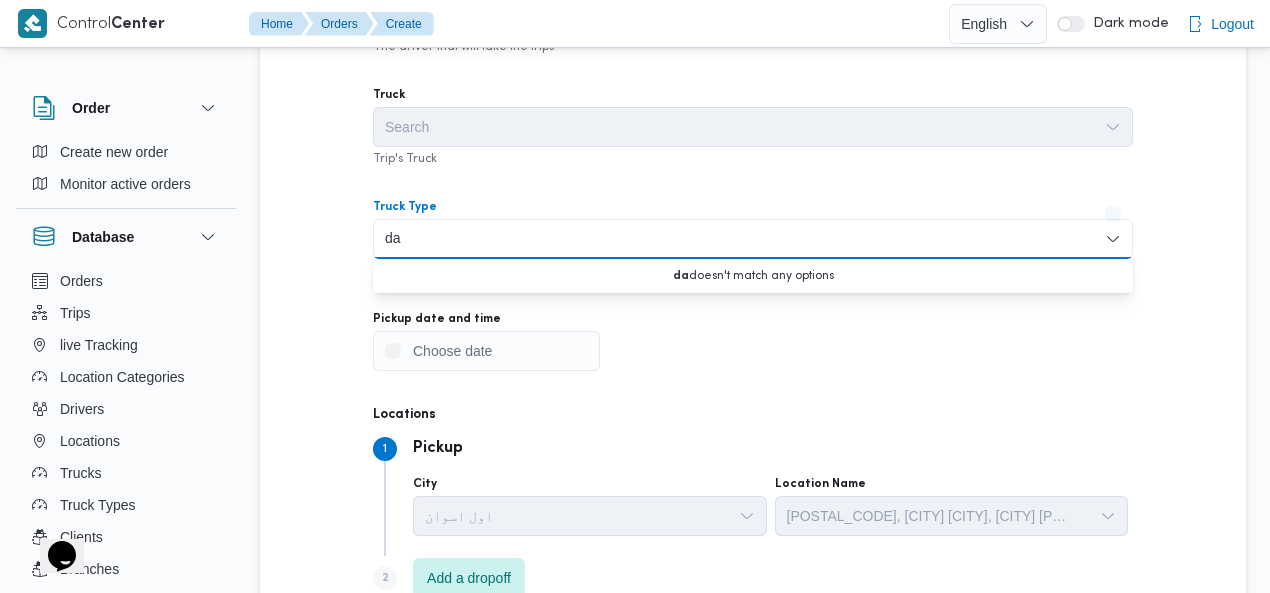 type on "d" 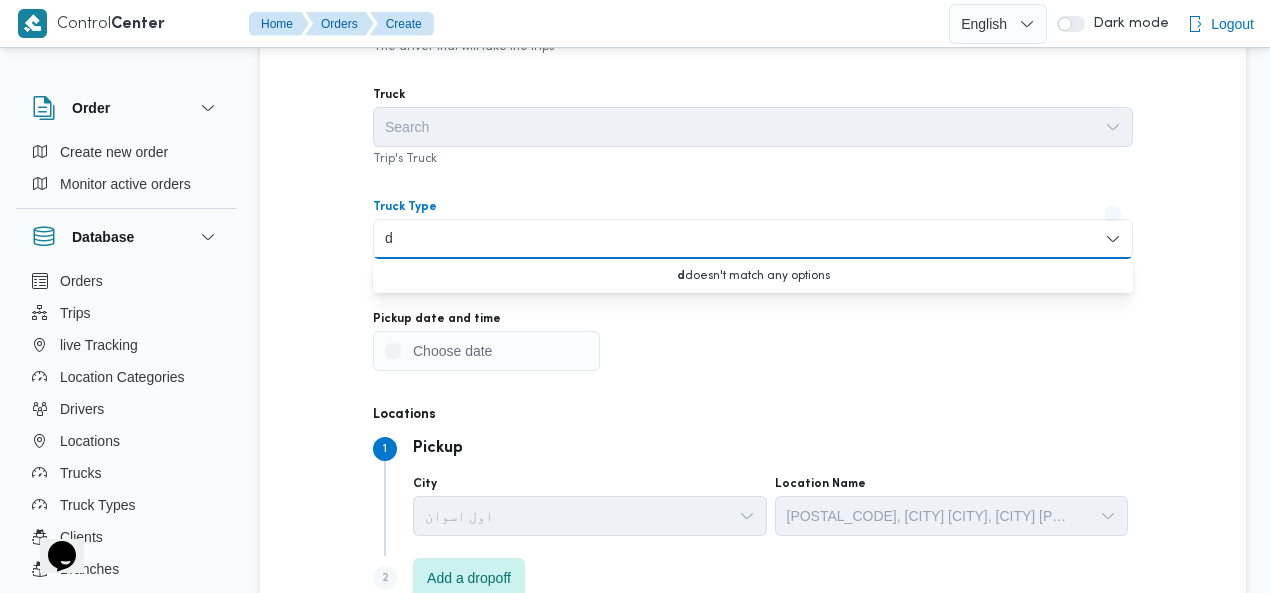 type 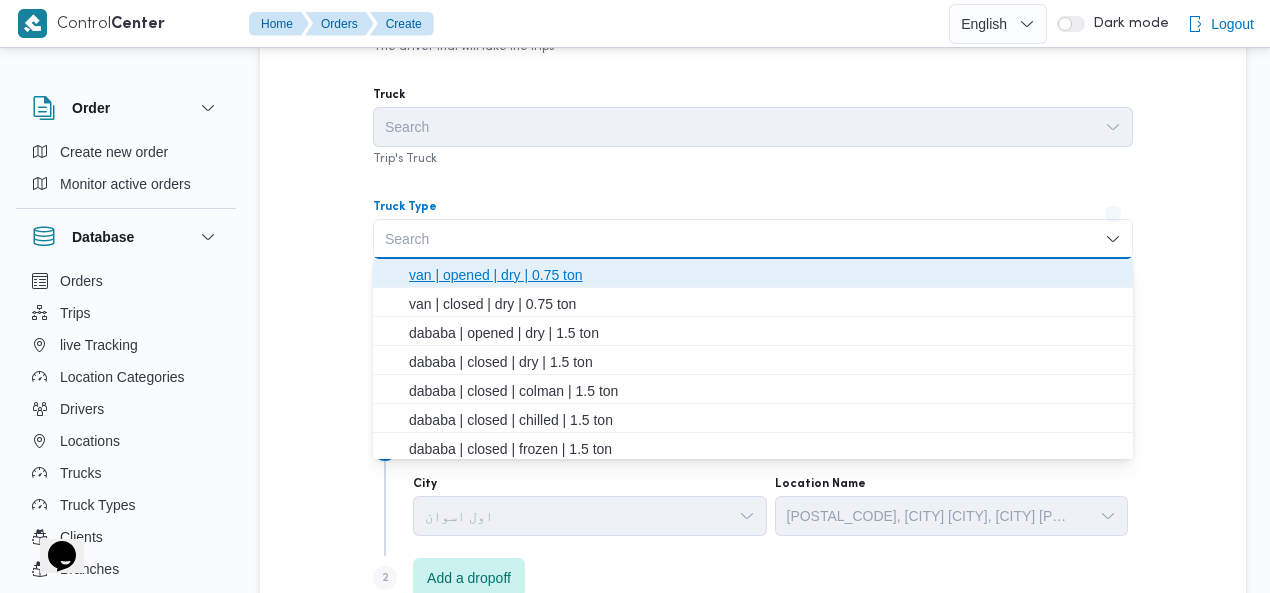 click on "van | opened | dry | 0.75 ton" at bounding box center (765, 275) 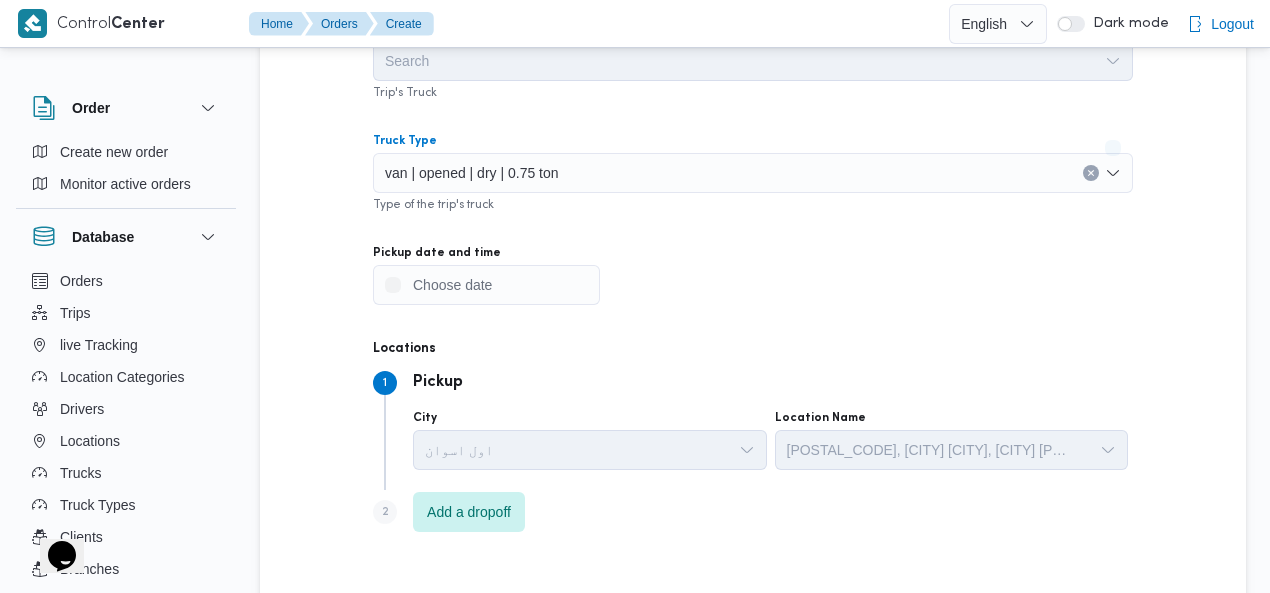 scroll, scrollTop: 990, scrollLeft: 0, axis: vertical 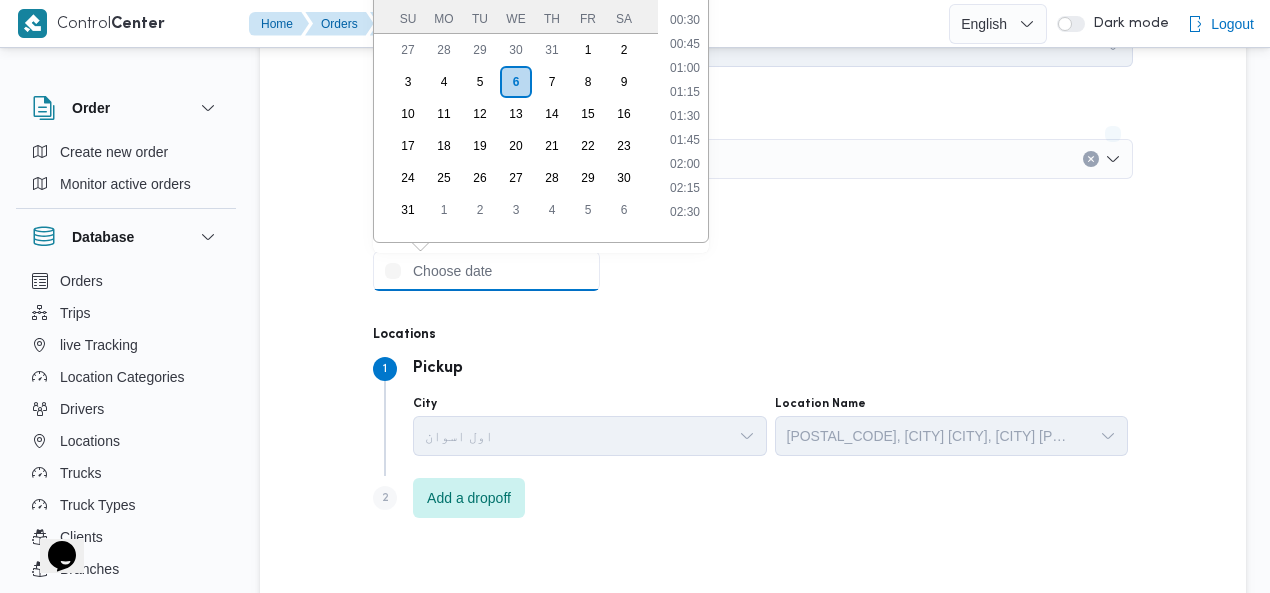 click on "Pickup date and time" at bounding box center [486, 271] 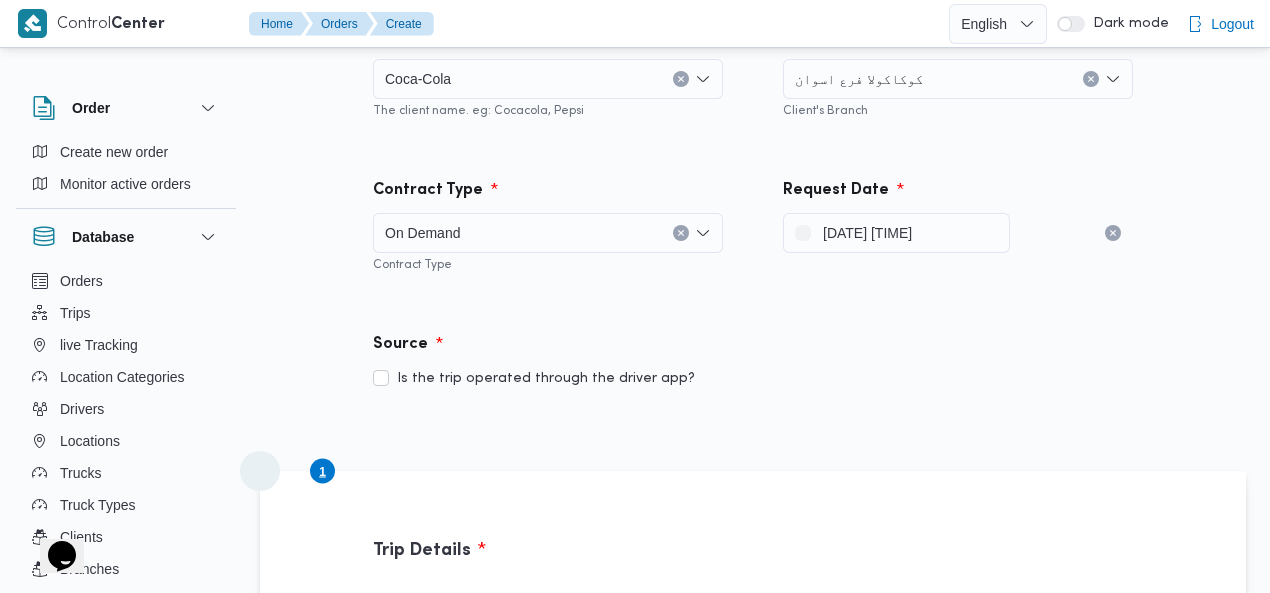 scroll, scrollTop: 74, scrollLeft: 0, axis: vertical 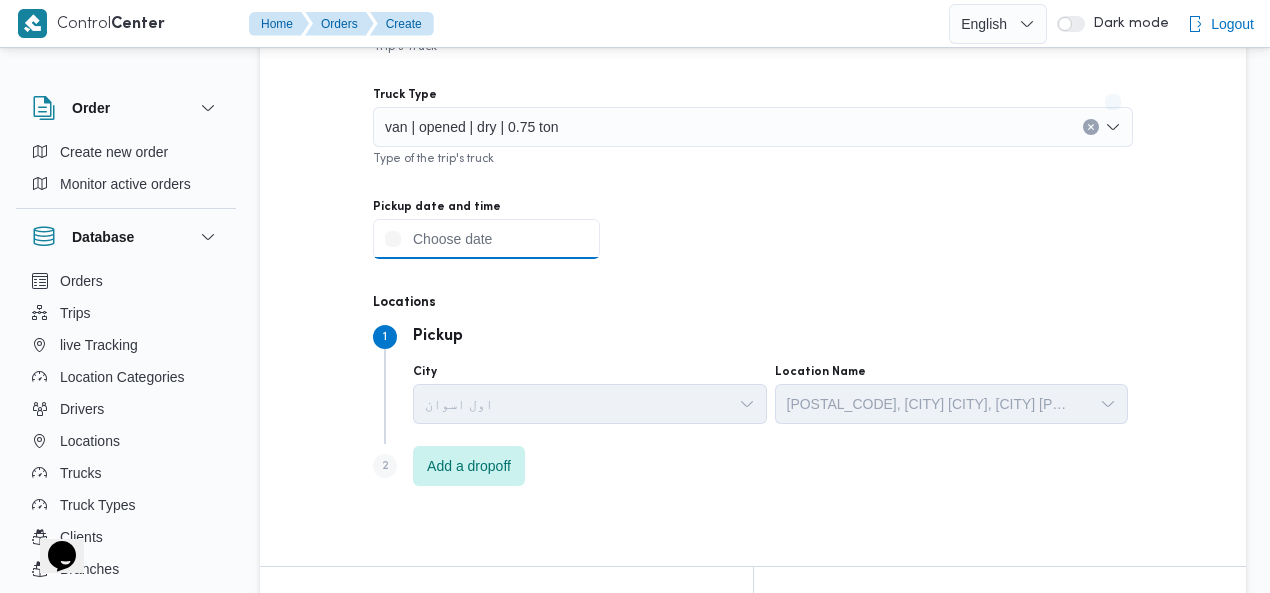 click on "Pickup date and time" at bounding box center [486, 239] 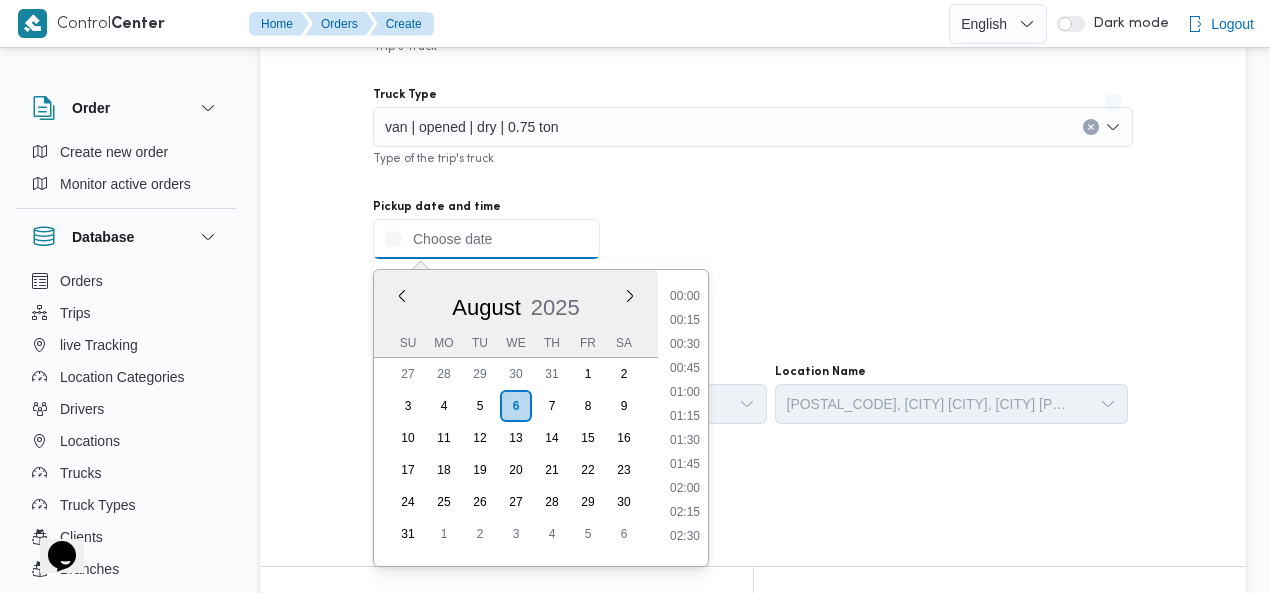 scroll, scrollTop: 990, scrollLeft: 0, axis: vertical 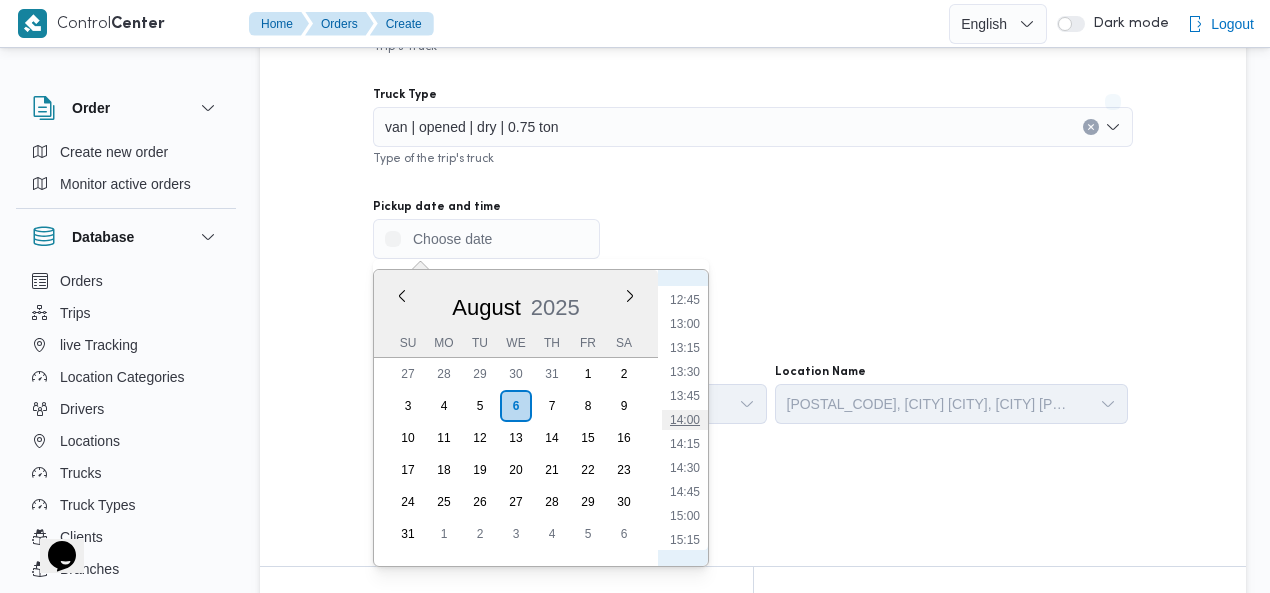 click on "14:00" at bounding box center [685, 420] 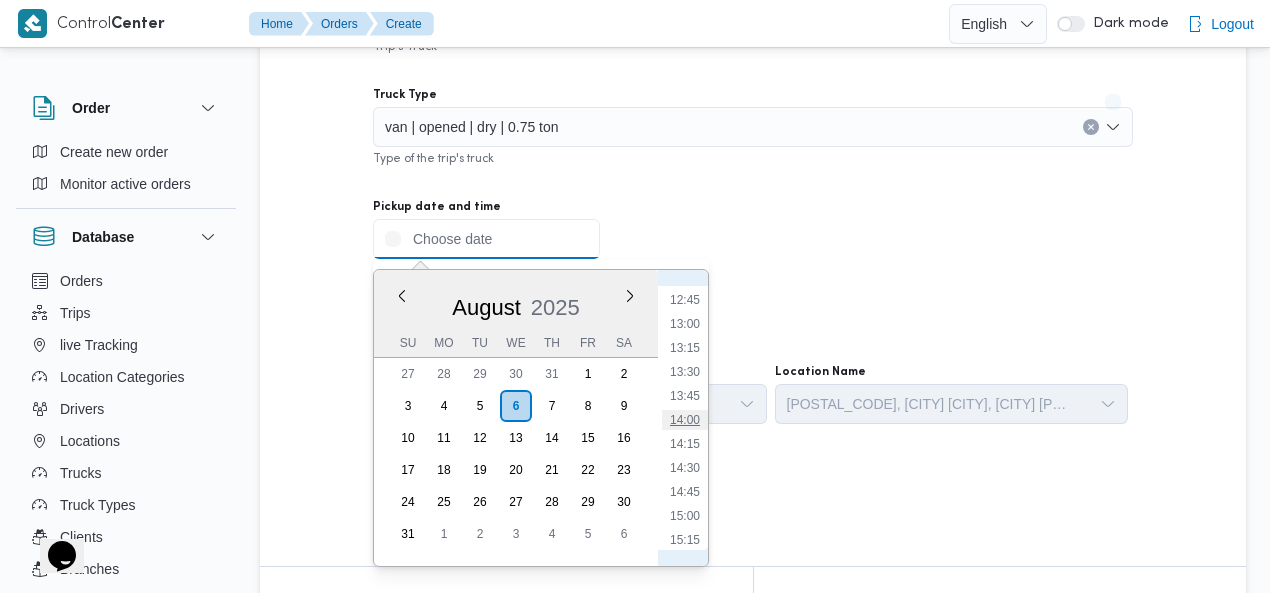 type on "06/08/2025 14:00" 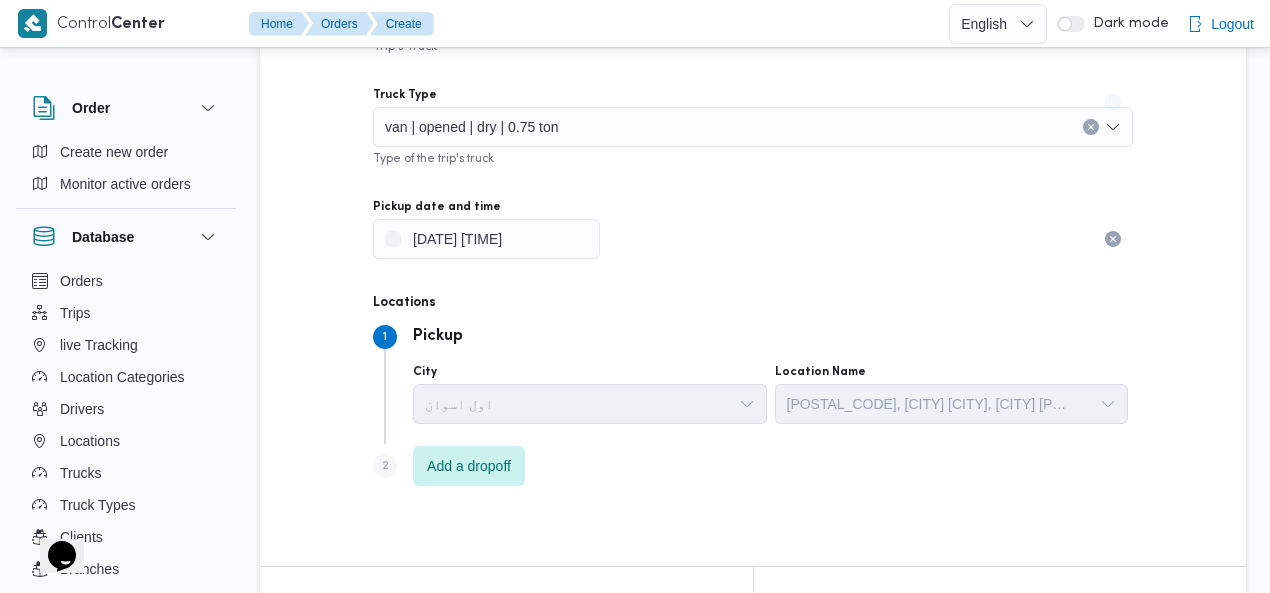 click on "Locations" at bounding box center [753, 303] 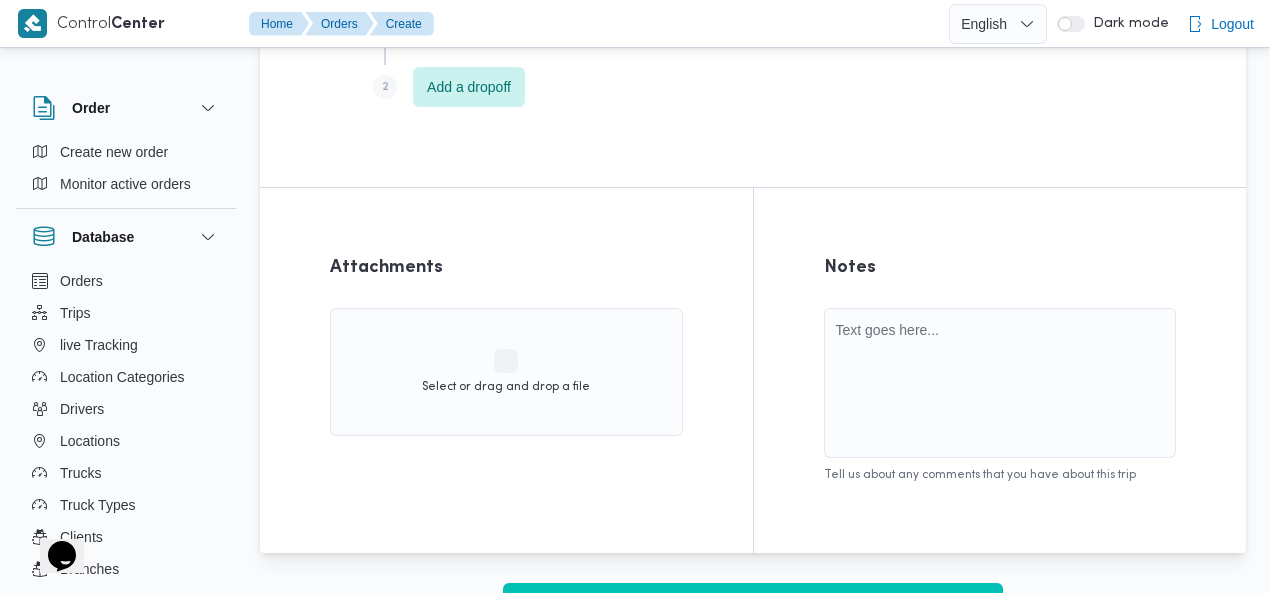 scroll, scrollTop: 1464, scrollLeft: 0, axis: vertical 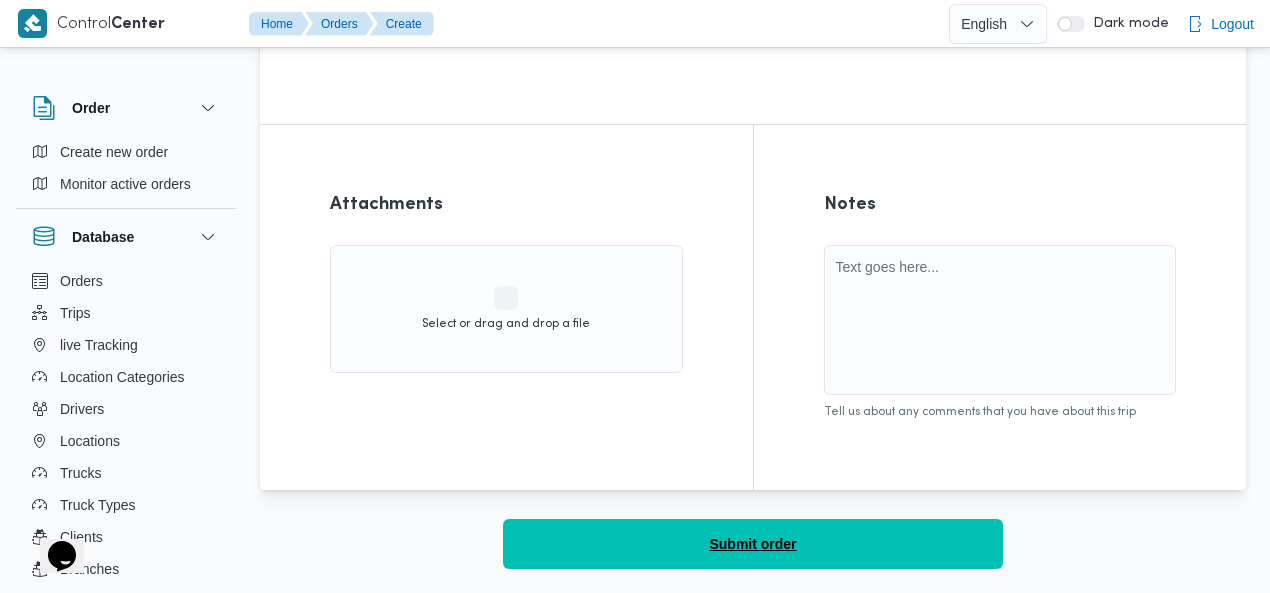 click on "Submit order" at bounding box center (753, 544) 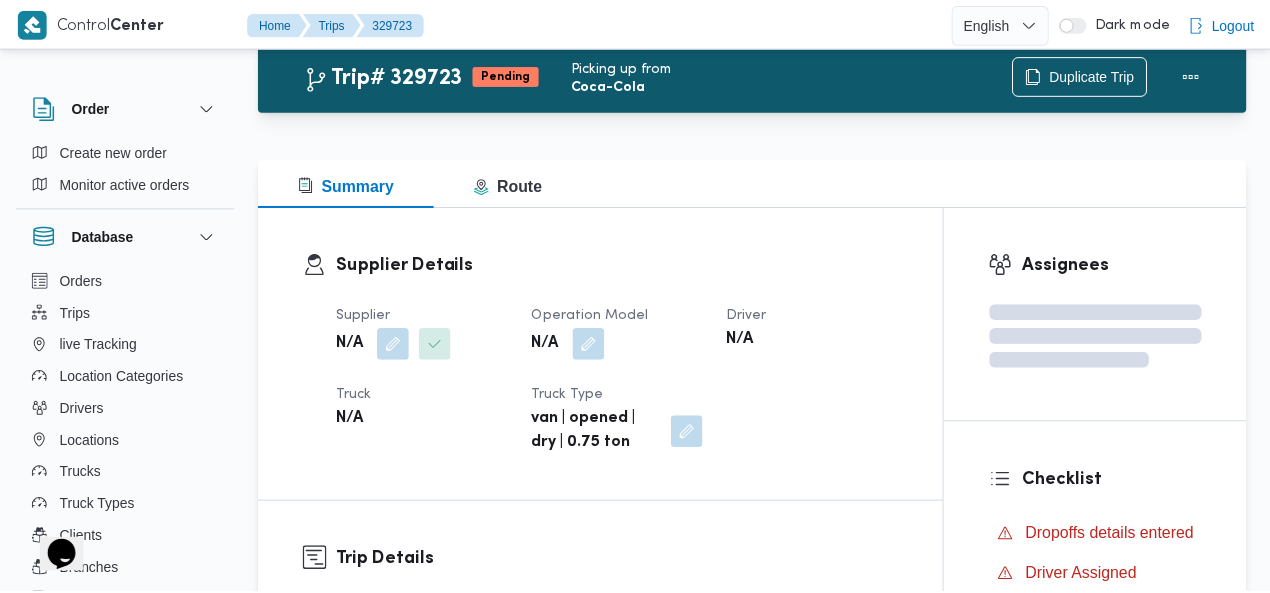 scroll, scrollTop: 1464, scrollLeft: 0, axis: vertical 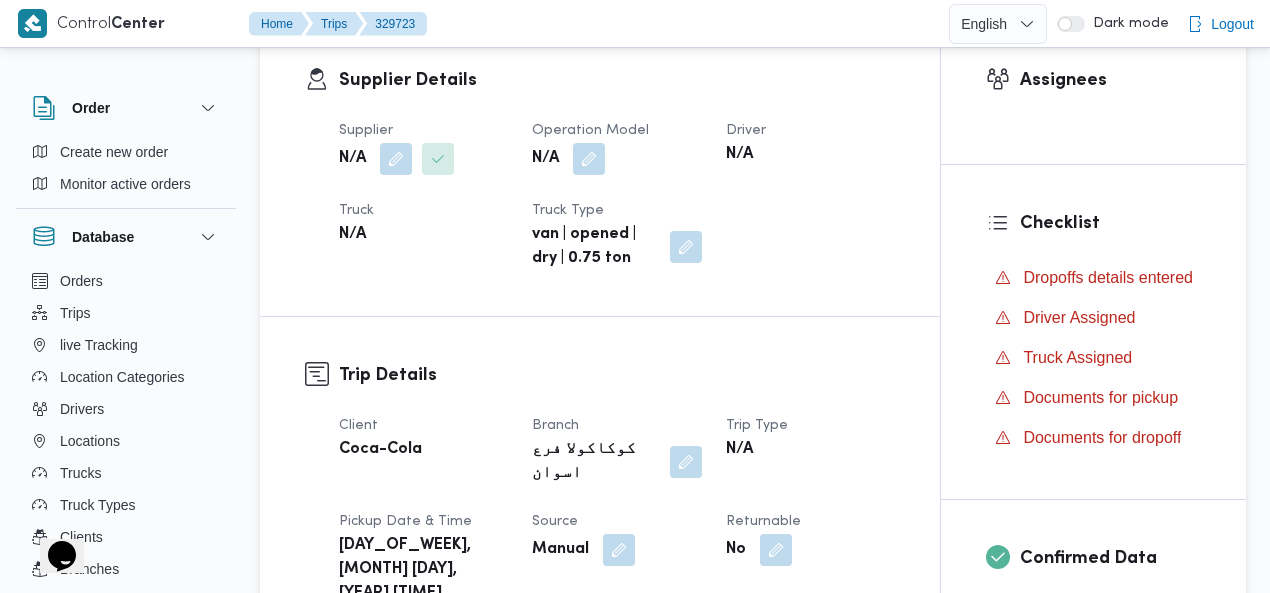 click on "van | opened | dry | 0.75 ton" at bounding box center [593, 247] 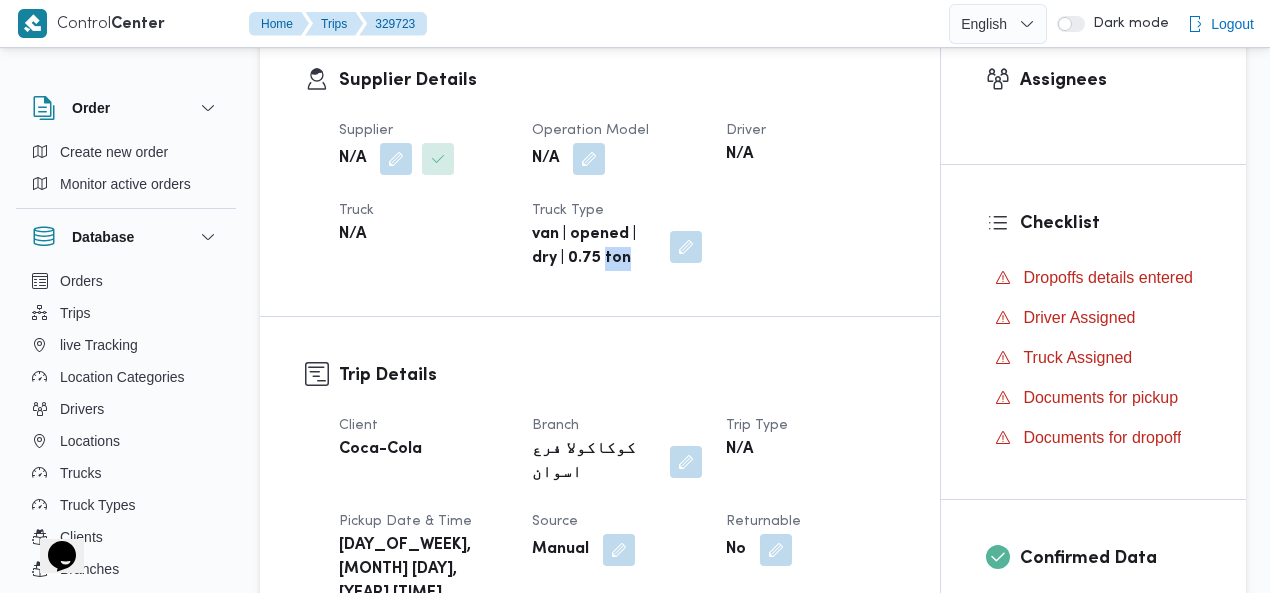 click on "van | opened | dry | 0.75 ton" at bounding box center [593, 247] 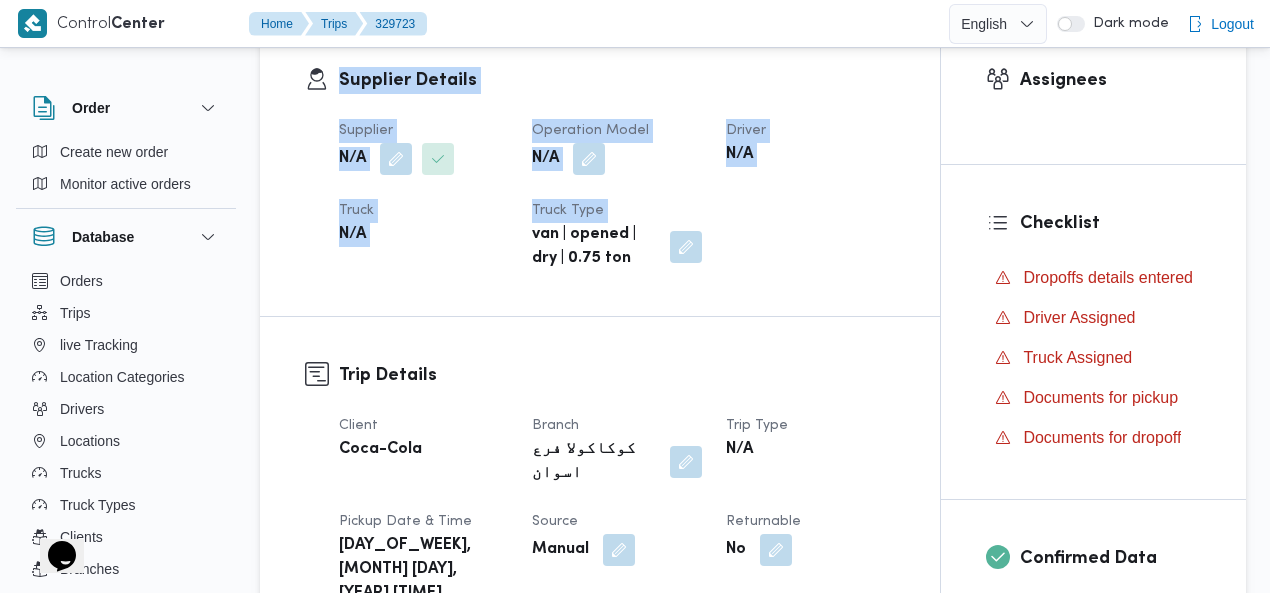 click on "van | opened | dry | 0.75 ton" at bounding box center [593, 247] 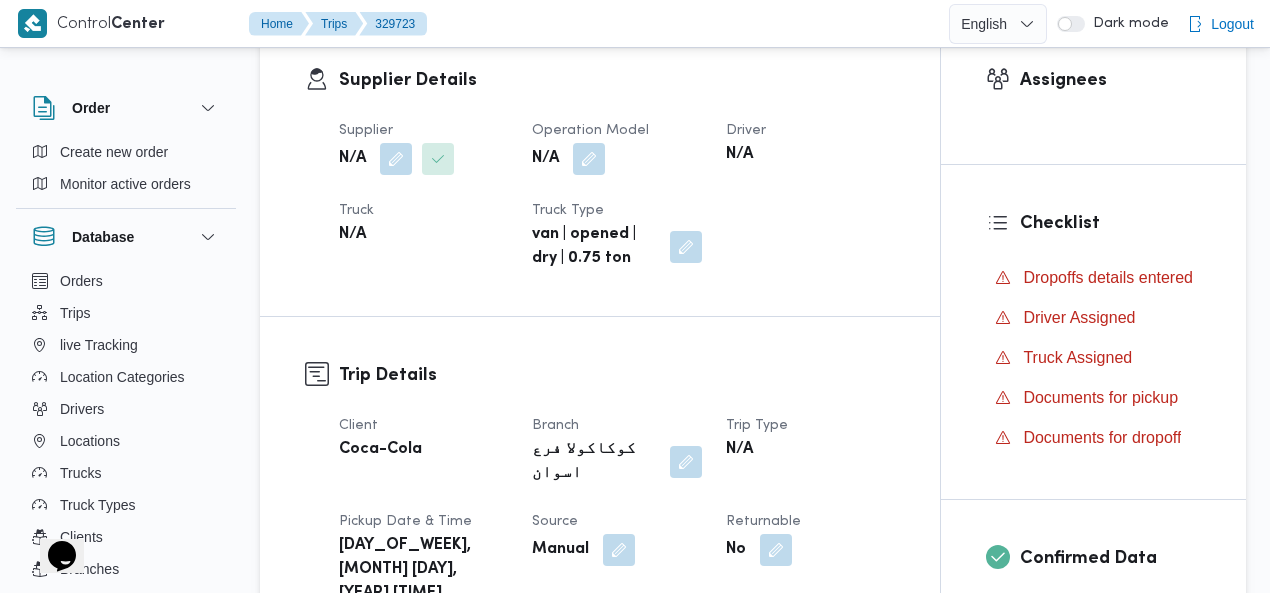 click on "Supplier N/A Operation Model N/A Driver N/A Truck N/A Truck Type van | opened | dry | 0.75 ton" at bounding box center [617, 195] 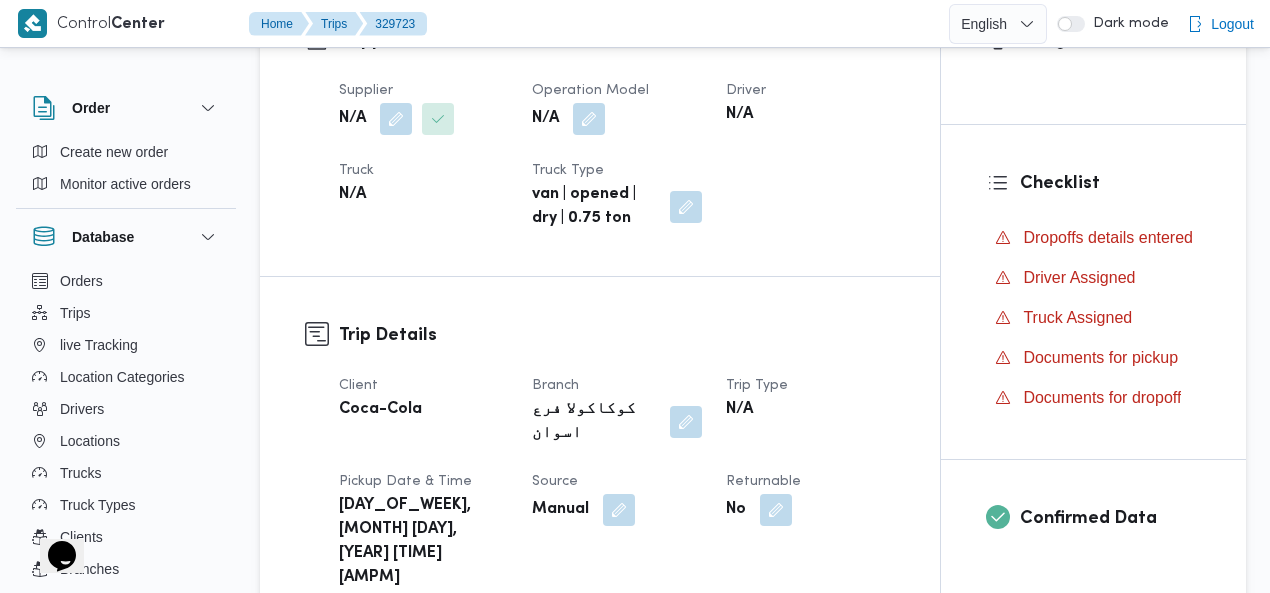 scroll, scrollTop: 320, scrollLeft: 0, axis: vertical 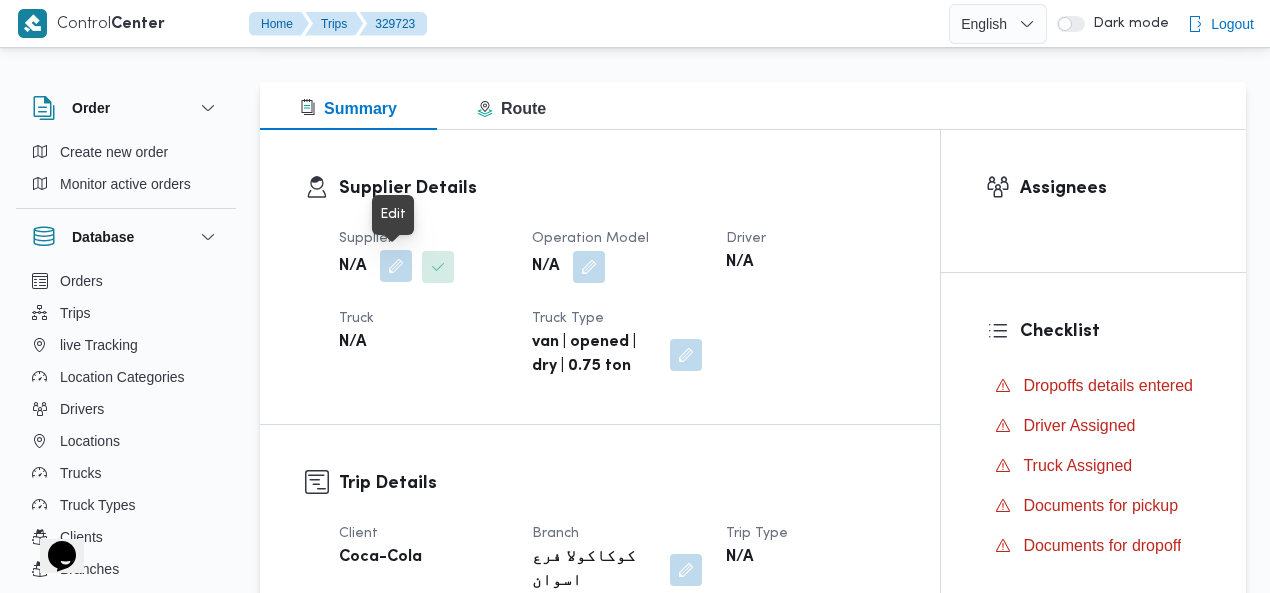 click at bounding box center [396, 266] 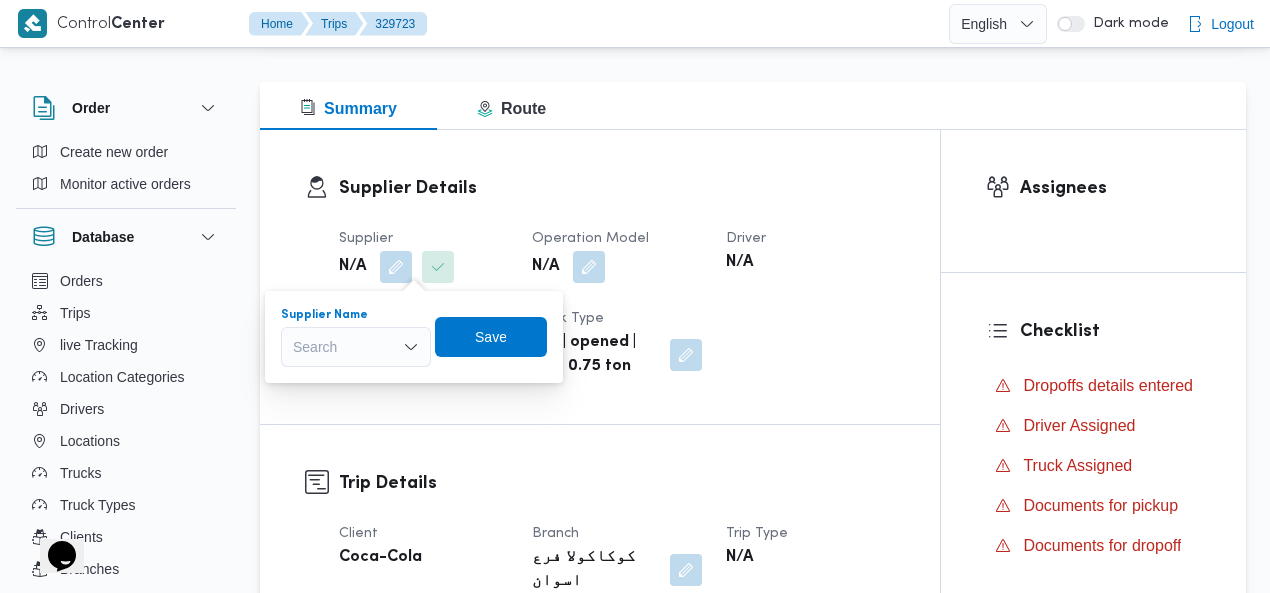 click on "Search" at bounding box center (356, 347) 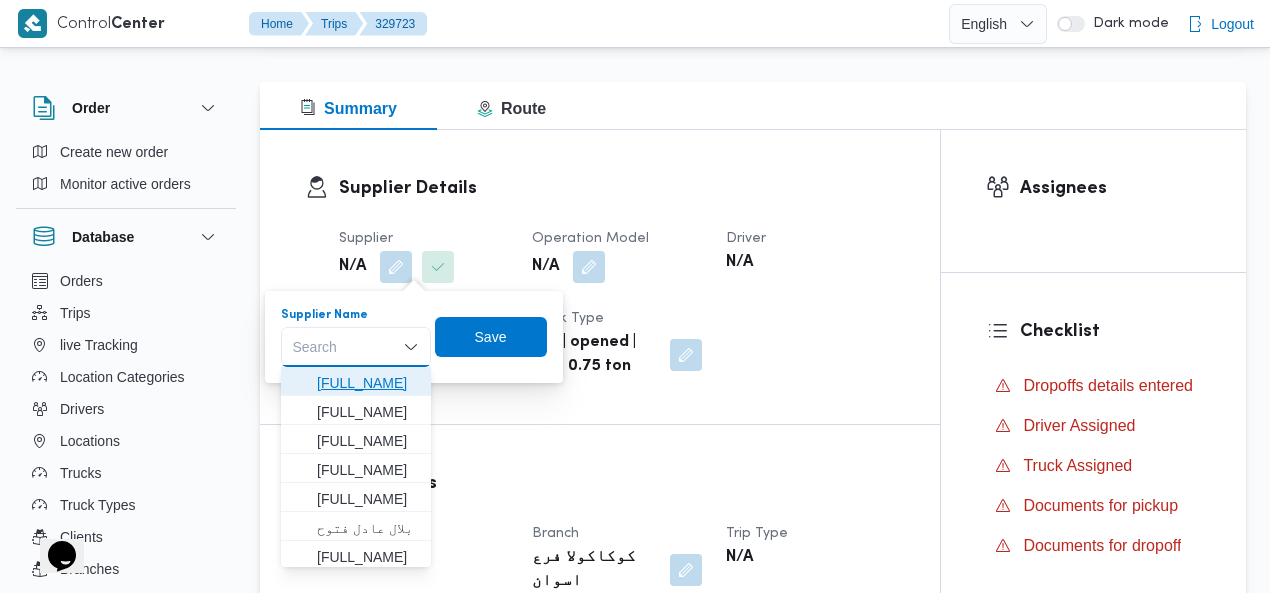 click on "عبد السلام محمد احمد إبراهيم ابو القاسم" at bounding box center (368, 383) 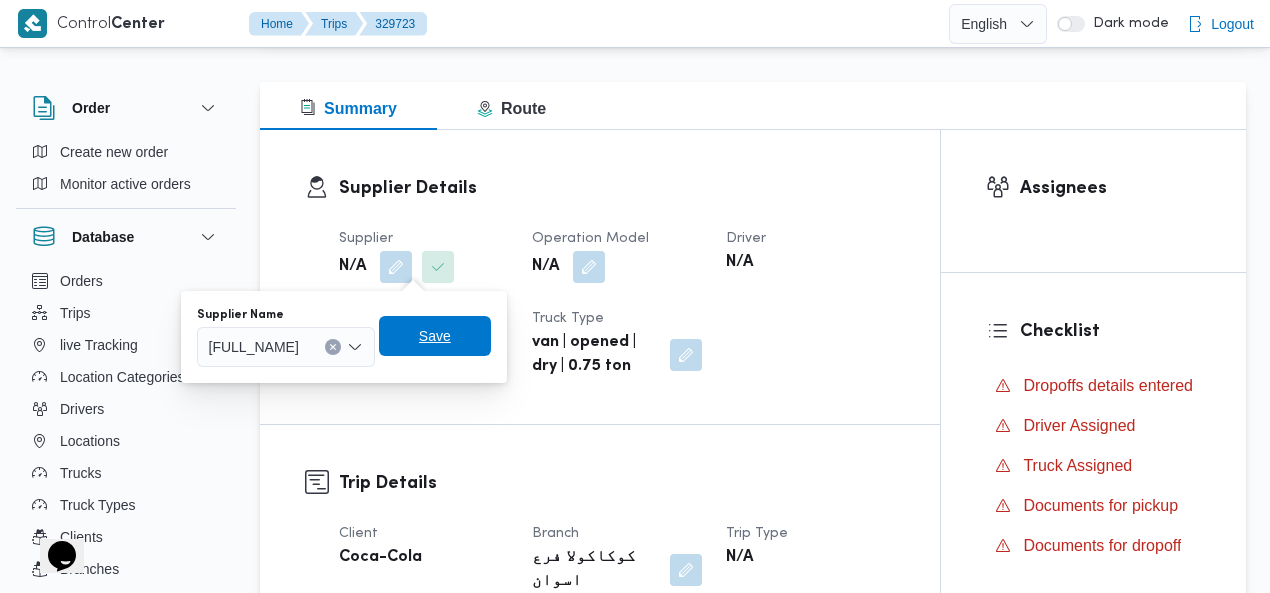 click on "Save" at bounding box center [435, 336] 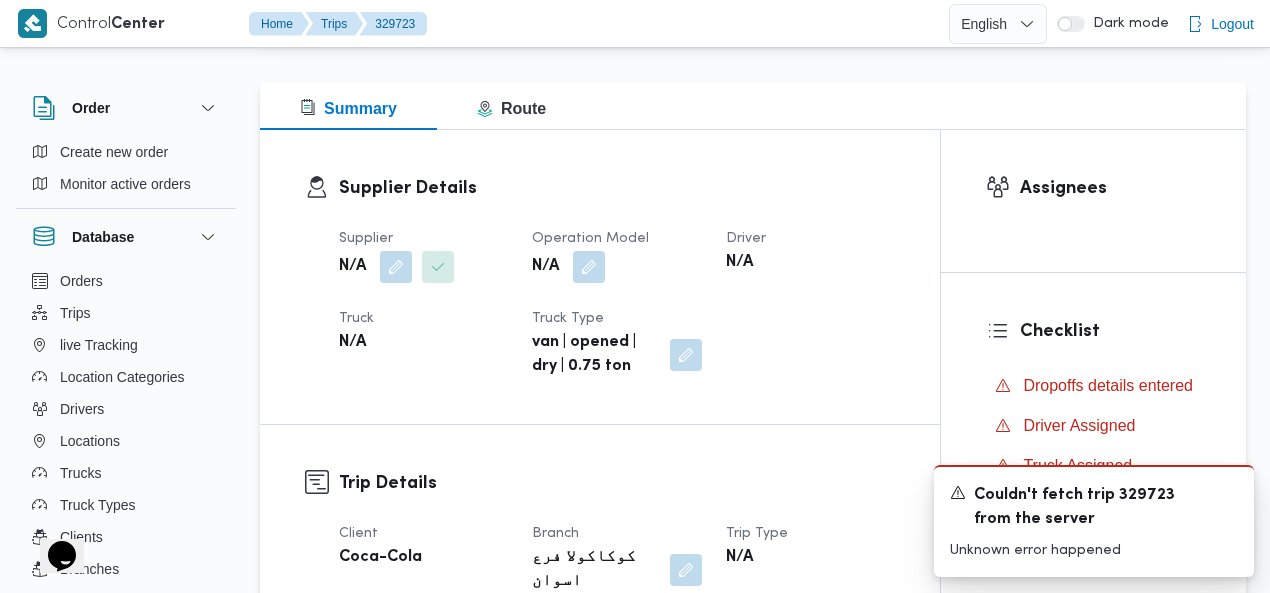 click on "Supplier Details Supplier N/A Operation Model N/A Driver N/A Truck N/A Truck Type van | opened | dry | 0.75 ton" at bounding box center [600, 277] 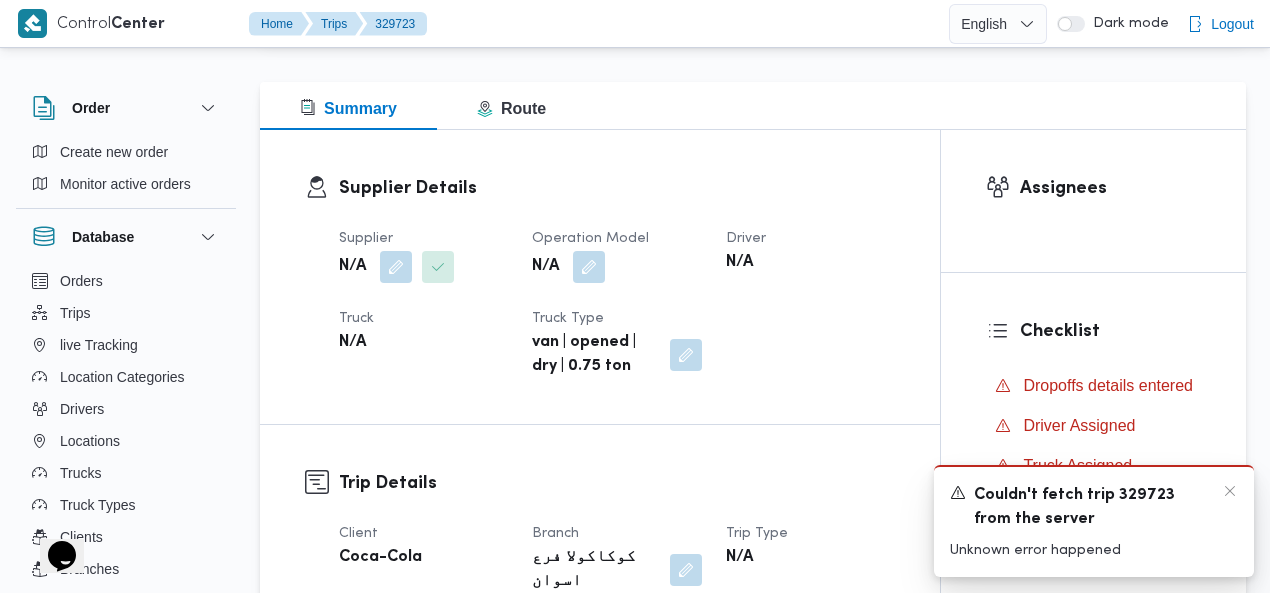 click on "A new notification appears Couldn't fetch trip 329723 from the server Unknown error happened" at bounding box center (1094, 521) 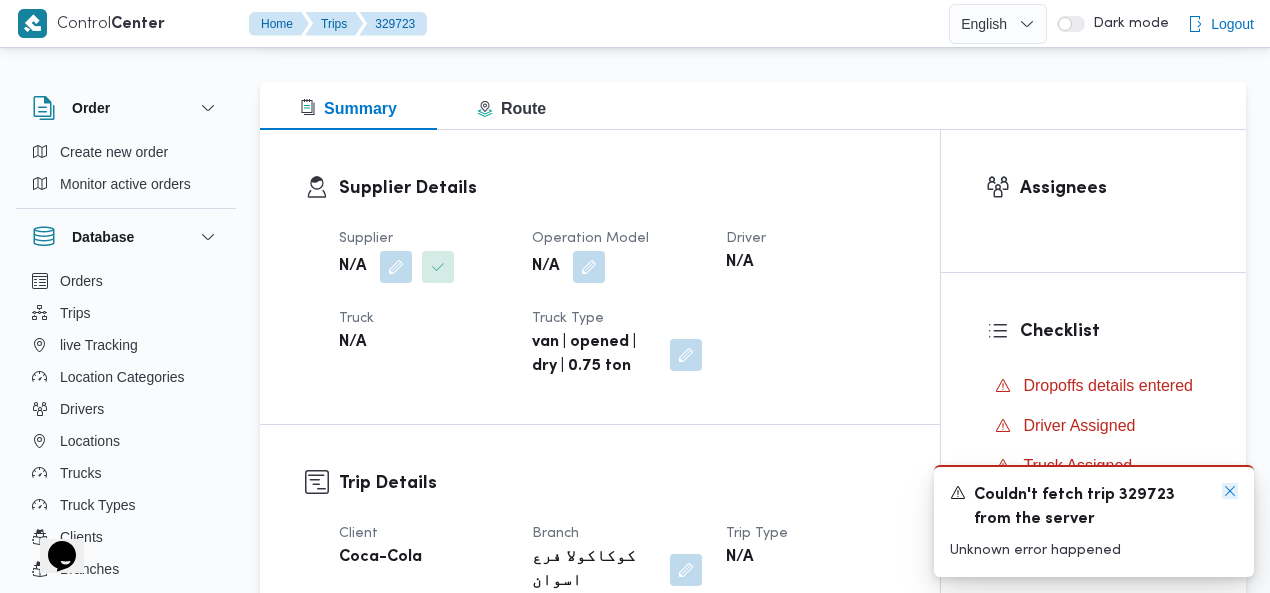 click 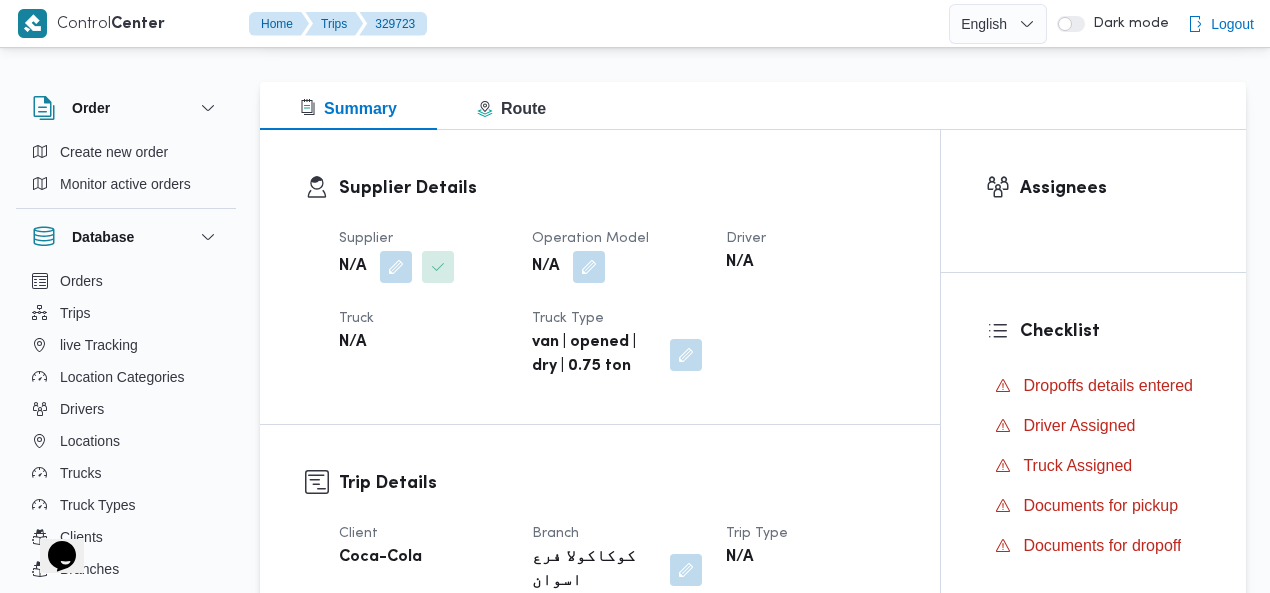 click on "Summary Route" at bounding box center [753, 106] 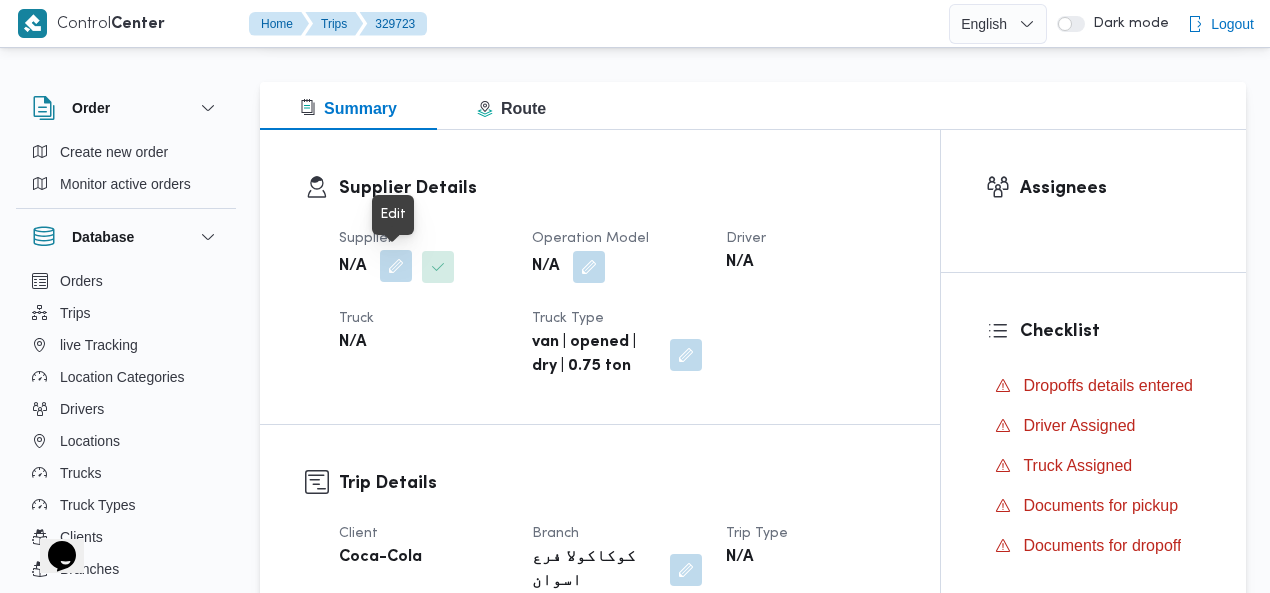 click at bounding box center (396, 266) 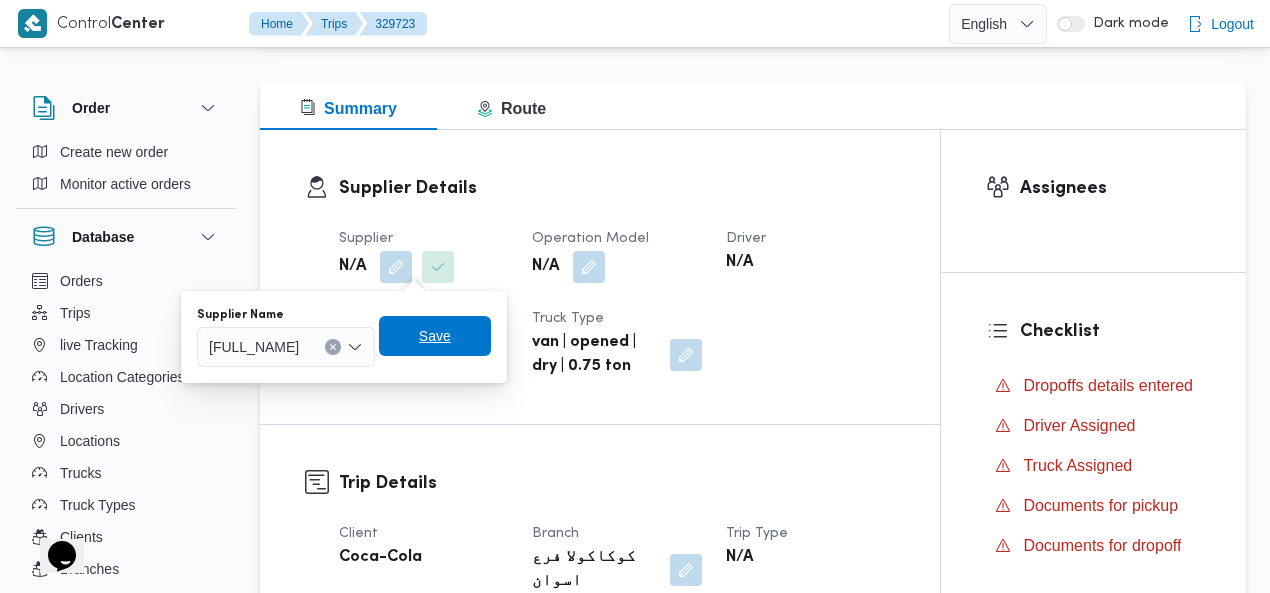 click on "Save" at bounding box center (435, 336) 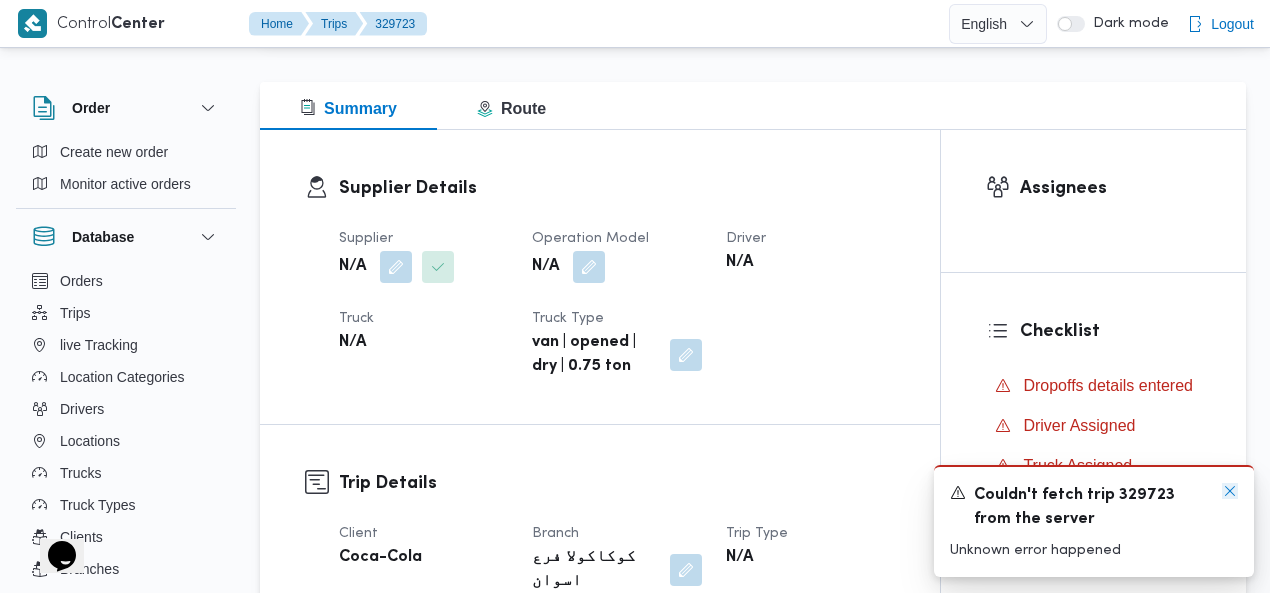 click 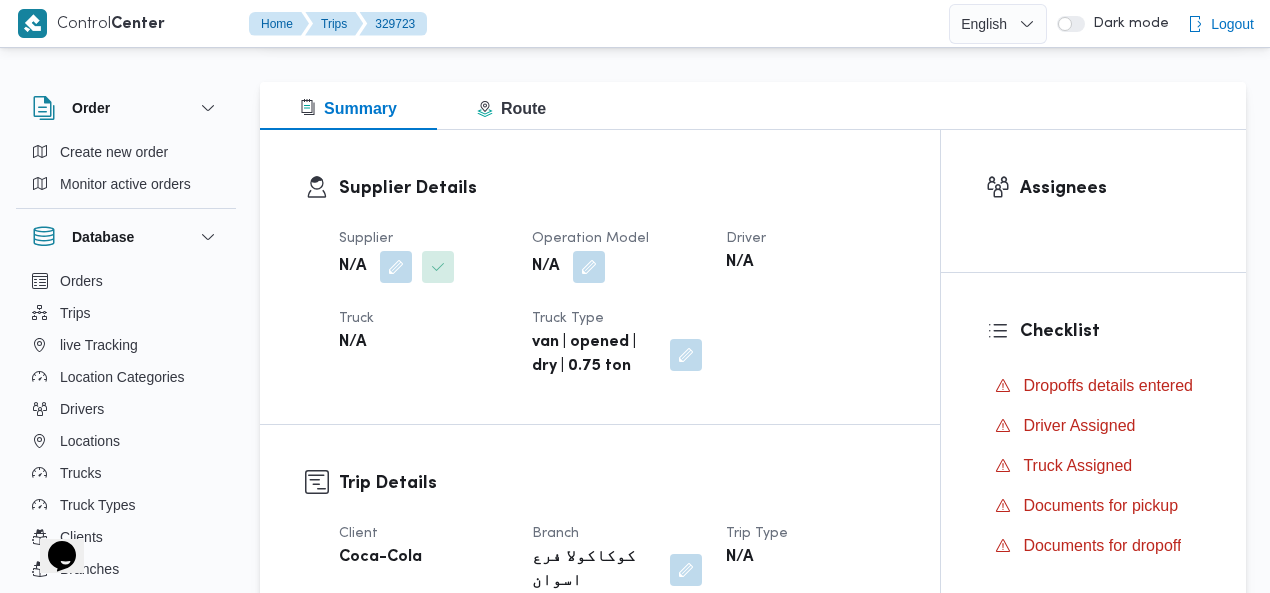 click on "Supplier Details Supplier N/A Operation Model N/A Driver N/A Truck N/A Truck Type van | opened | dry | 0.75 ton" at bounding box center [600, 277] 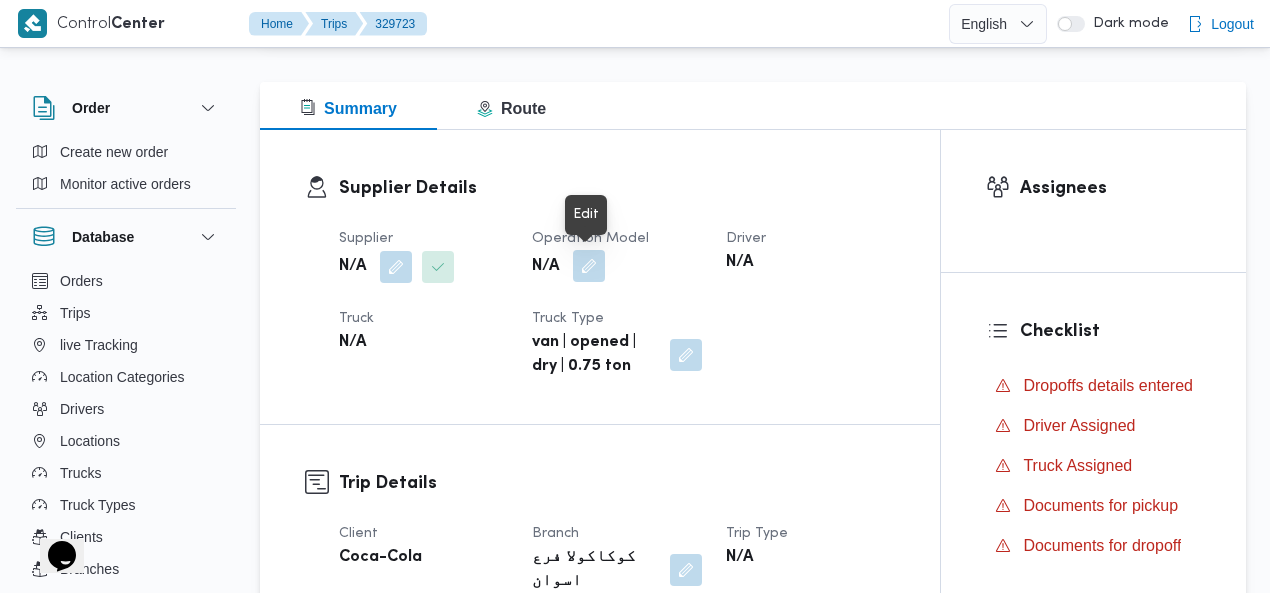 click at bounding box center [589, 266] 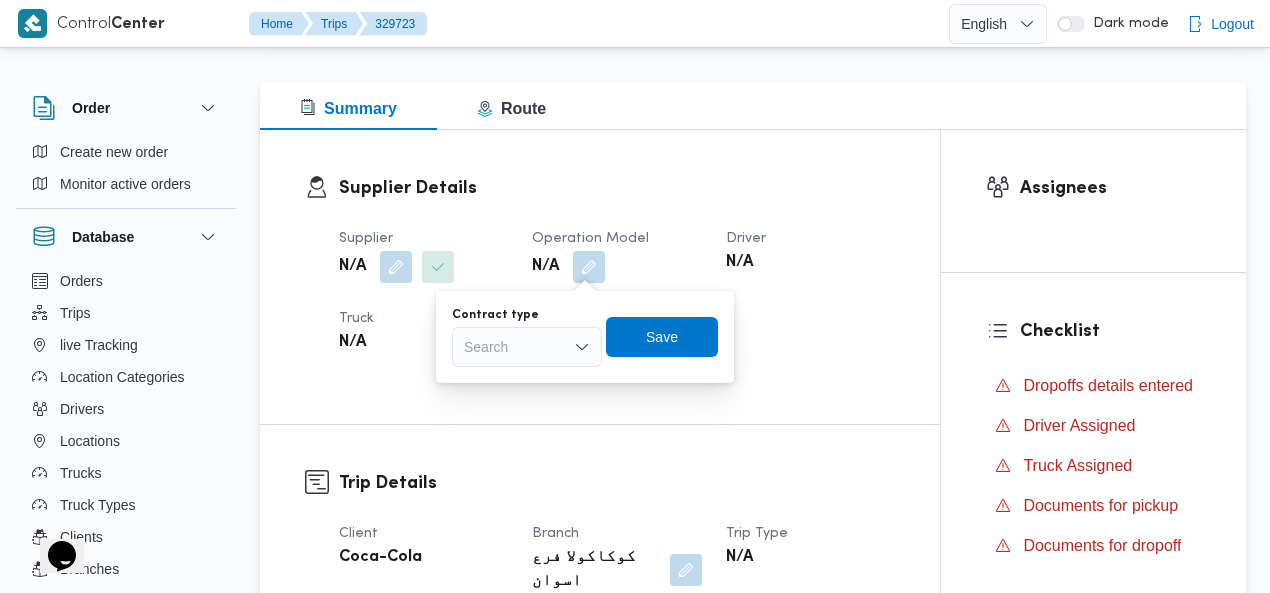 click on "Search" at bounding box center [527, 347] 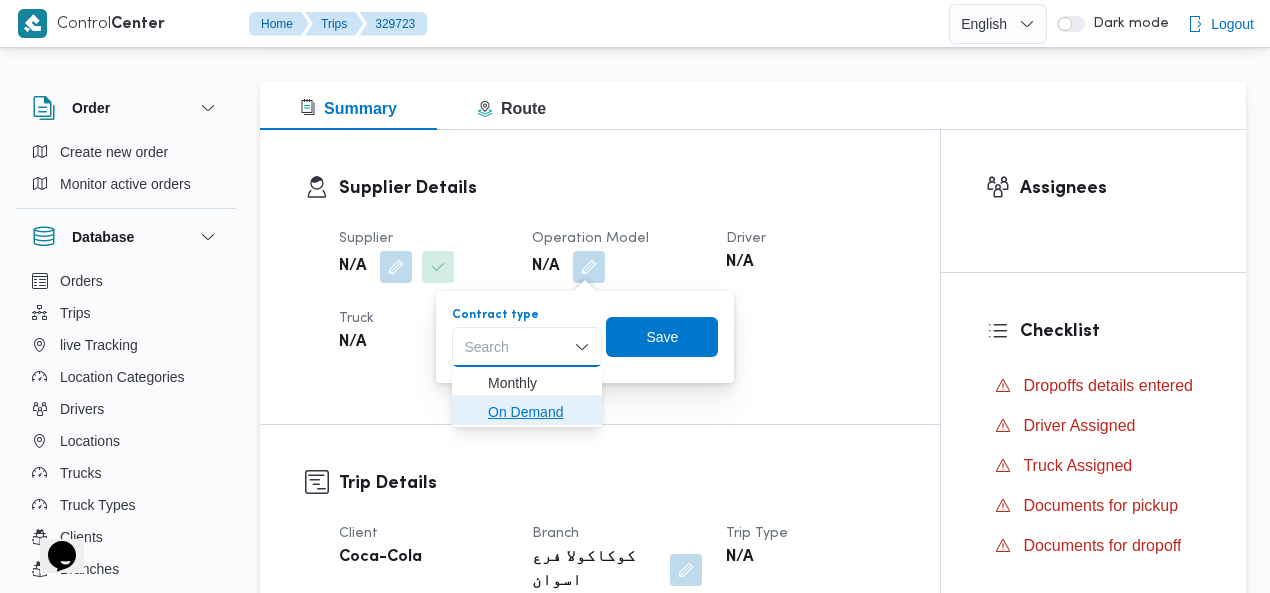 click on "On Demand" at bounding box center (539, 412) 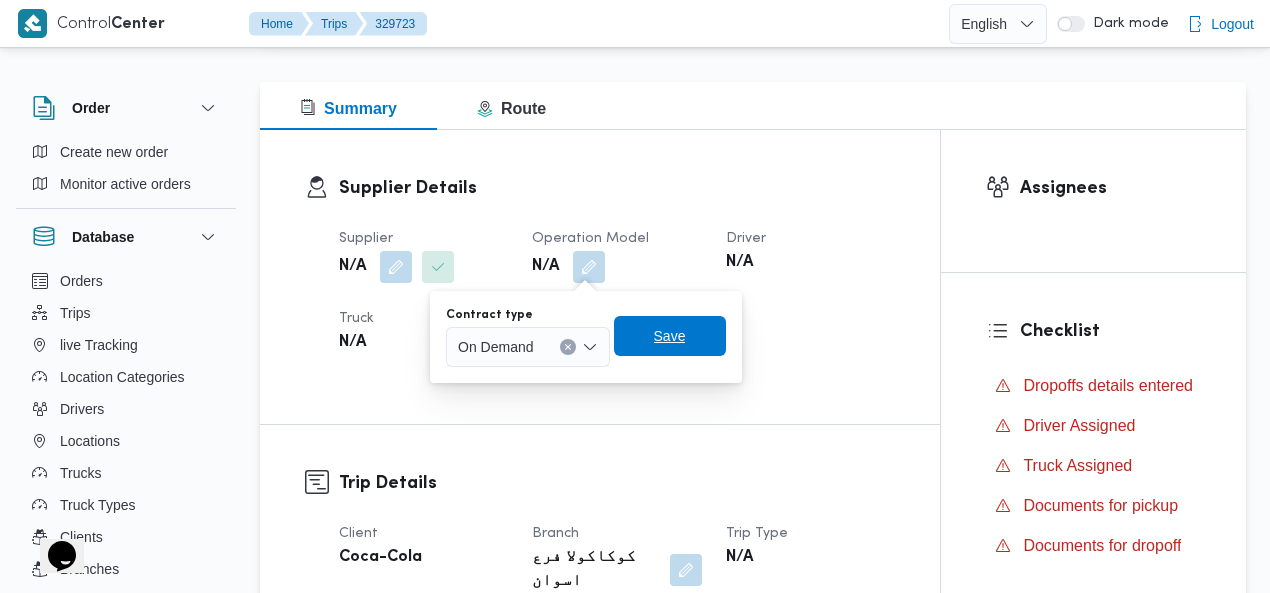 click on "Save" at bounding box center [670, 336] 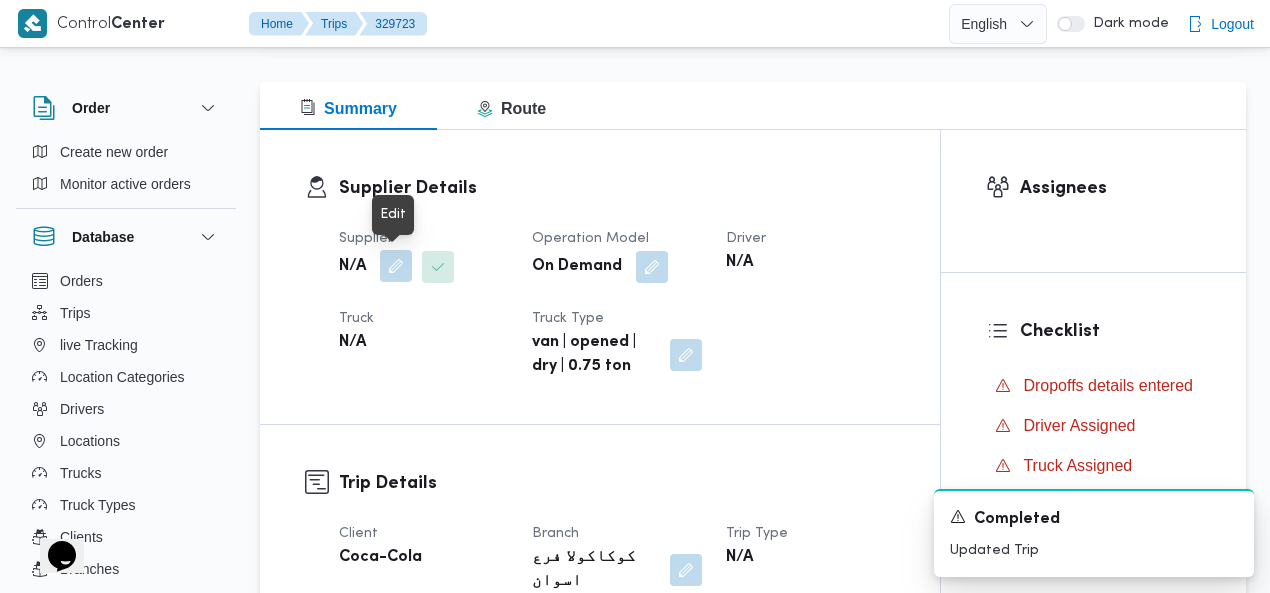 click at bounding box center [396, 266] 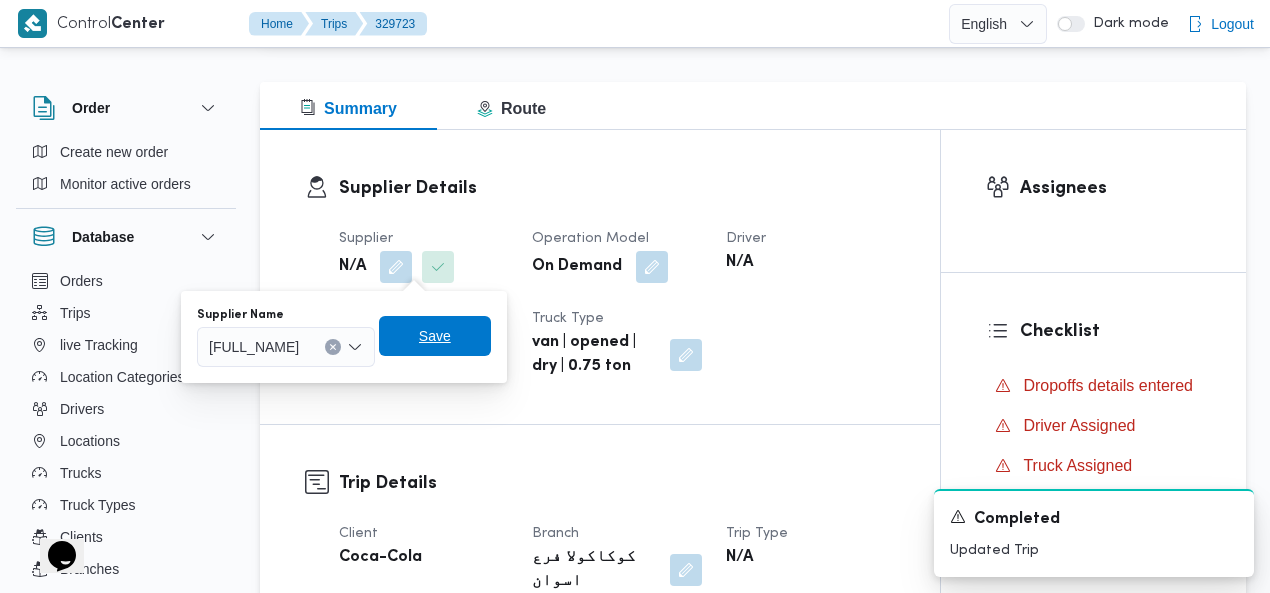 click on "Save" at bounding box center [435, 336] 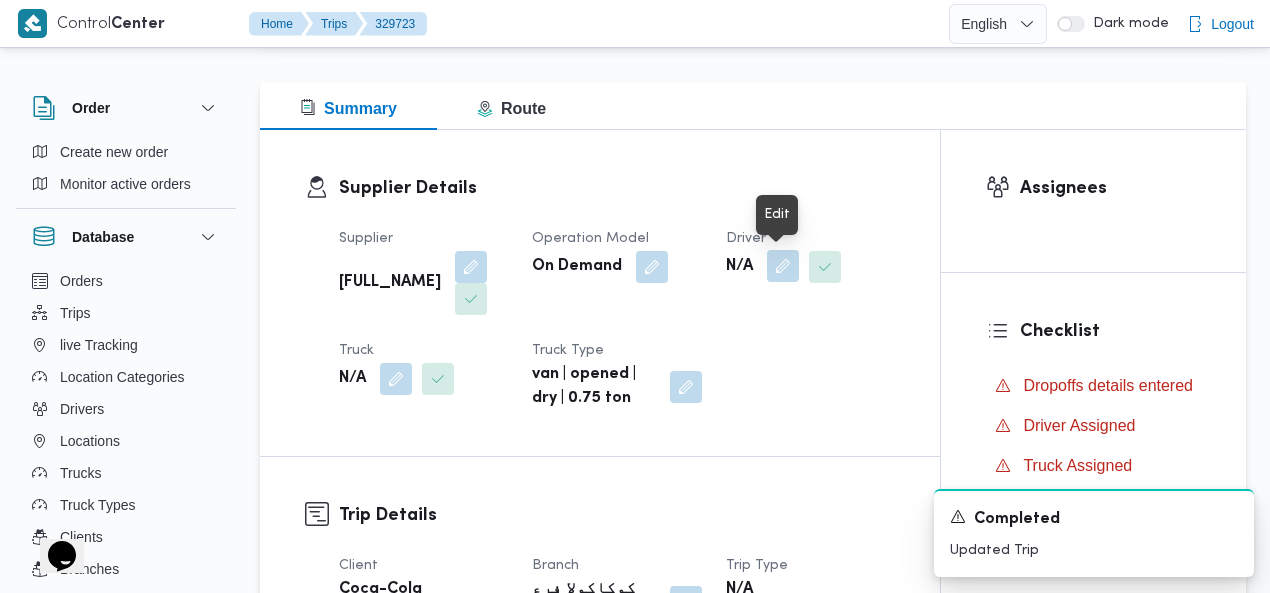 click at bounding box center [783, 266] 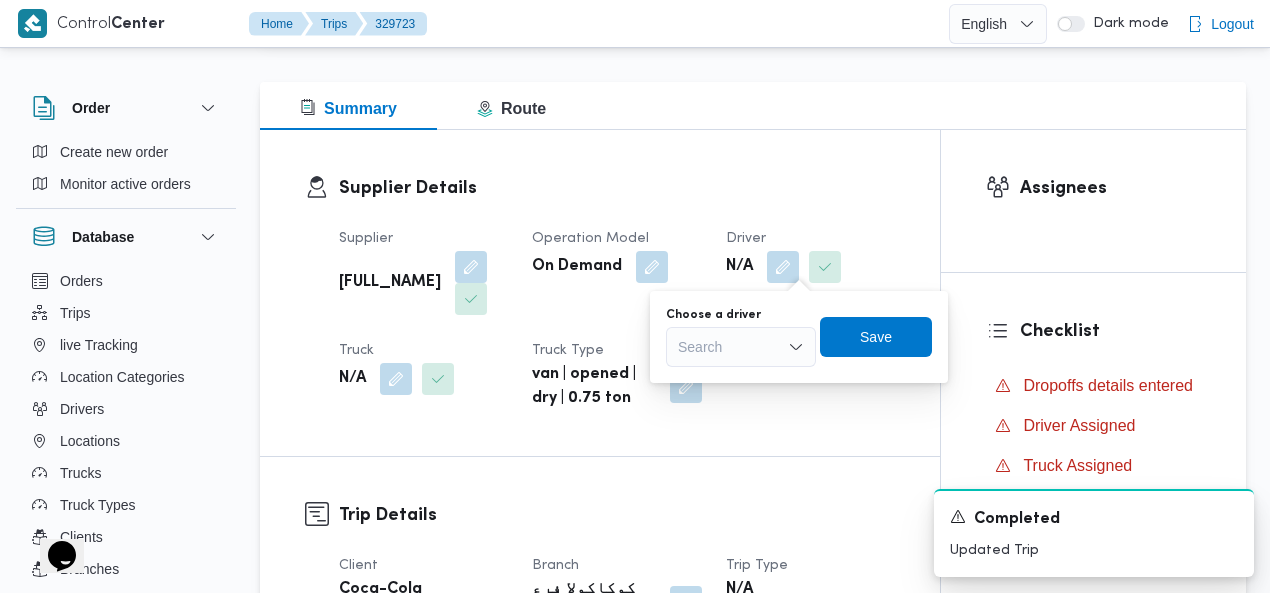 click on "Search" at bounding box center [741, 347] 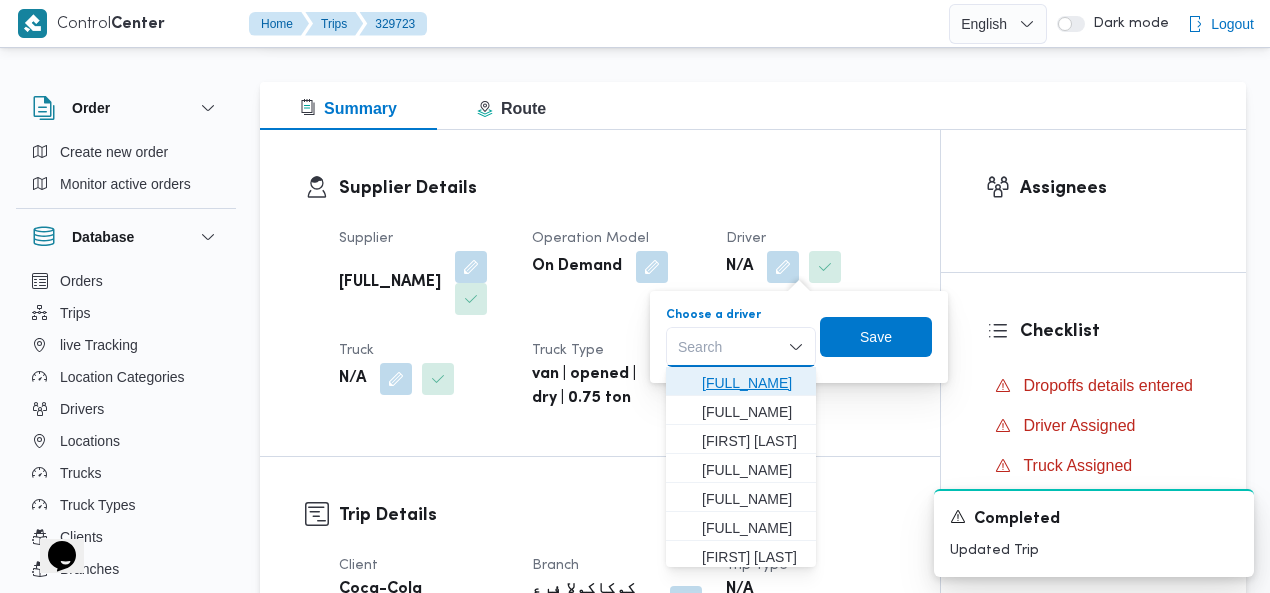 click on "محمد نزيه محمد" at bounding box center [741, 383] 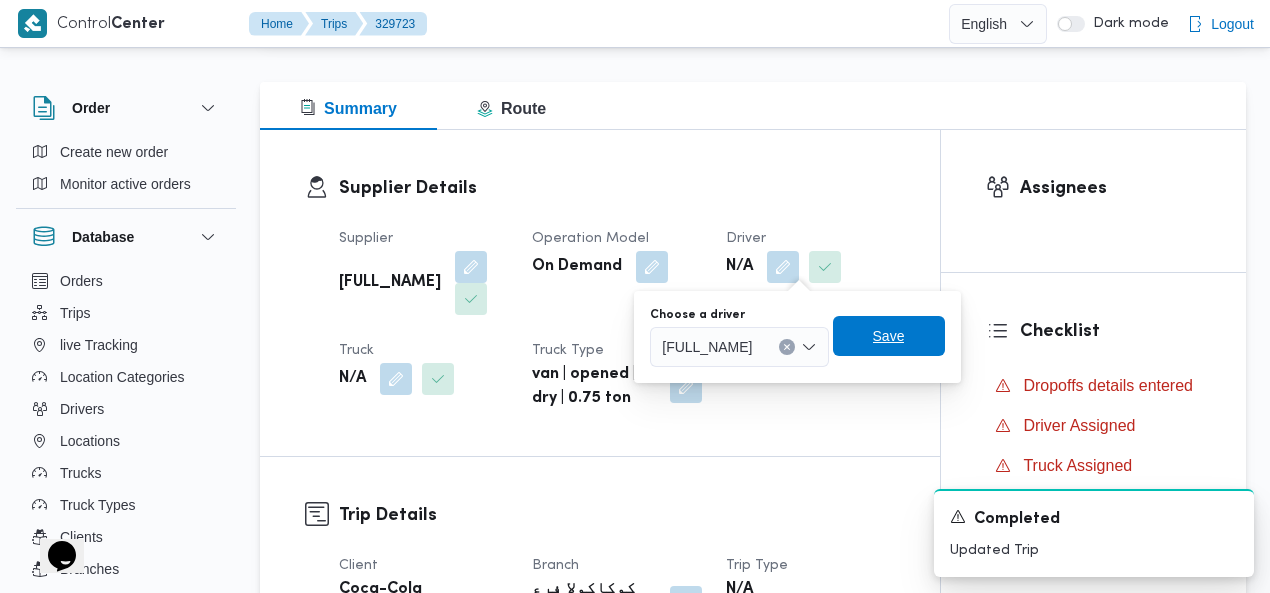 drag, startPoint x: 868, startPoint y: 341, endPoint x: 776, endPoint y: 353, distance: 92.779305 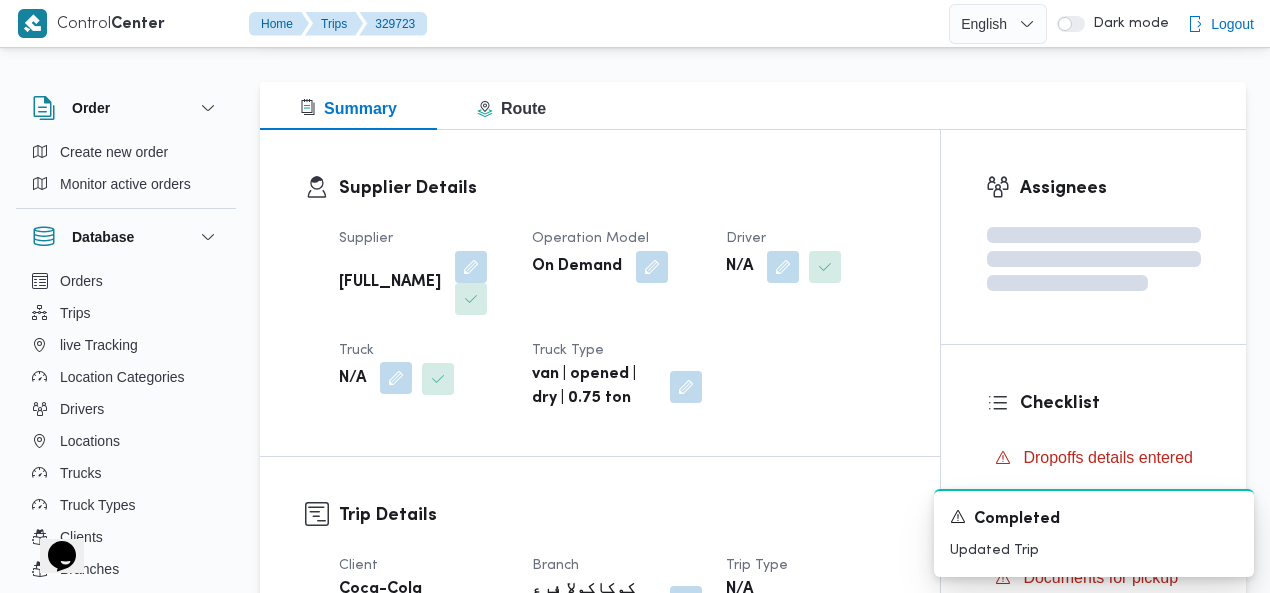 click at bounding box center [396, 378] 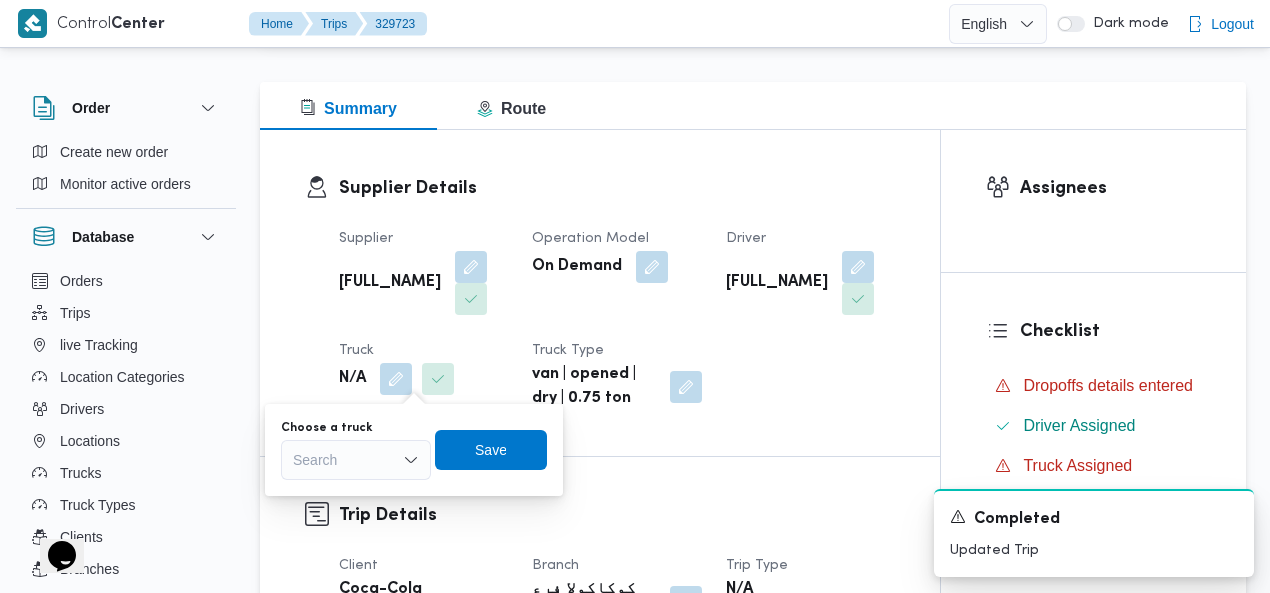 click on "Search" at bounding box center (356, 460) 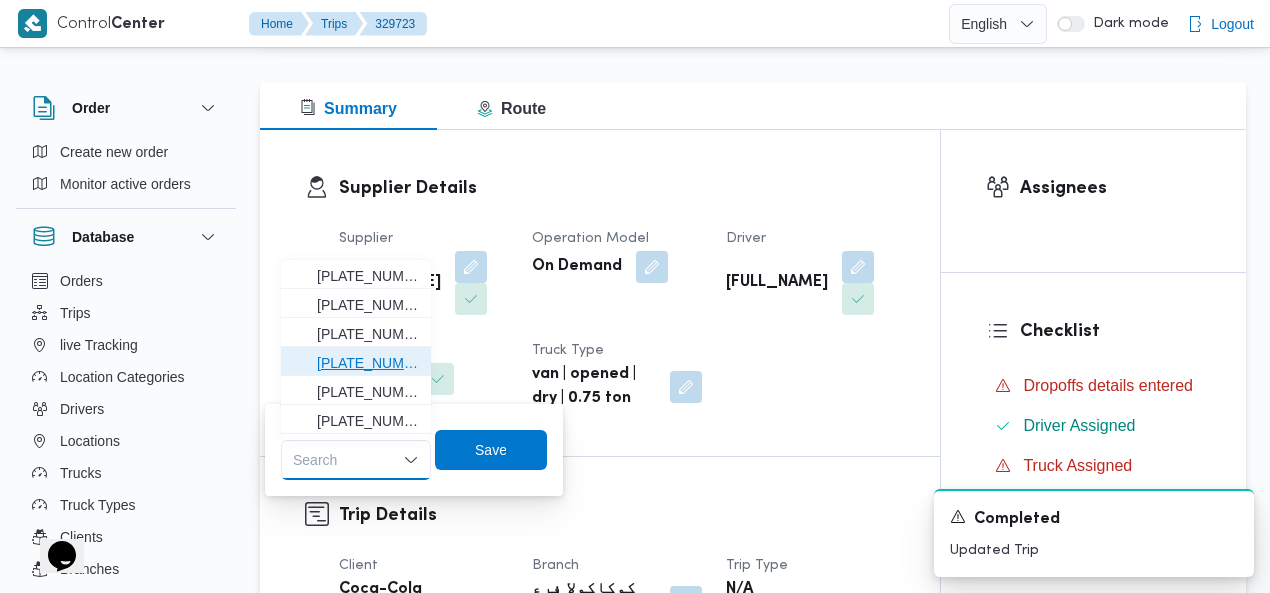 drag, startPoint x: 402, startPoint y: 359, endPoint x: 408, endPoint y: 371, distance: 13.416408 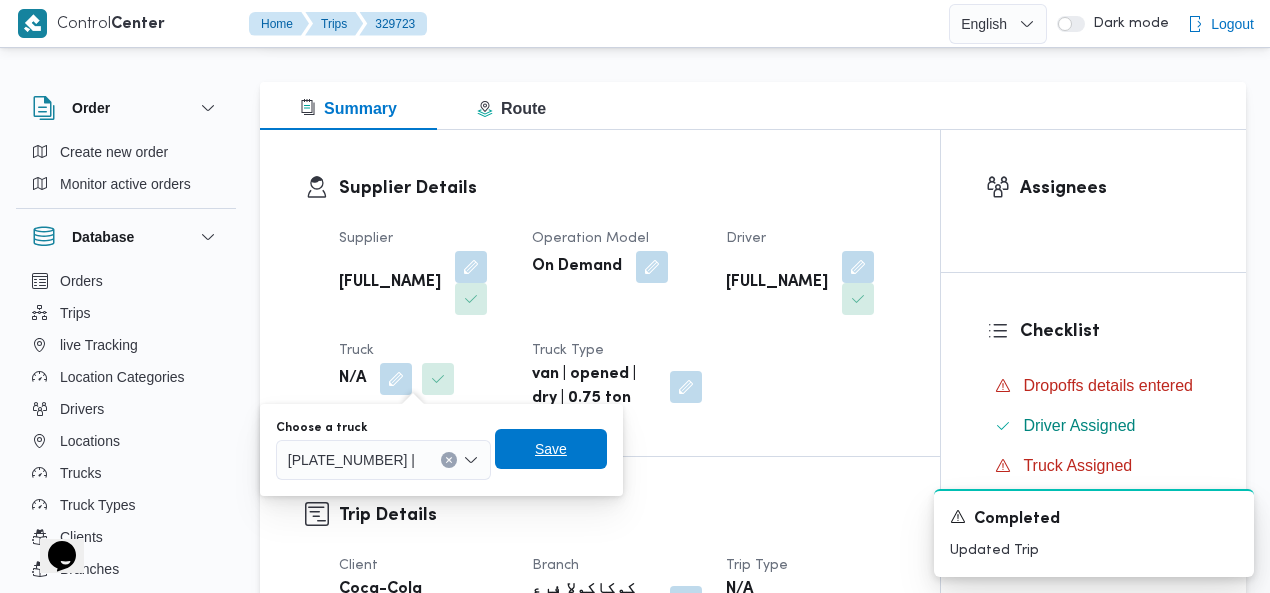 click on "Save" at bounding box center [551, 449] 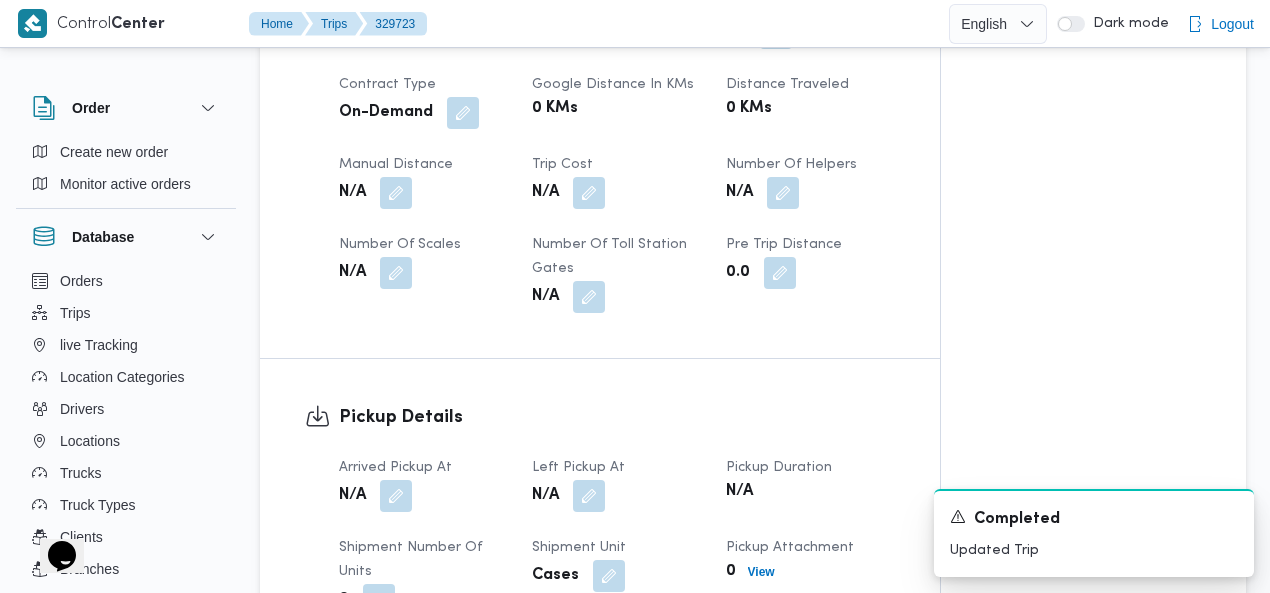 scroll, scrollTop: 970, scrollLeft: 0, axis: vertical 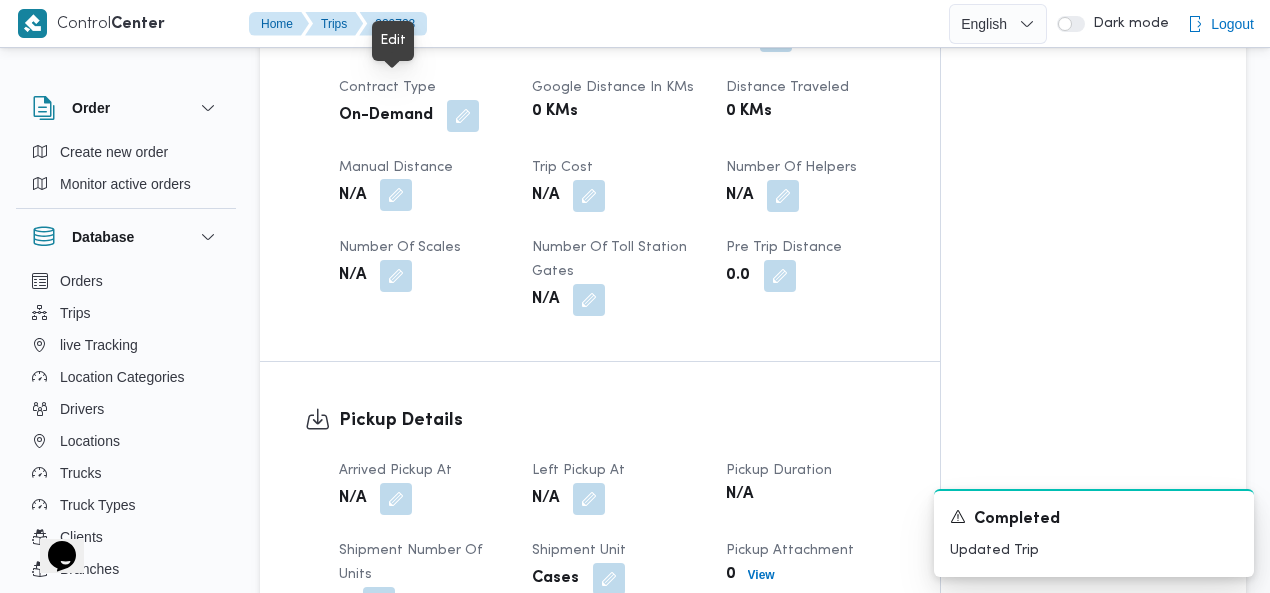 click at bounding box center [396, 195] 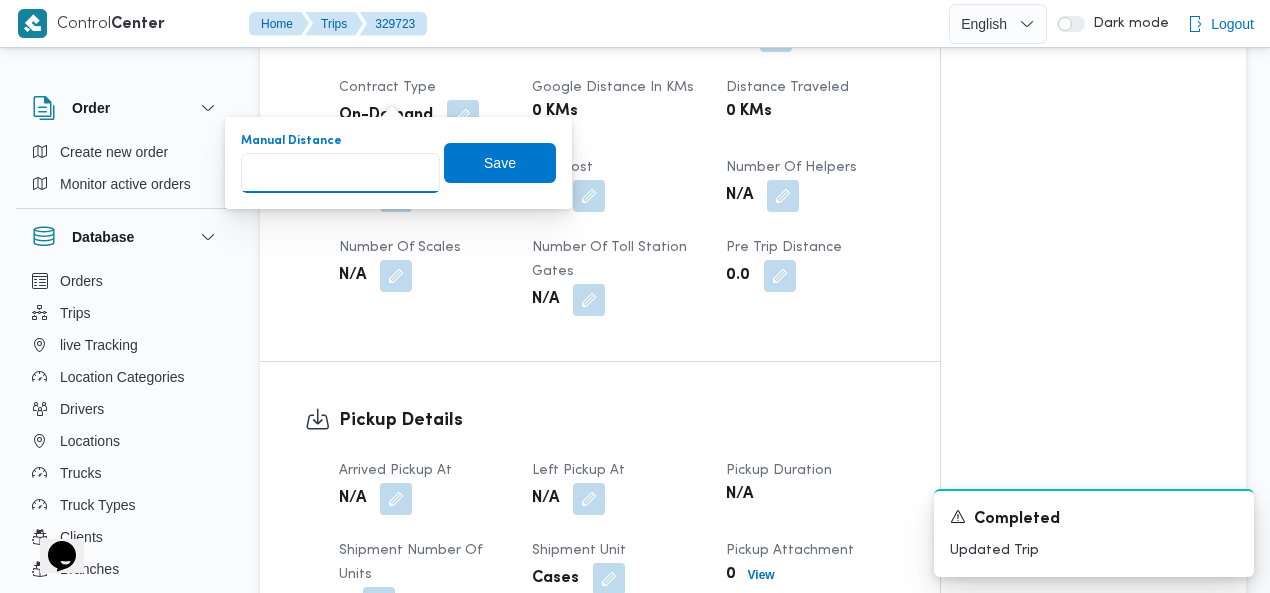 click on "Manual Distance" at bounding box center [340, 173] 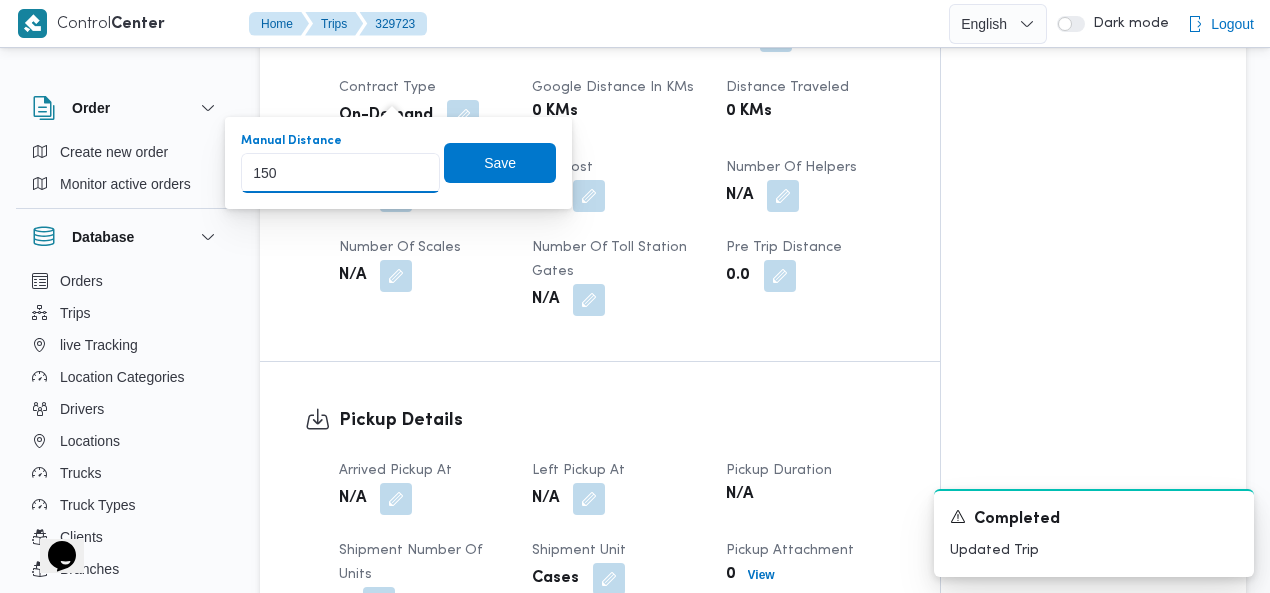 type on "1500" 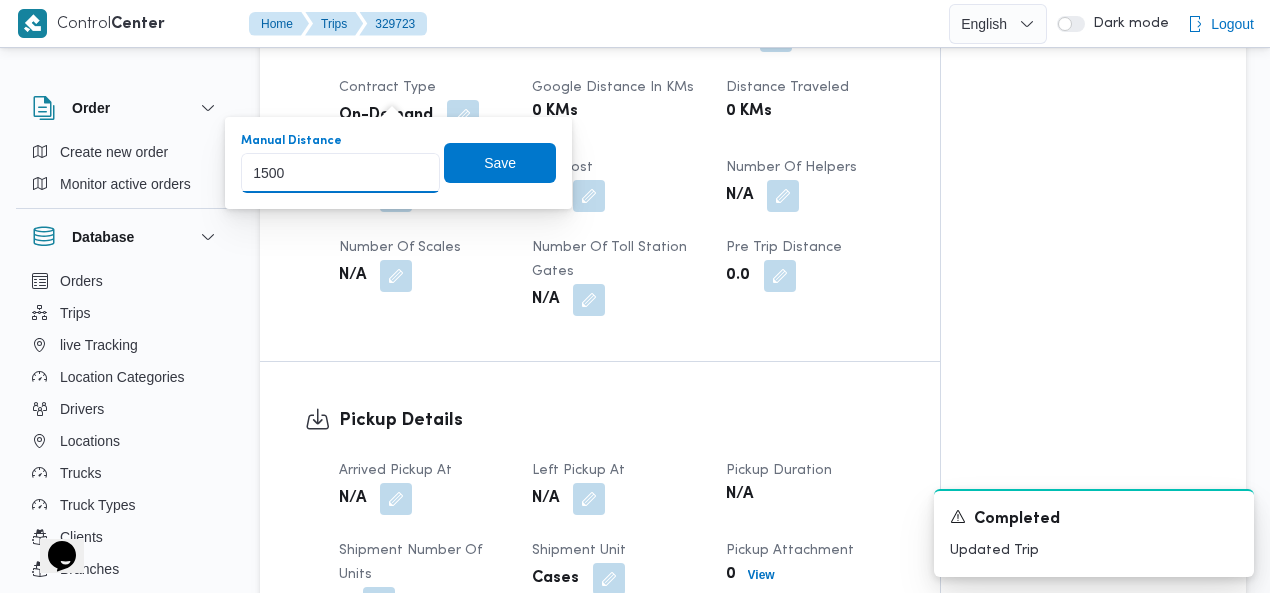click on "1500" at bounding box center (340, 173) 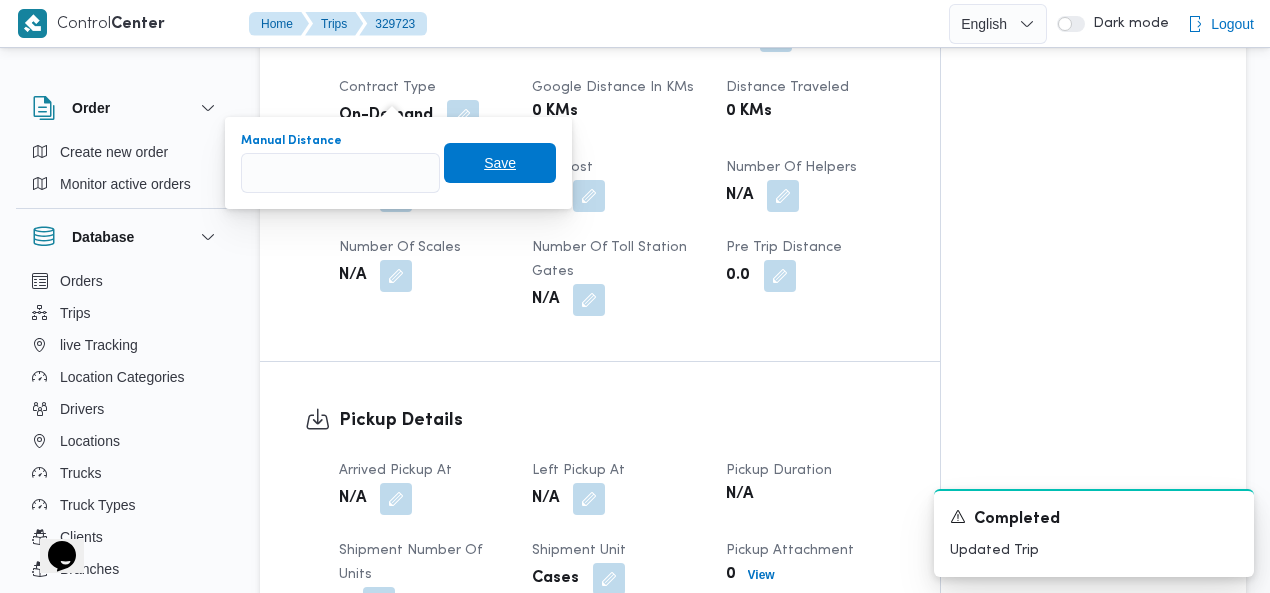 click on "Save" at bounding box center (500, 163) 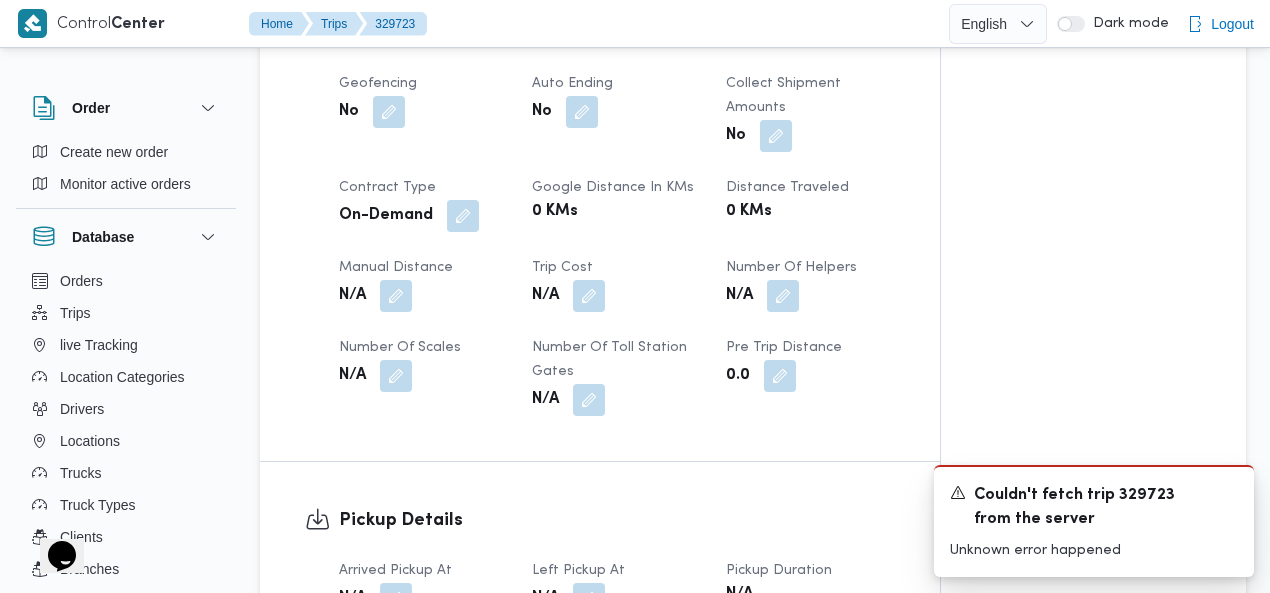 scroll, scrollTop: 866, scrollLeft: 0, axis: vertical 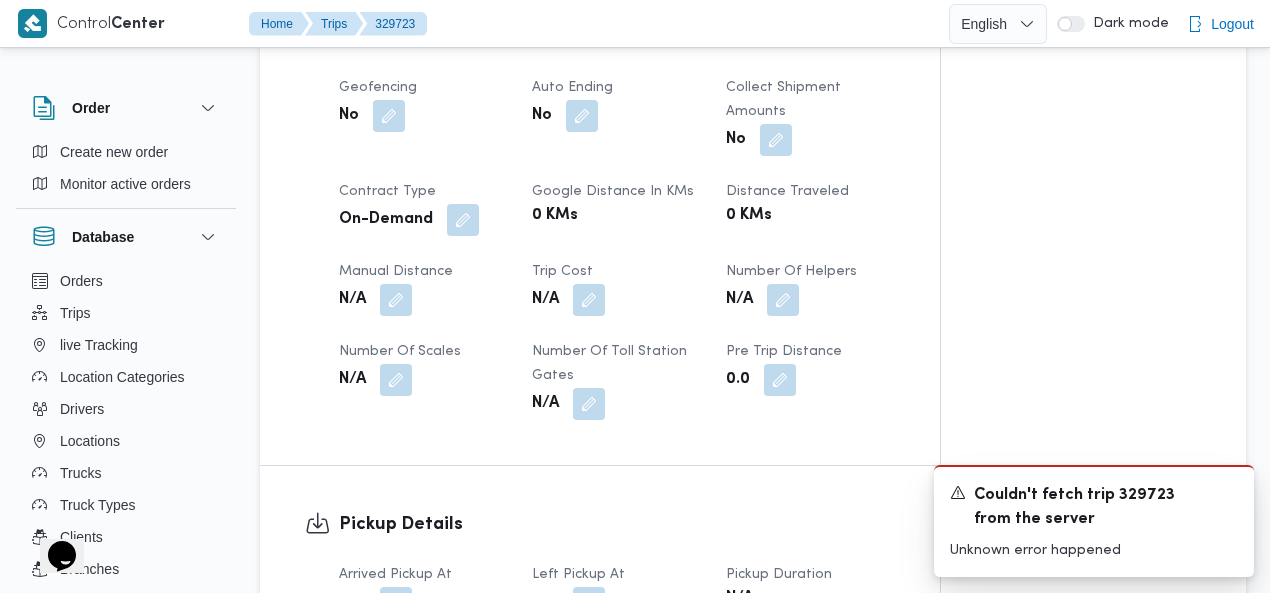 click on "Number of Helpers" at bounding box center (810, 272) 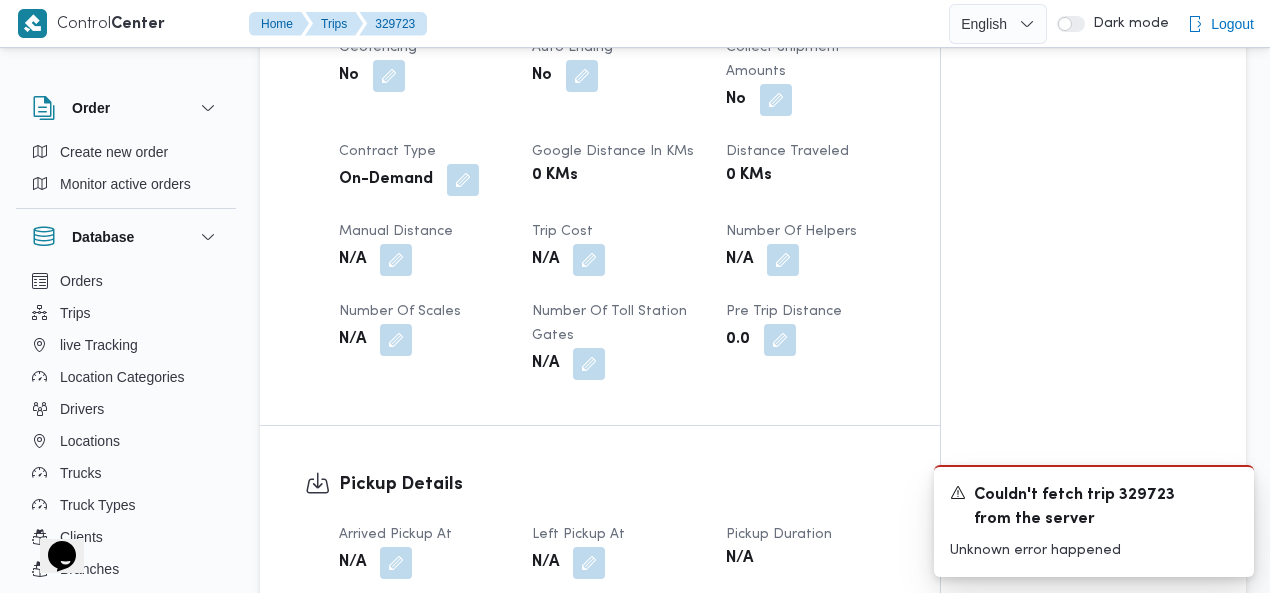 scroll, scrollTop: 1026, scrollLeft: 0, axis: vertical 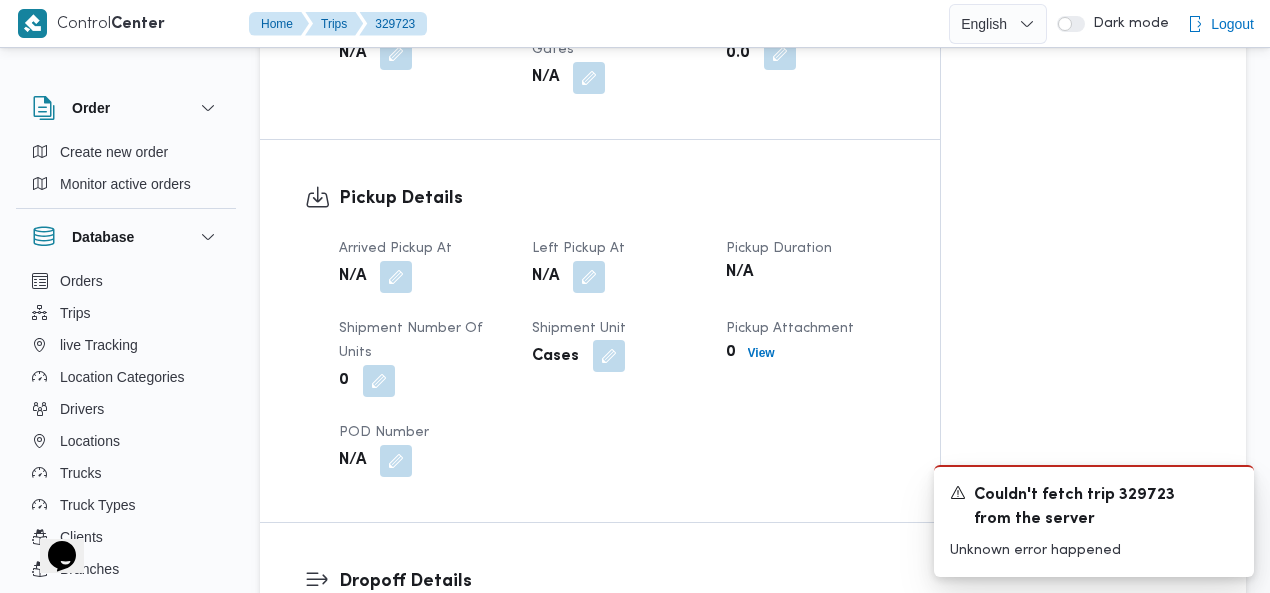 click at bounding box center (609, 356) 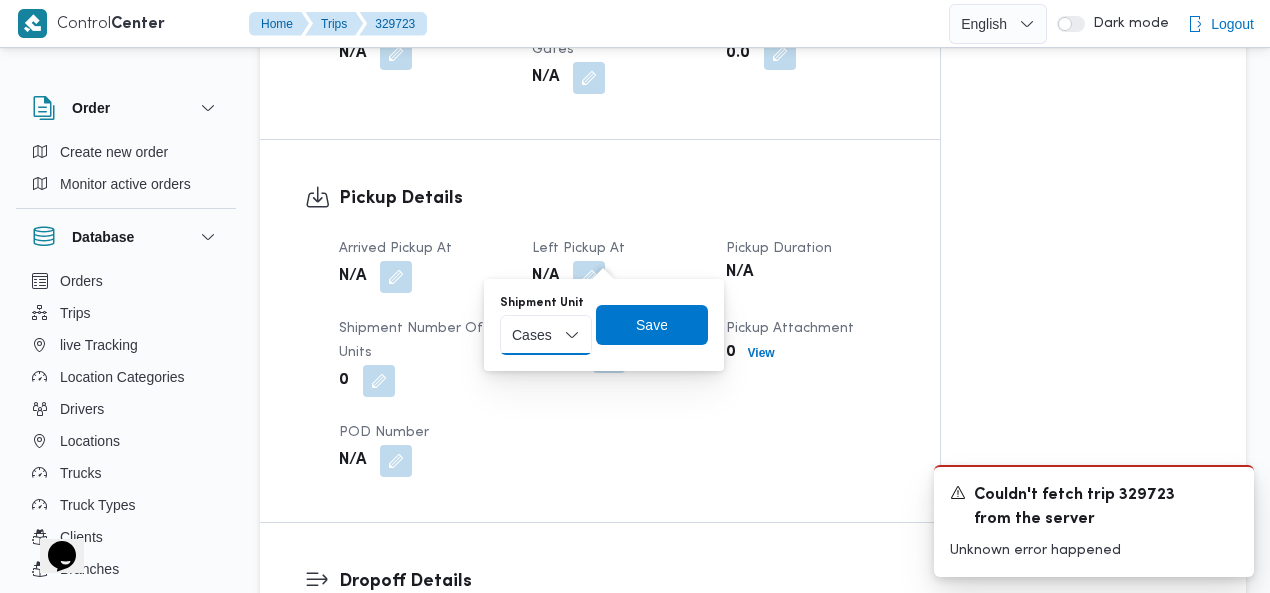 click on "Cases Ton Kg Pallet Meter" at bounding box center (546, 335) 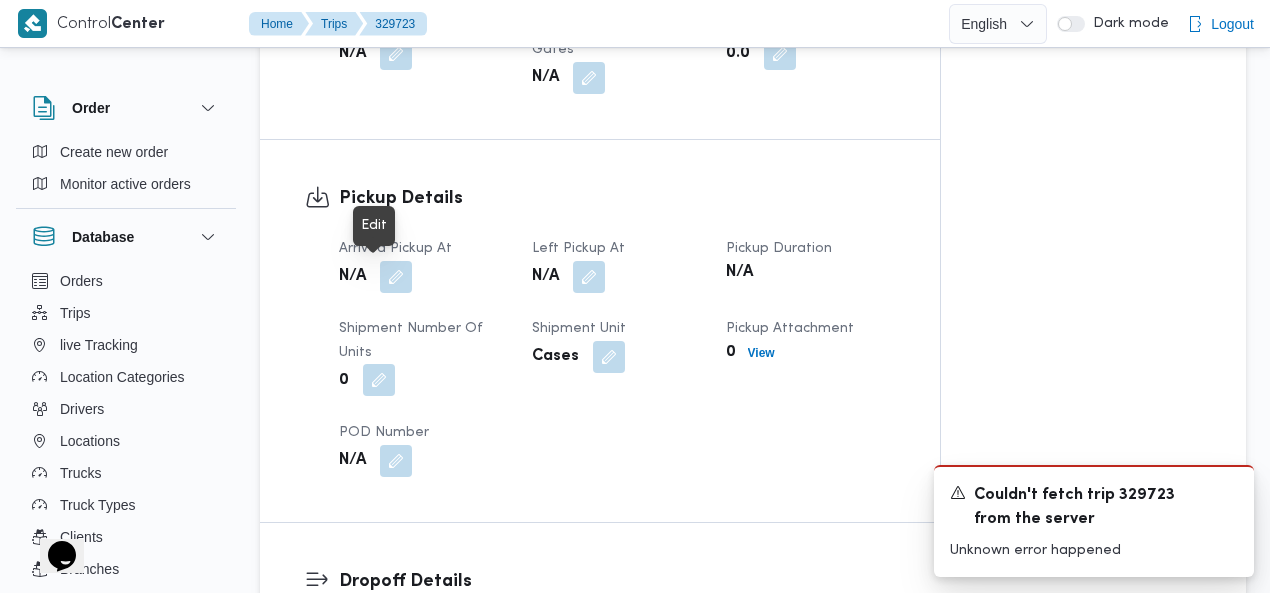 click at bounding box center [379, 380] 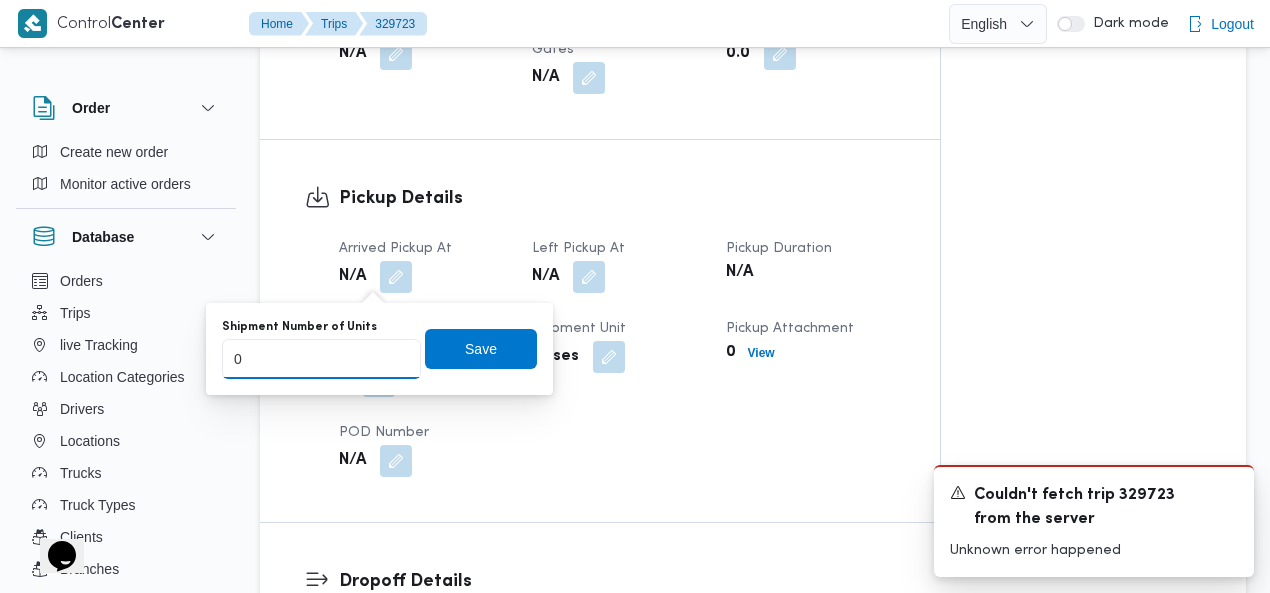 click on "0" at bounding box center (321, 359) 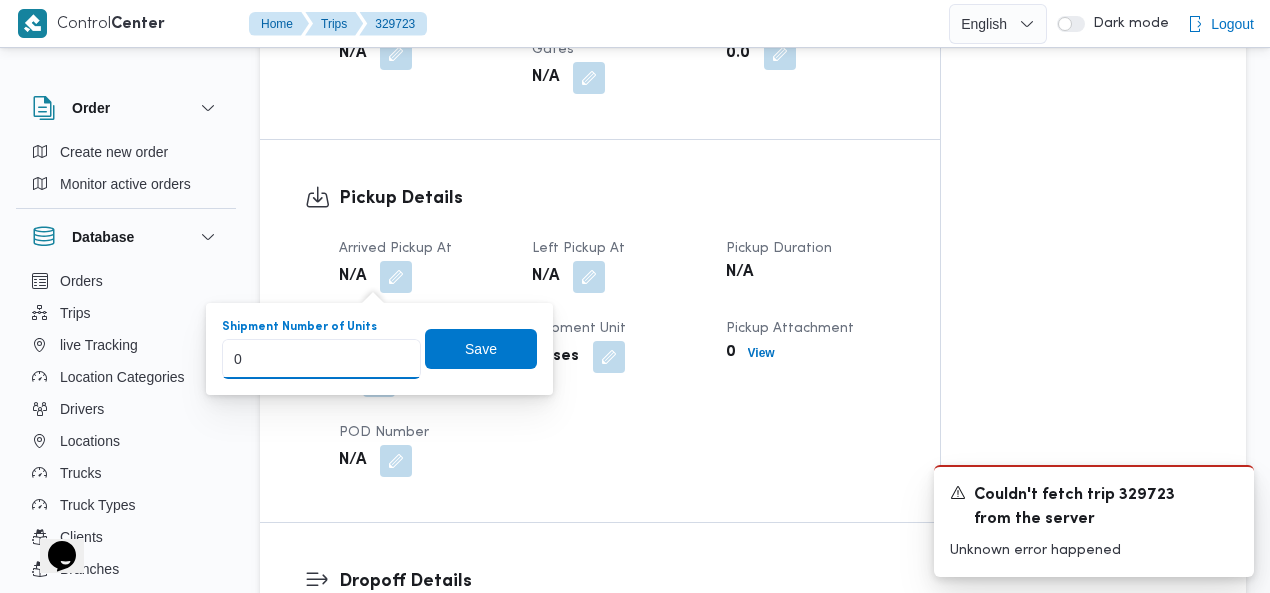 click on "0" at bounding box center (321, 359) 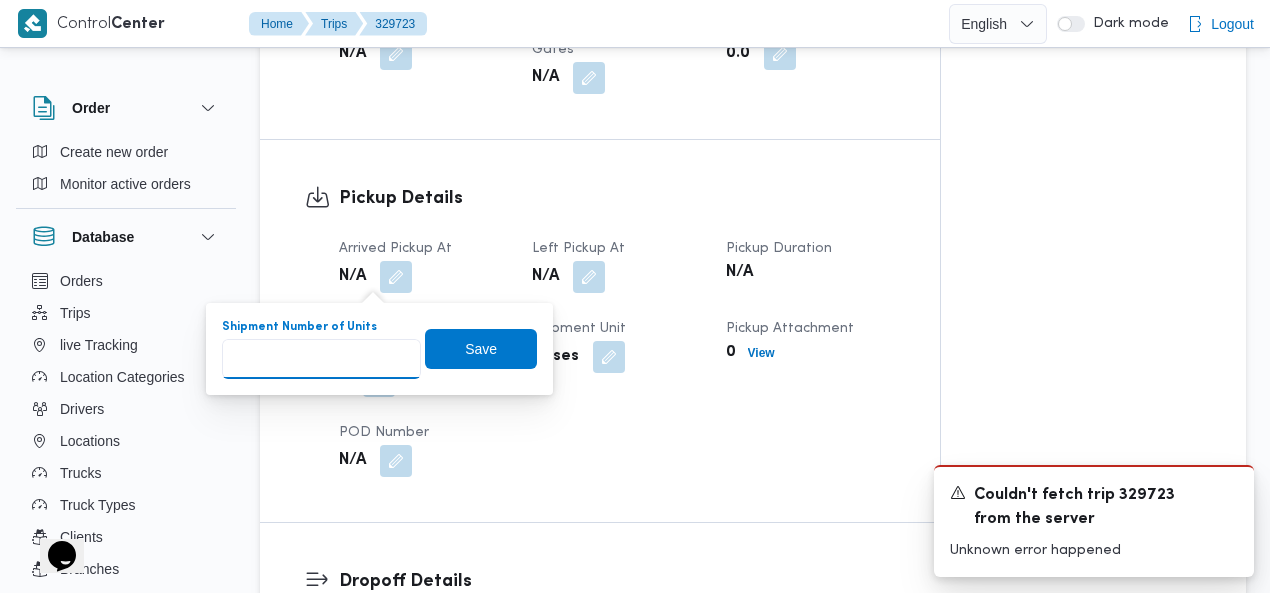 type 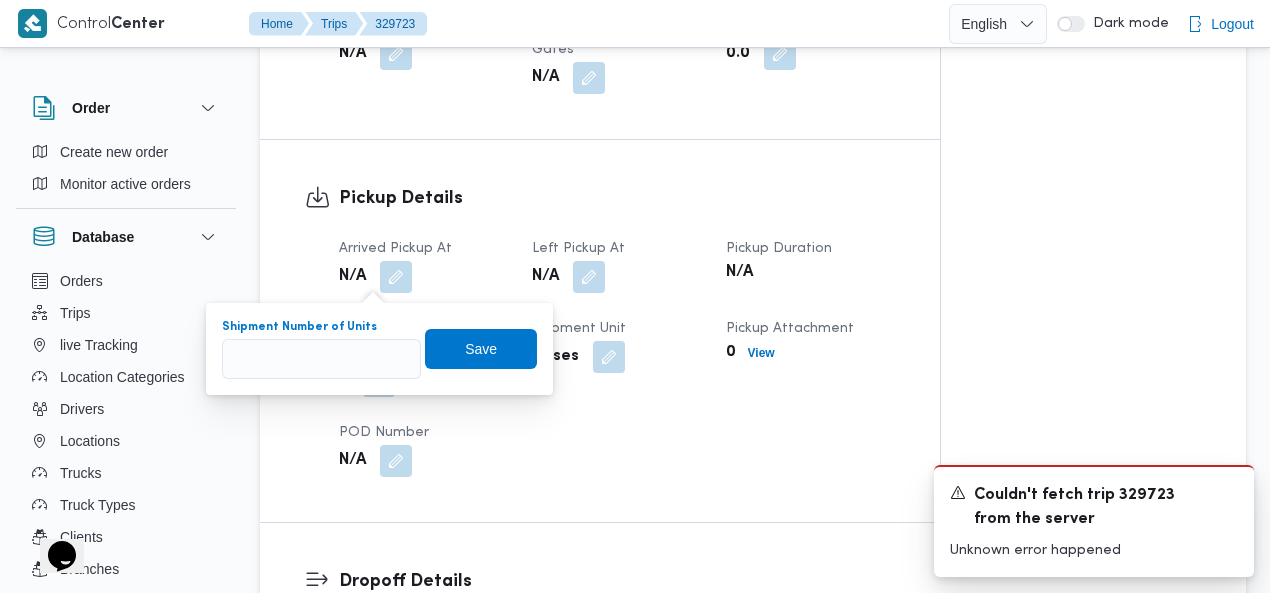 click on "Arrived Pickup At N/A Left Pickup At N/A Pickup Duration N/A Shipment Number of Units 0 Shipment Unit Cases Pickup Attachment 0 View POD Number N/A" at bounding box center [617, 357] 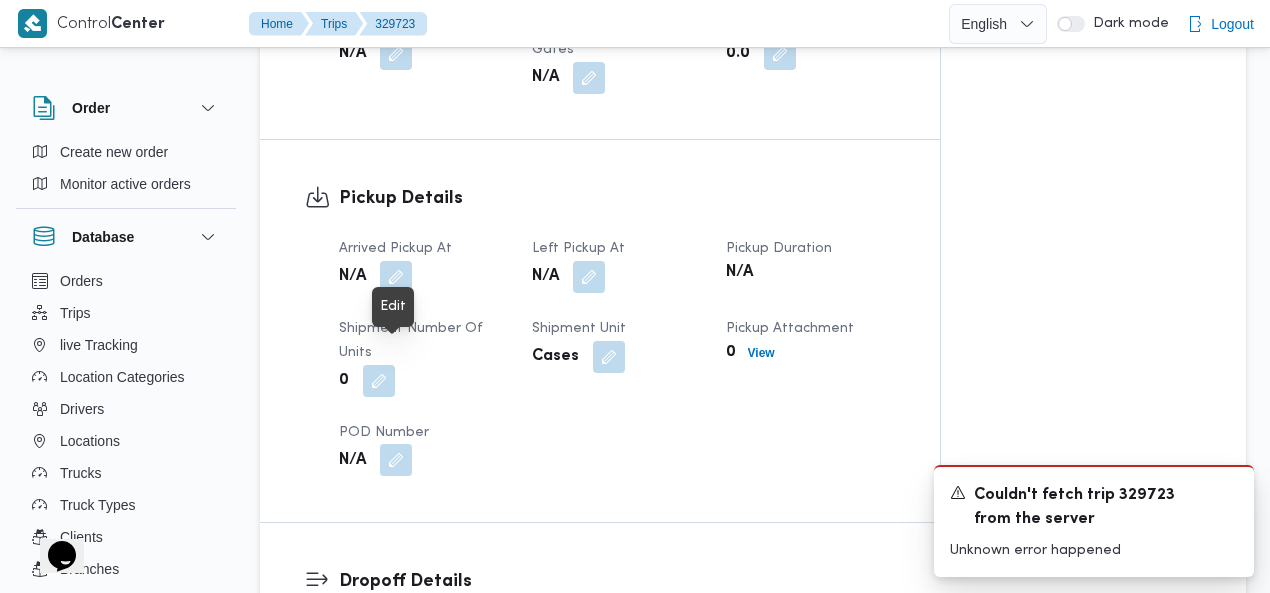 click at bounding box center [396, 460] 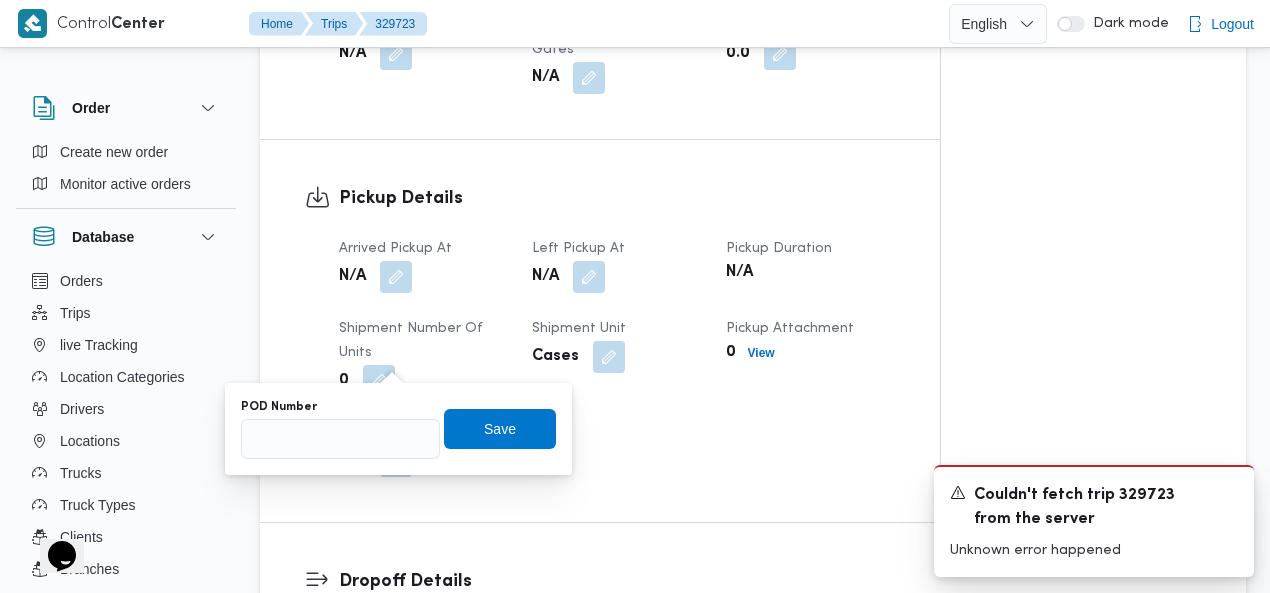 click on "Arrived Pickup At N/A Left Pickup At N/A Pickup Duration N/A Shipment Number of Units 0 Shipment Unit Cases Pickup Attachment 0 View POD Number N/A" at bounding box center (617, 357) 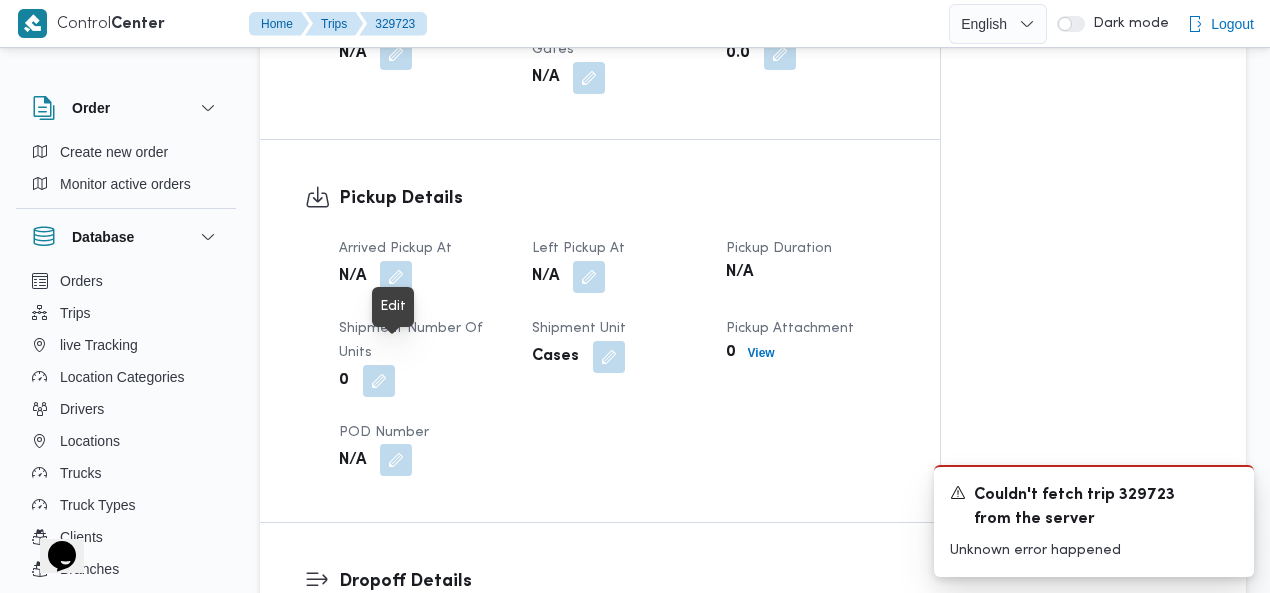 click at bounding box center [396, 460] 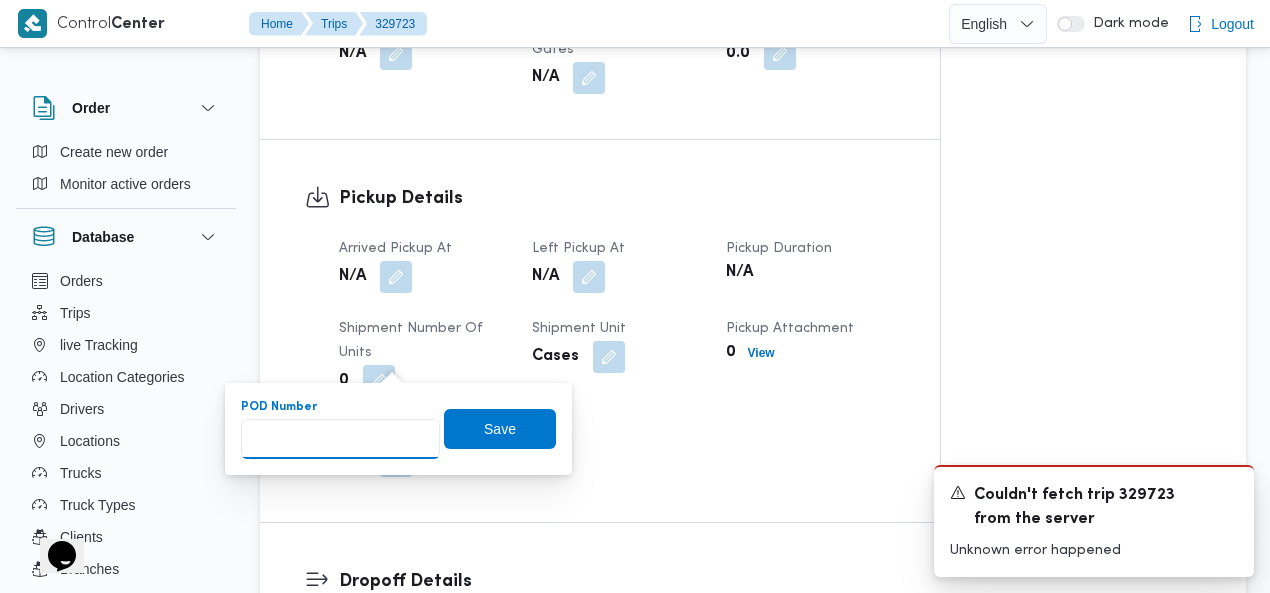 click on "POD Number" at bounding box center (340, 439) 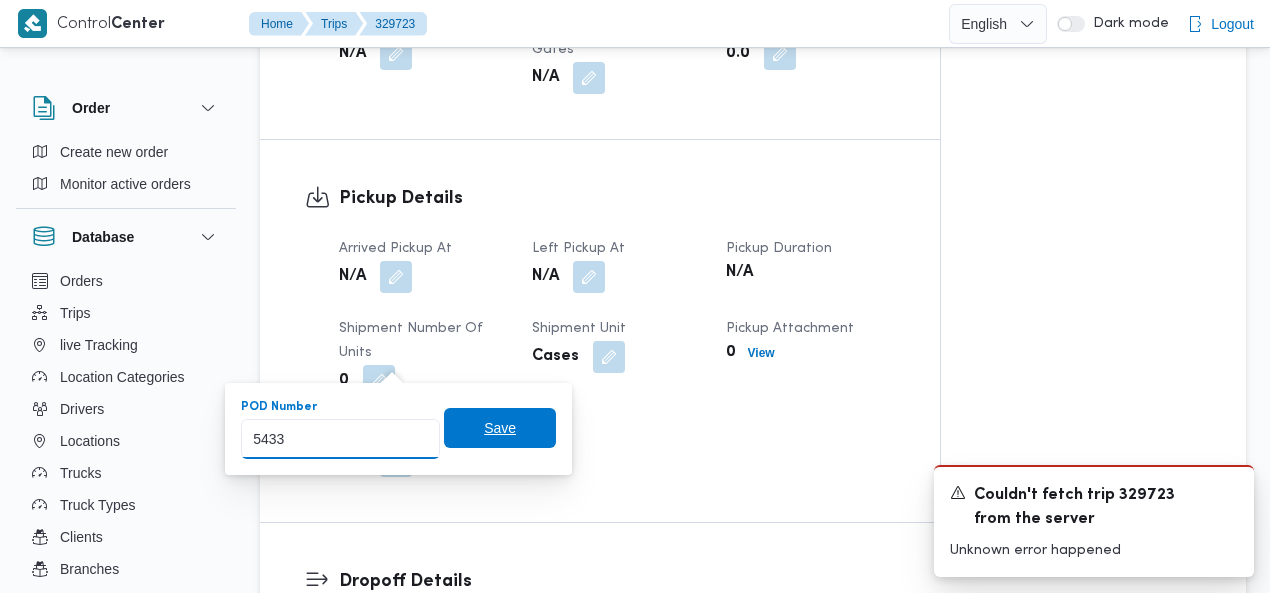 type on "5433" 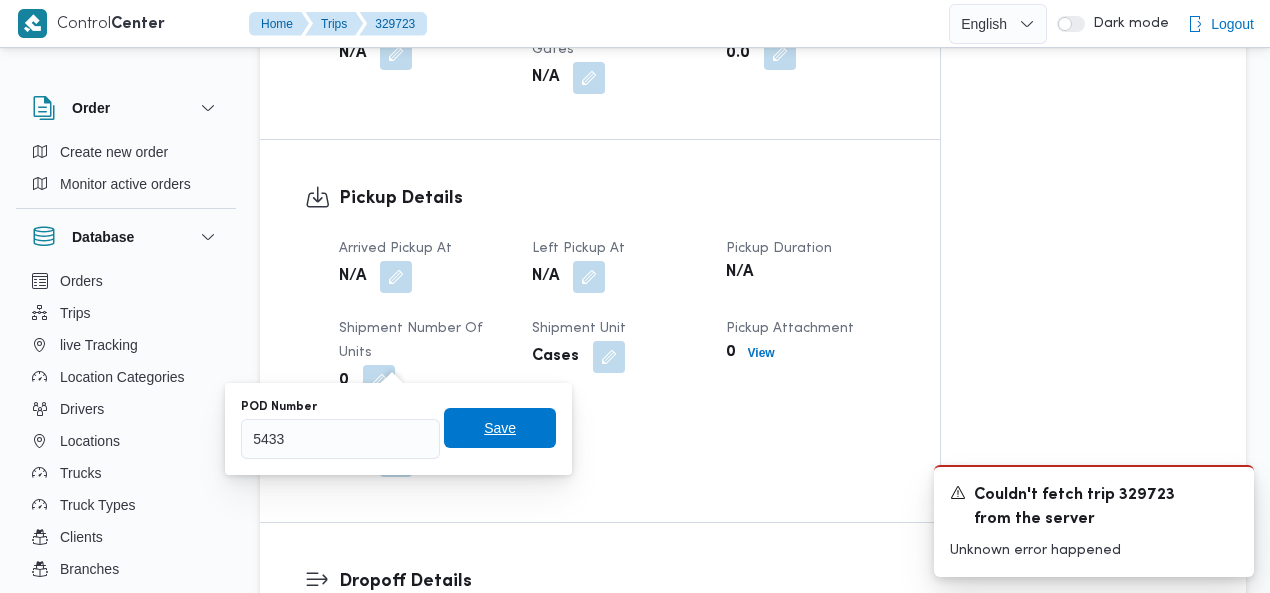 click on "Save" at bounding box center [500, 428] 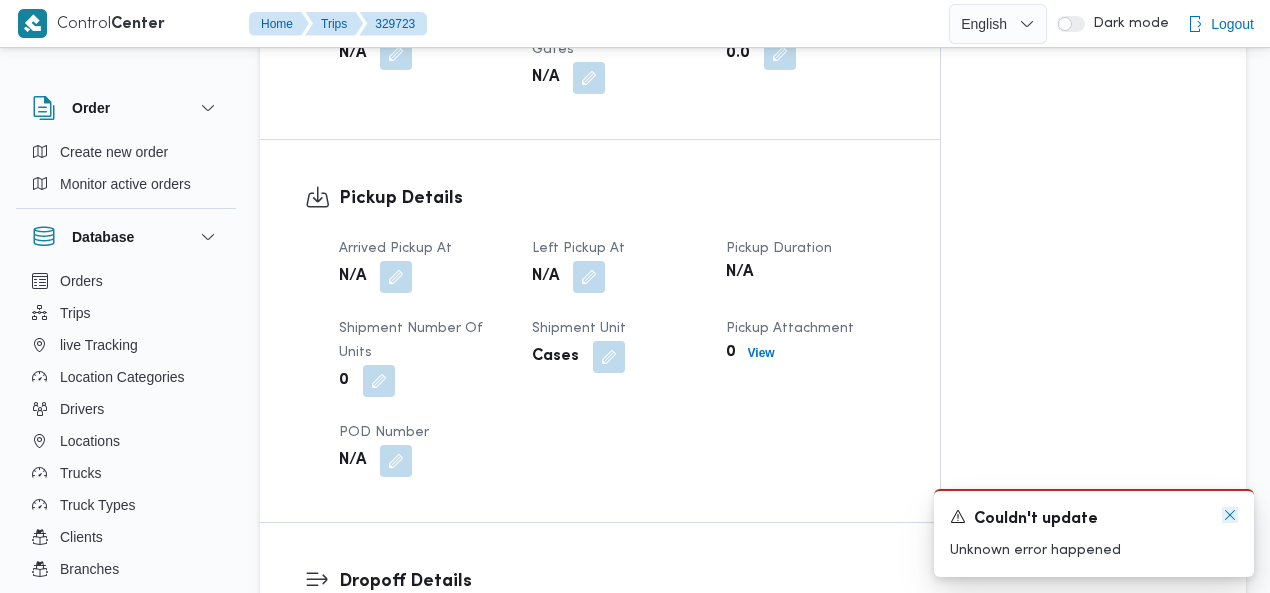 click 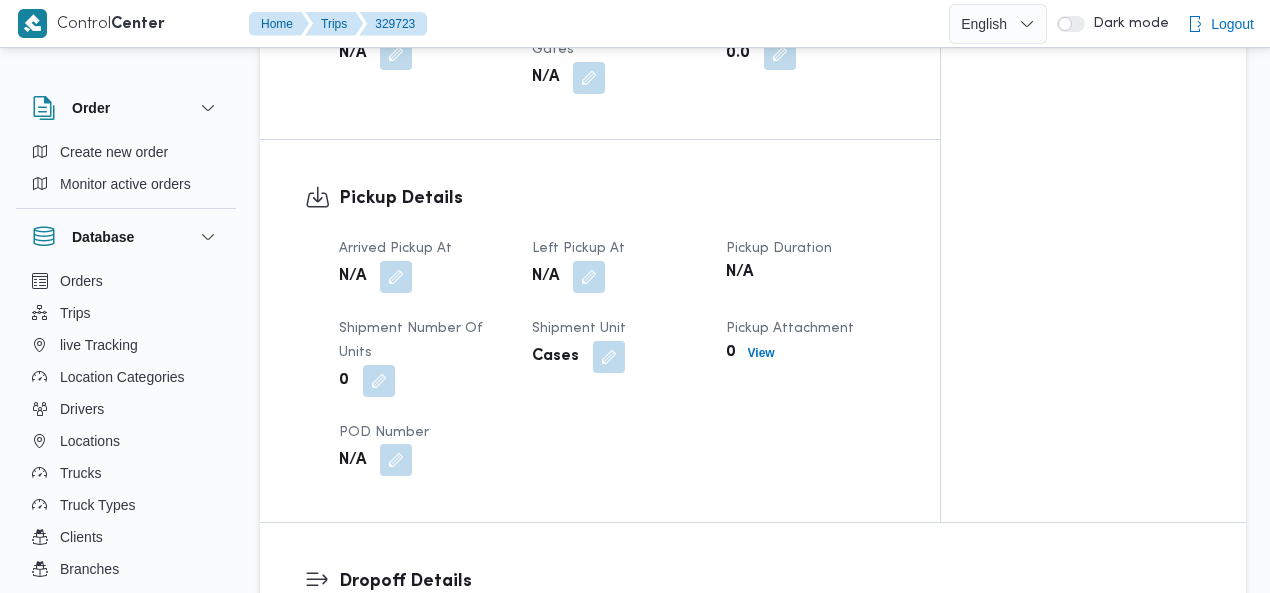 click at bounding box center [396, 460] 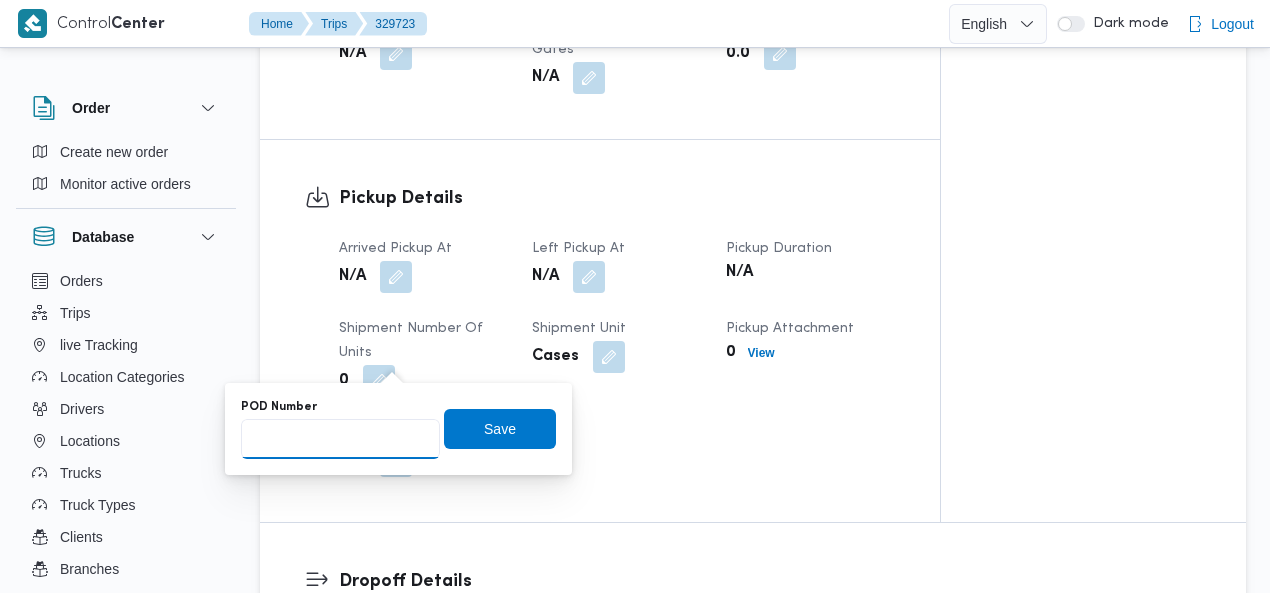 click on "POD Number" at bounding box center (340, 439) 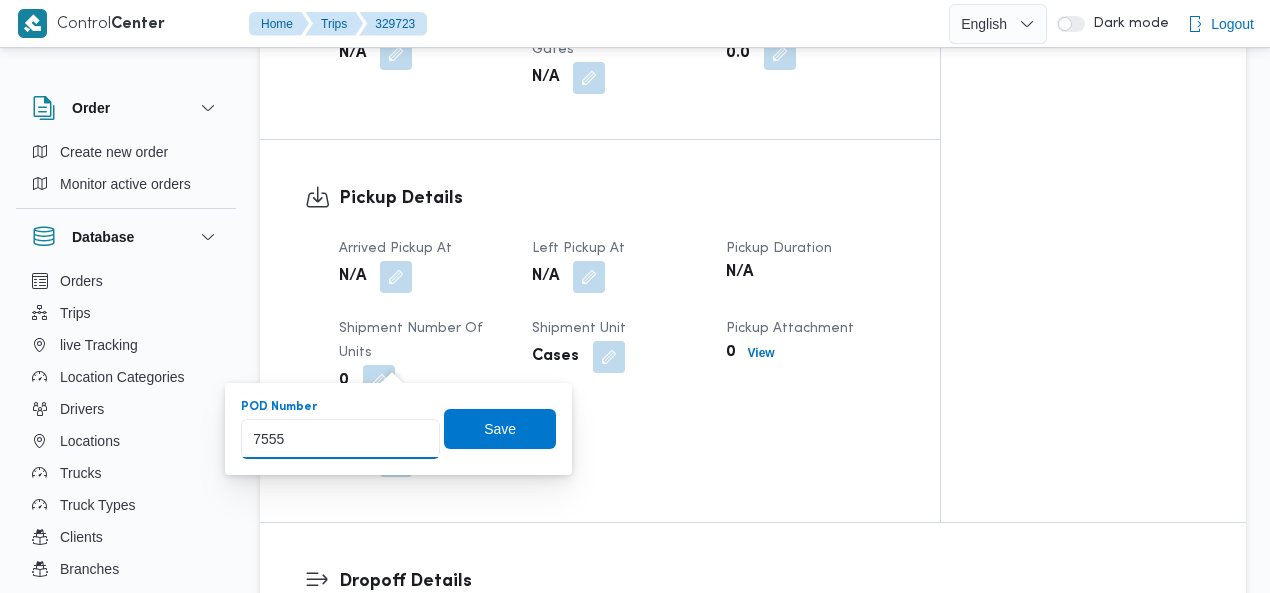type on "75556" 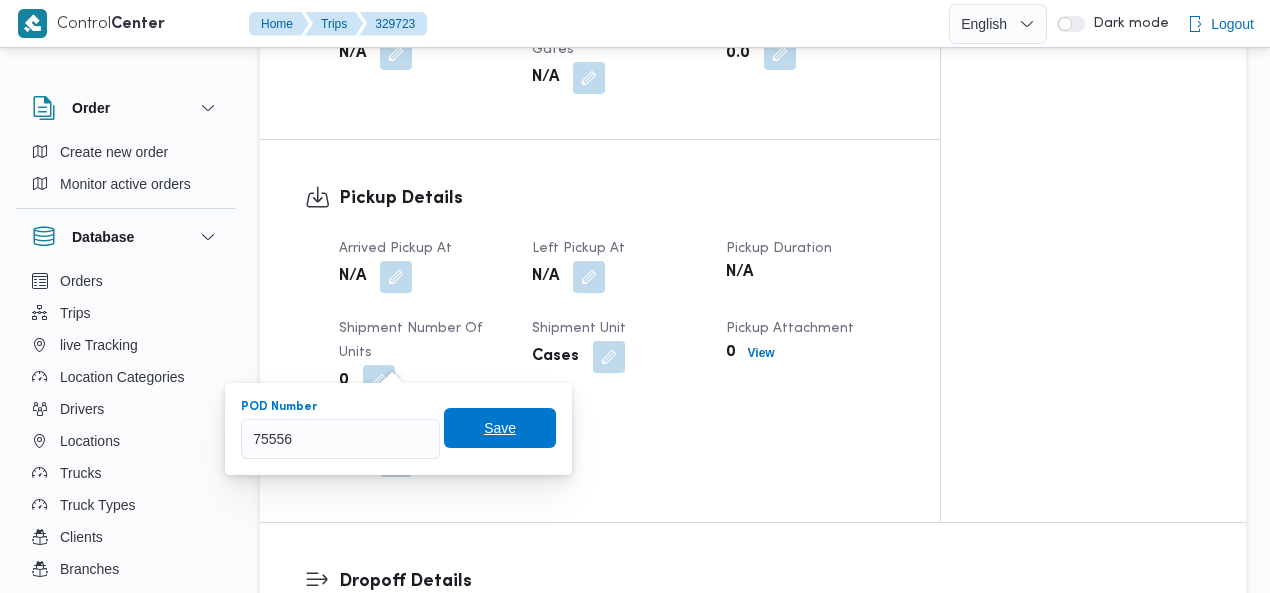 click on "Save" at bounding box center (500, 428) 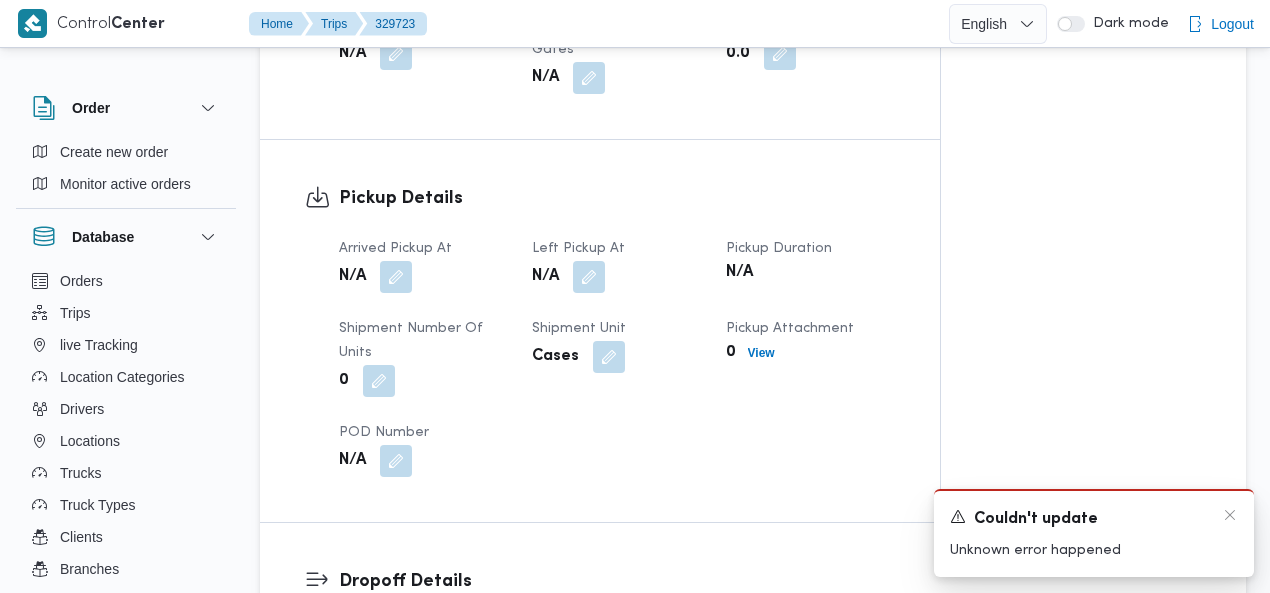 click on "Couldn't update" at bounding box center [1094, 519] 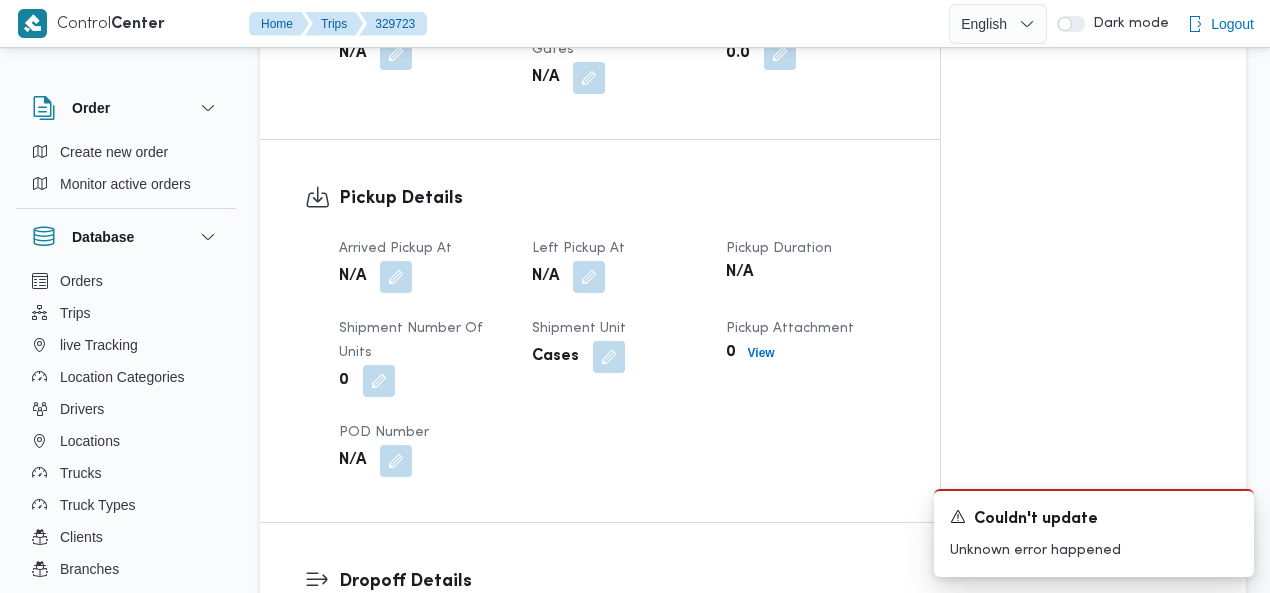 click on "Arrived Pickup At N/A Left Pickup At N/A Pickup Duration N/A Shipment Number of Units 0 Shipment Unit Cases Pickup Attachment 0 View POD Number N/A" at bounding box center (617, 357) 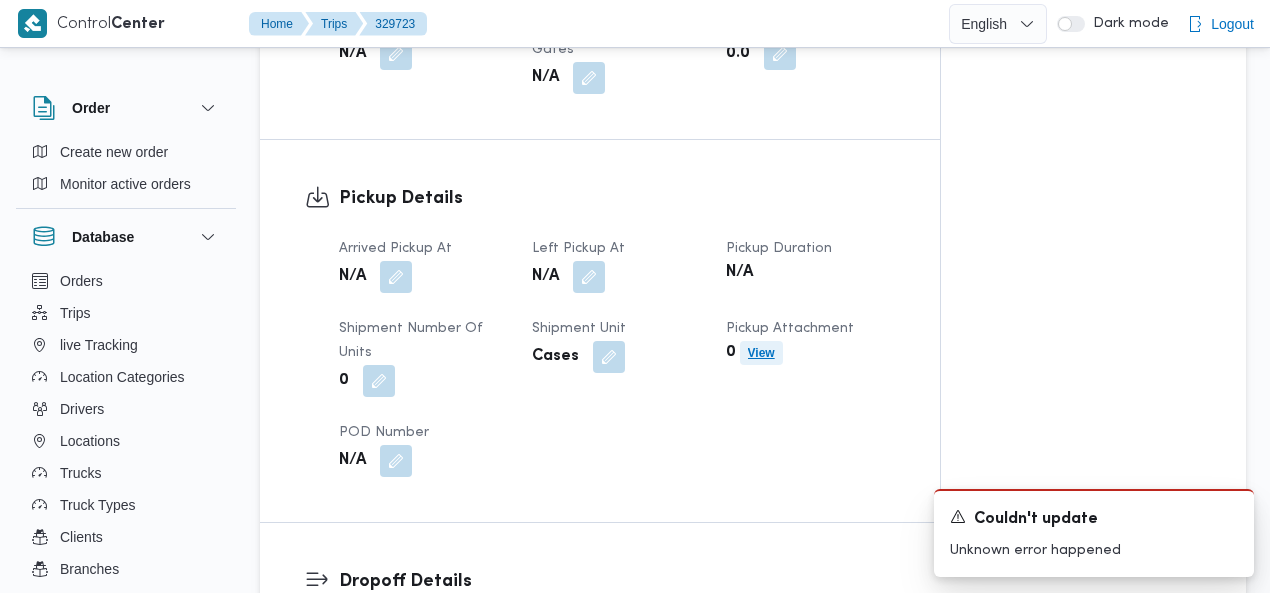 click on "View" at bounding box center (761, 353) 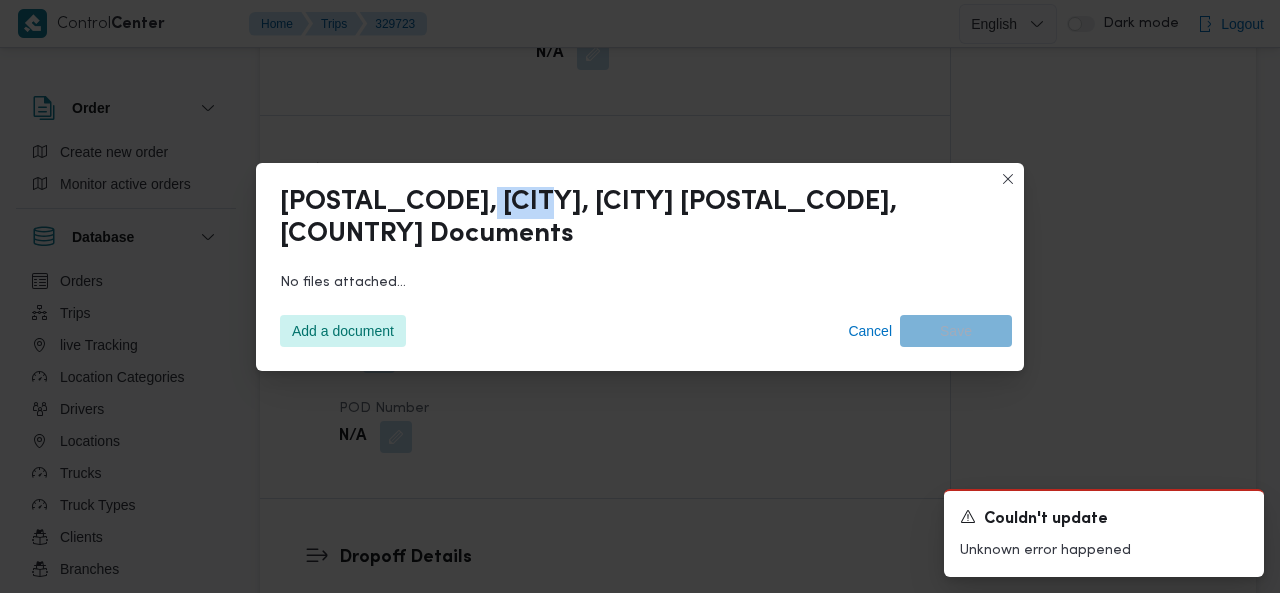 click on "4V8X+FQH، اول اسوان، أسوان 1242886، مصر Documents" at bounding box center (640, 215) 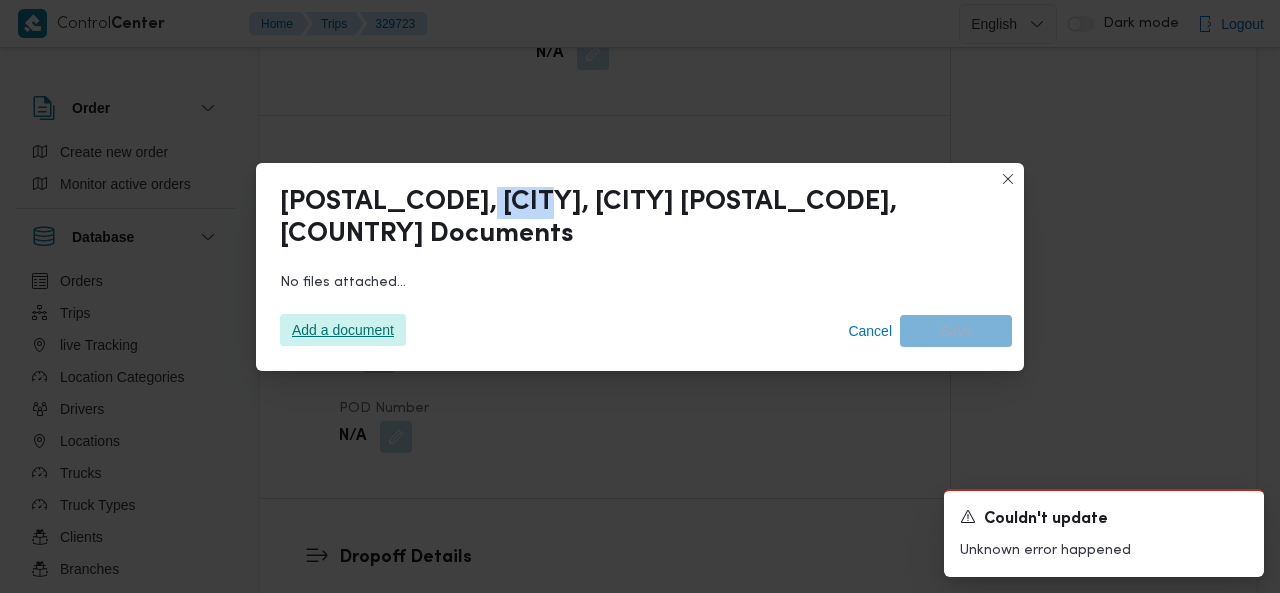 click on "Add a document" at bounding box center [343, 330] 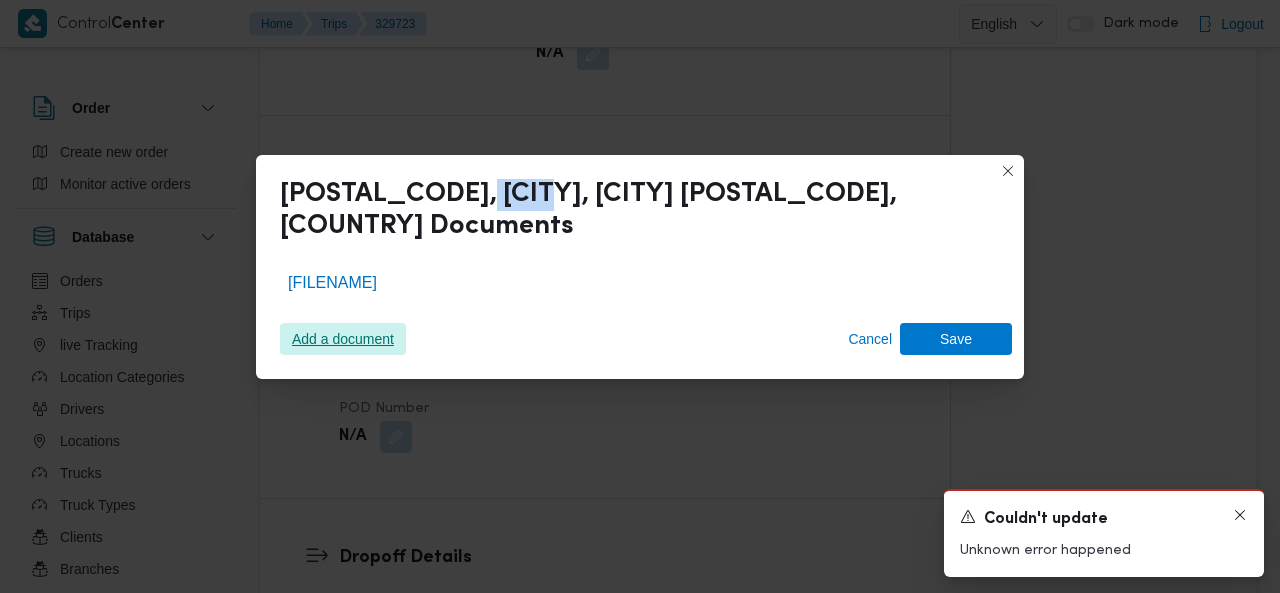 click 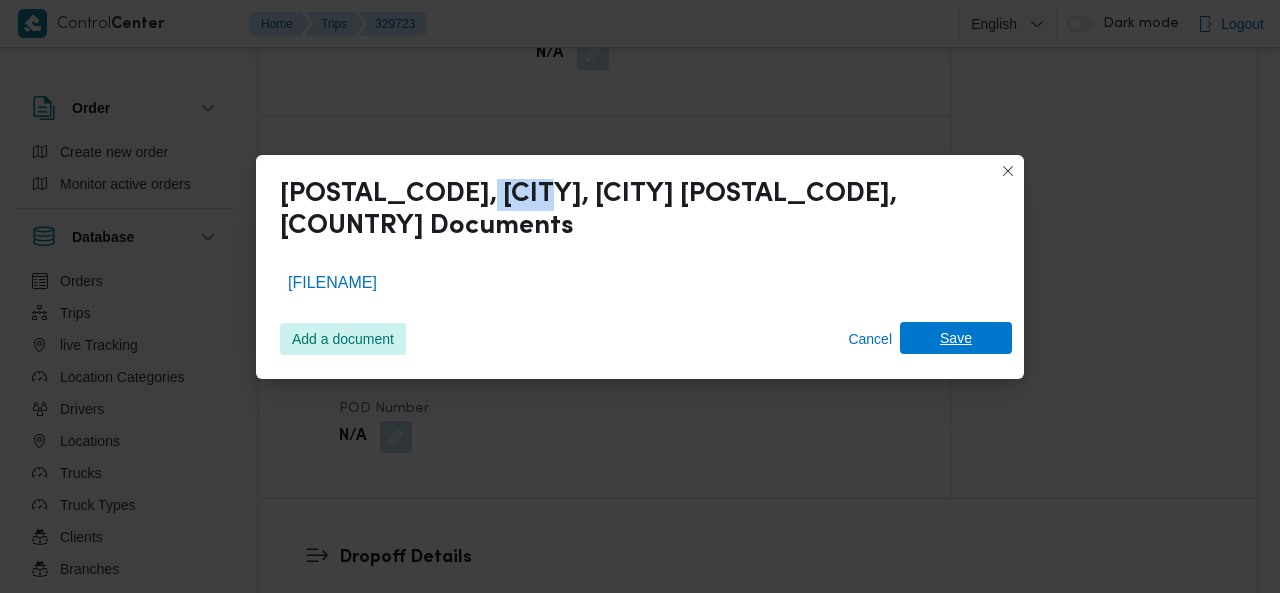 click on "Save" at bounding box center (956, 338) 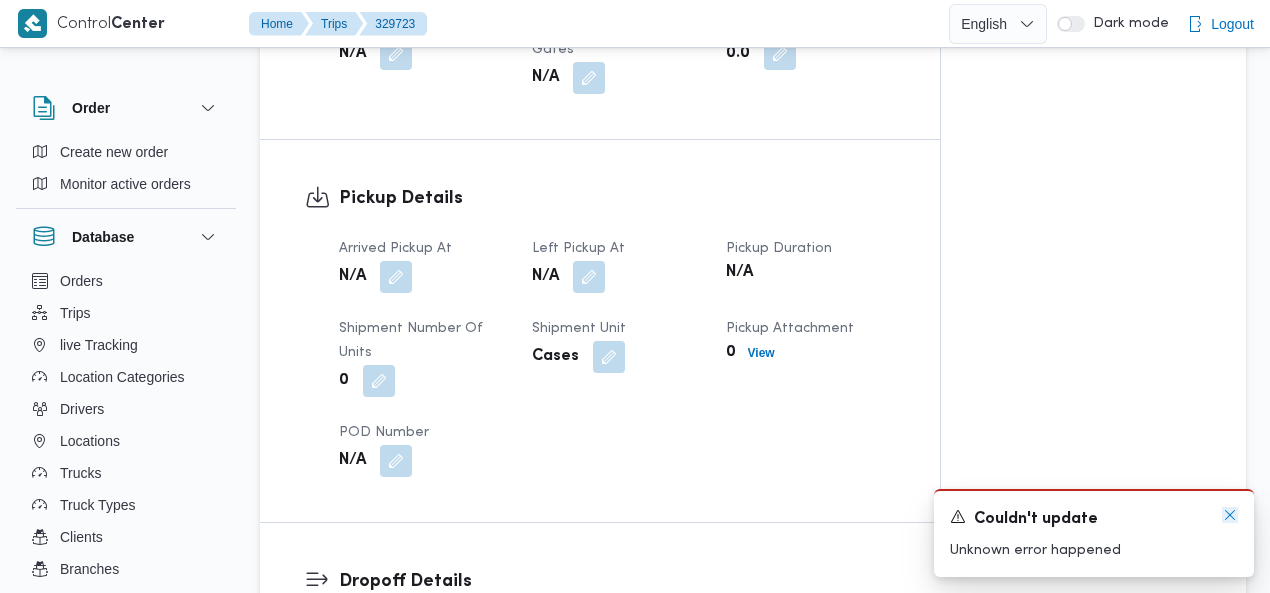 click 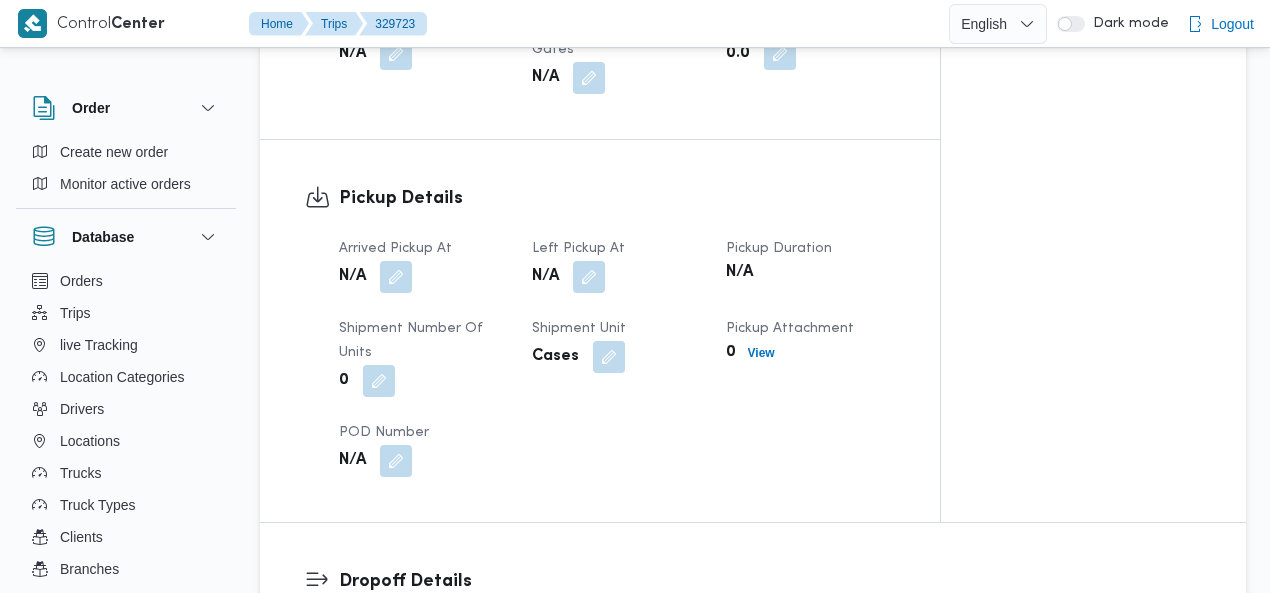 click on "Pickup Details Arrived Pickup At N/A Left Pickup At N/A Pickup Duration N/A Shipment Number of Units 0 Shipment Unit Cases Pickup Attachment 0 View POD Number N/A" at bounding box center (600, 331) 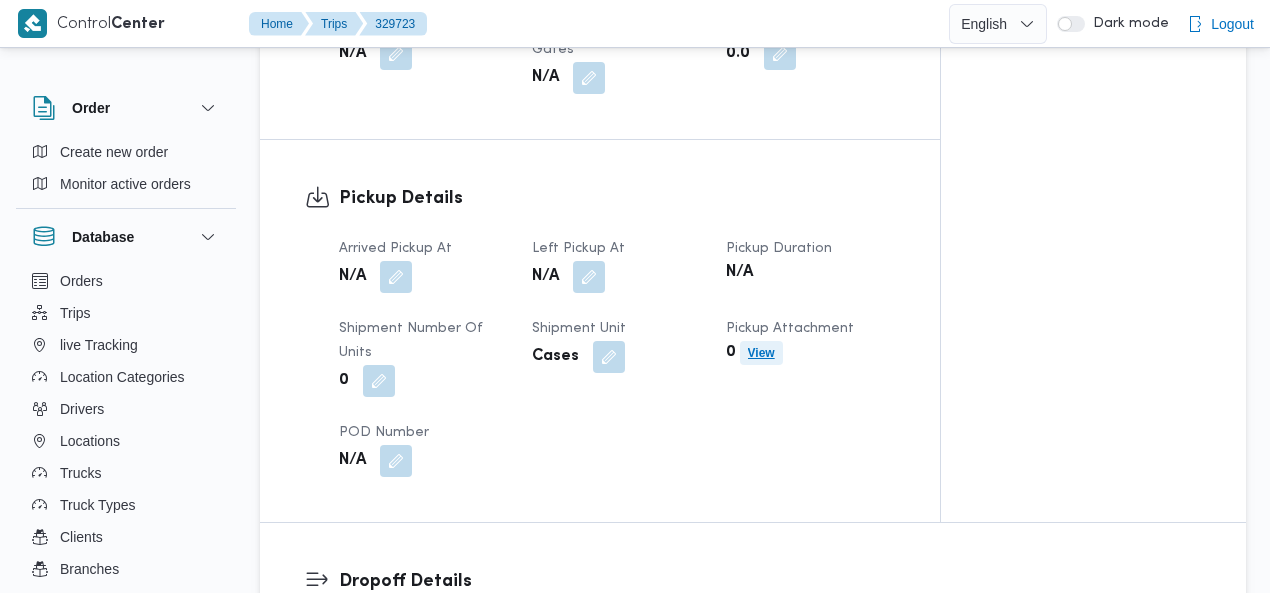click on "View" at bounding box center [761, 353] 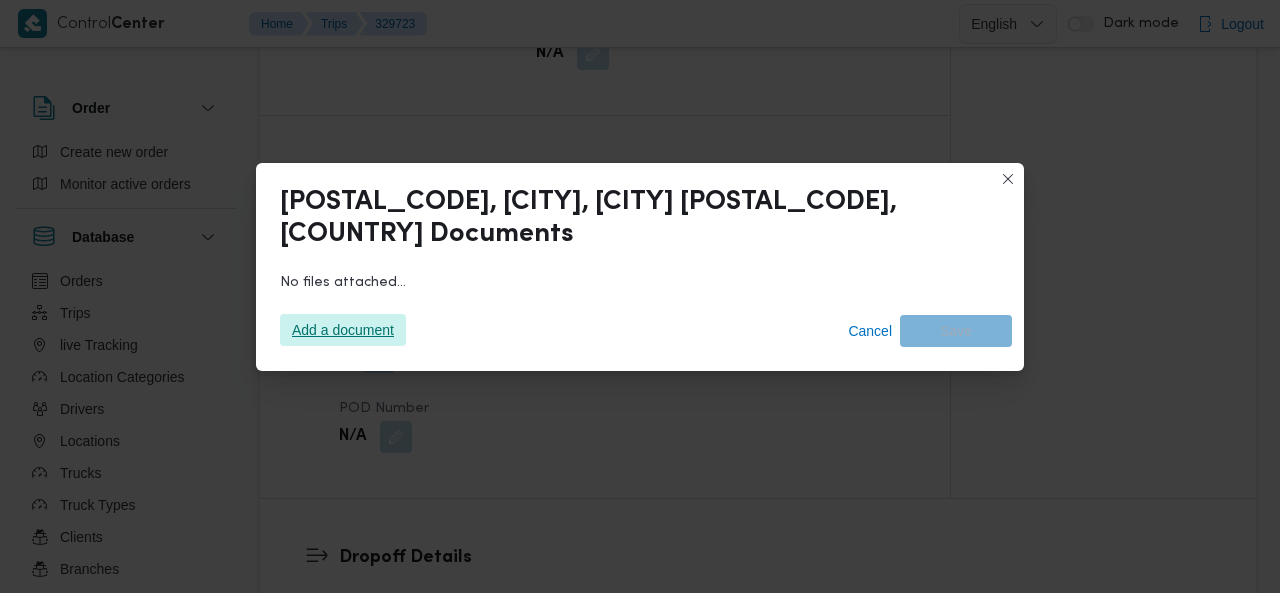 click on "Add a document" at bounding box center [343, 330] 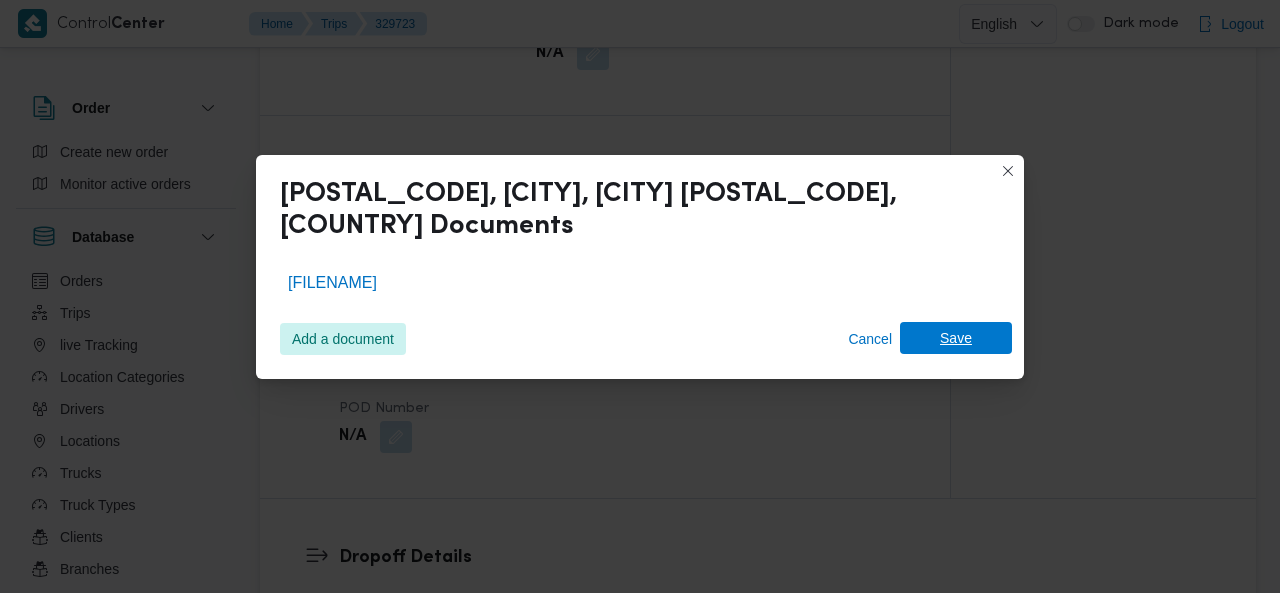 click on "Save" at bounding box center [956, 338] 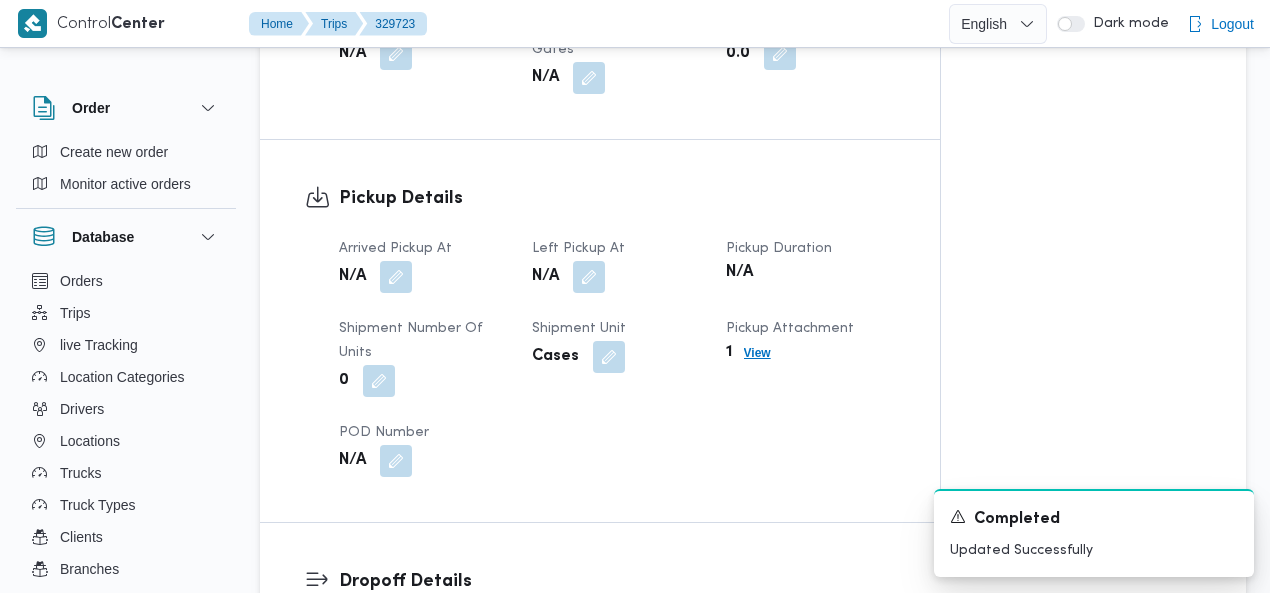 click on "View" at bounding box center [757, 353] 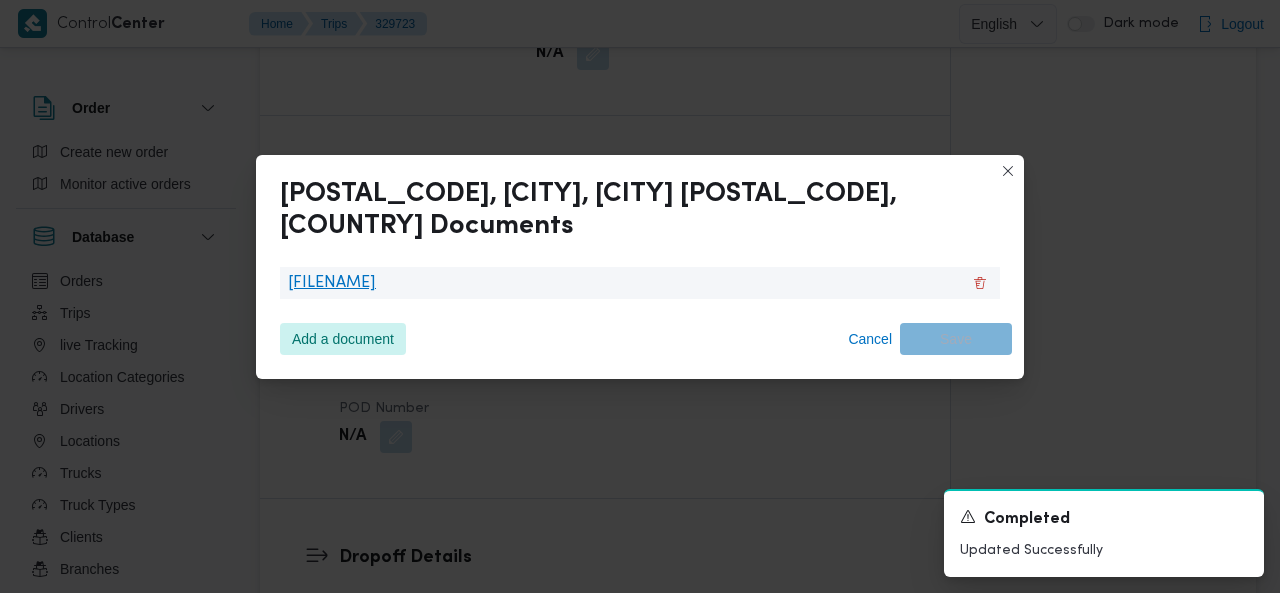 click on "329723_pickup_130744.jpeg?X-Amz-Expires=600&X-Amz-Date=20250806T090705Z&X-Amz-Algorithm=AWS4-HMAC-SHA256&X-Amz-Credential=AKIATY7AHP7NTF6XE6VJ%2F20250806%2Feu-central-1%2Fs3%2Faws4_request&X-Amz-SignedHeaders=host&X-Amz-Signature=53e9b41bb6599468d3792d06983fb5670ab6c3f742833c02c870771232abdf7a" at bounding box center [332, 283] 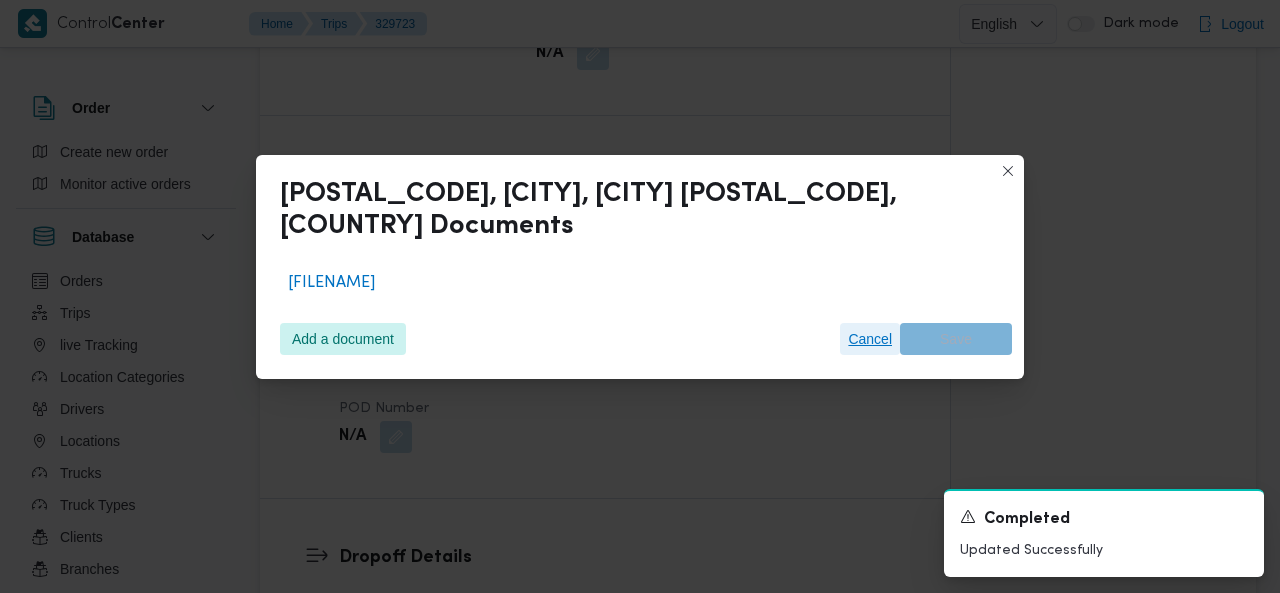 click on "Cancel" at bounding box center (870, 339) 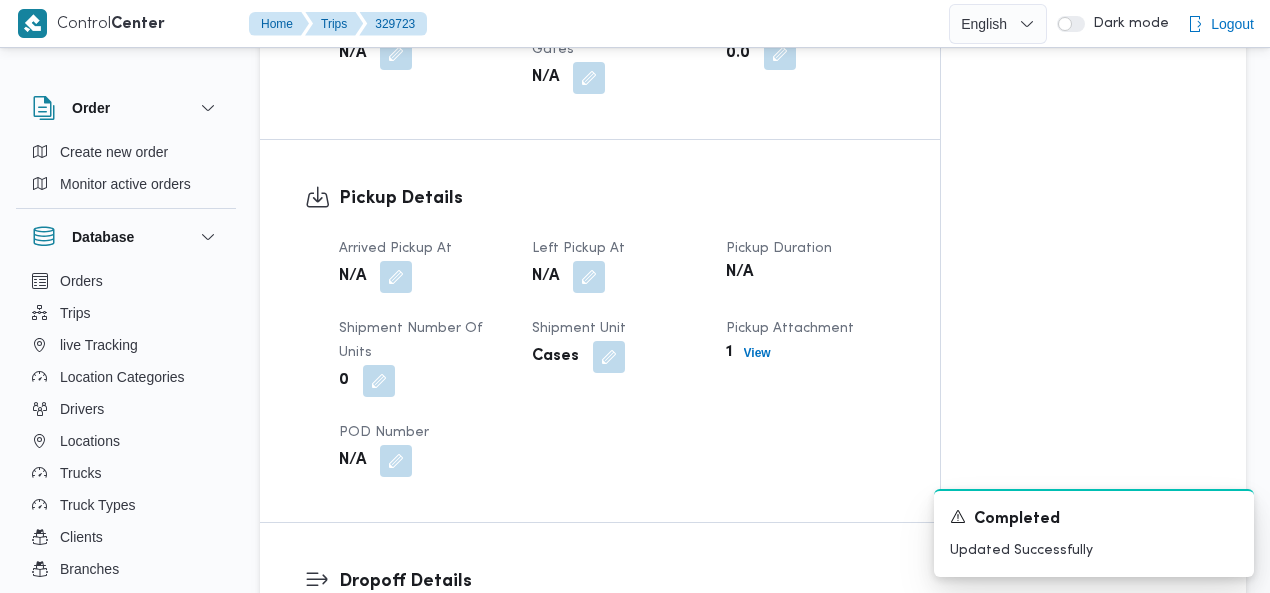 click on "Pickup Details" at bounding box center (617, 198) 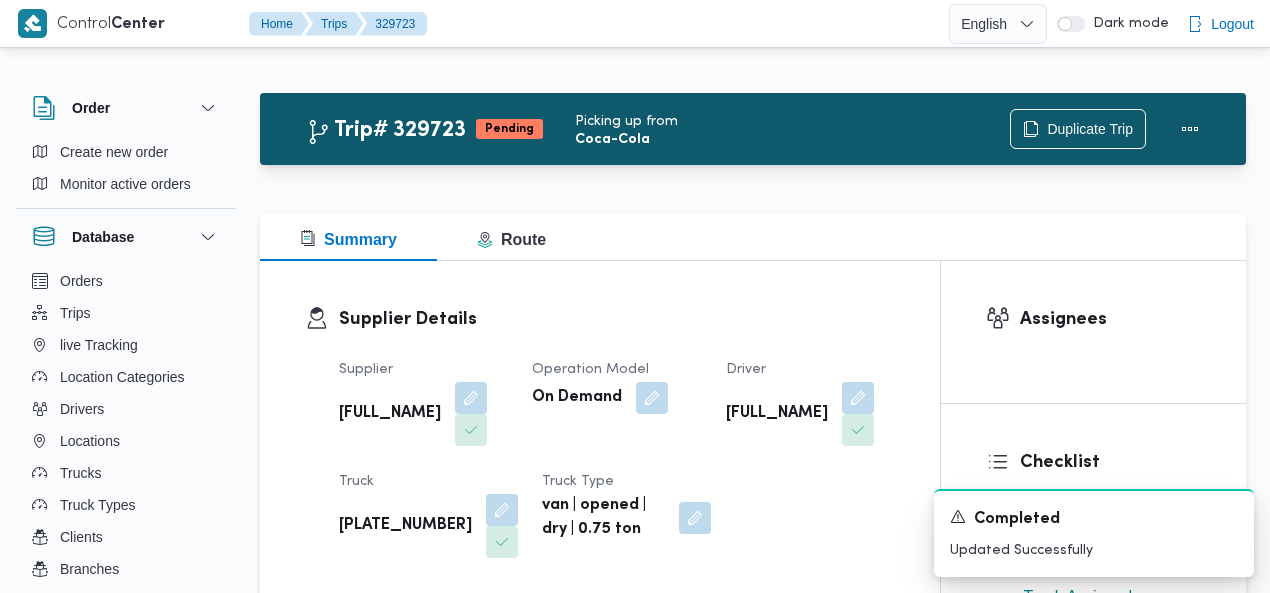 scroll, scrollTop: 0, scrollLeft: 0, axis: both 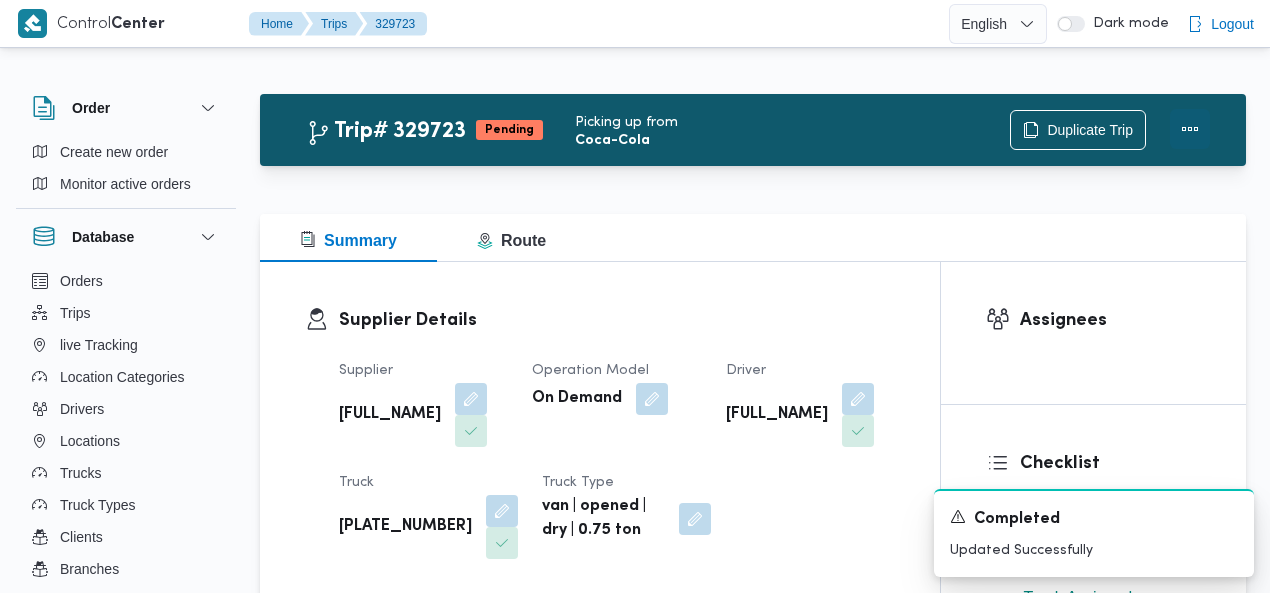 click at bounding box center (1190, 129) 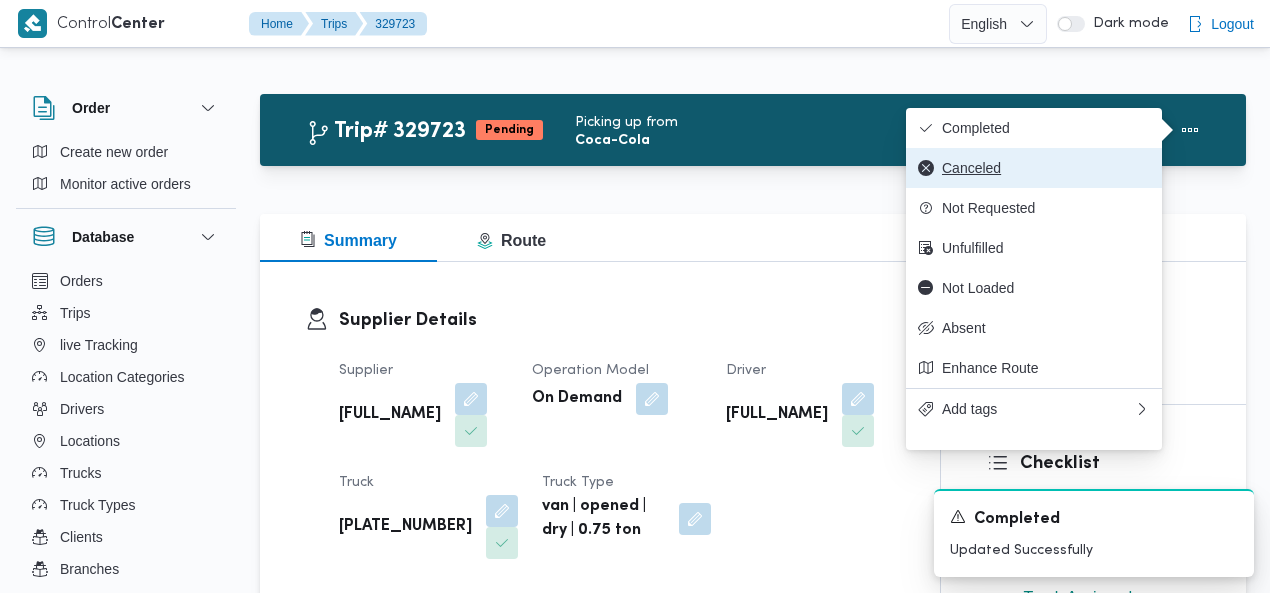 click on "Canceled" at bounding box center (1046, 168) 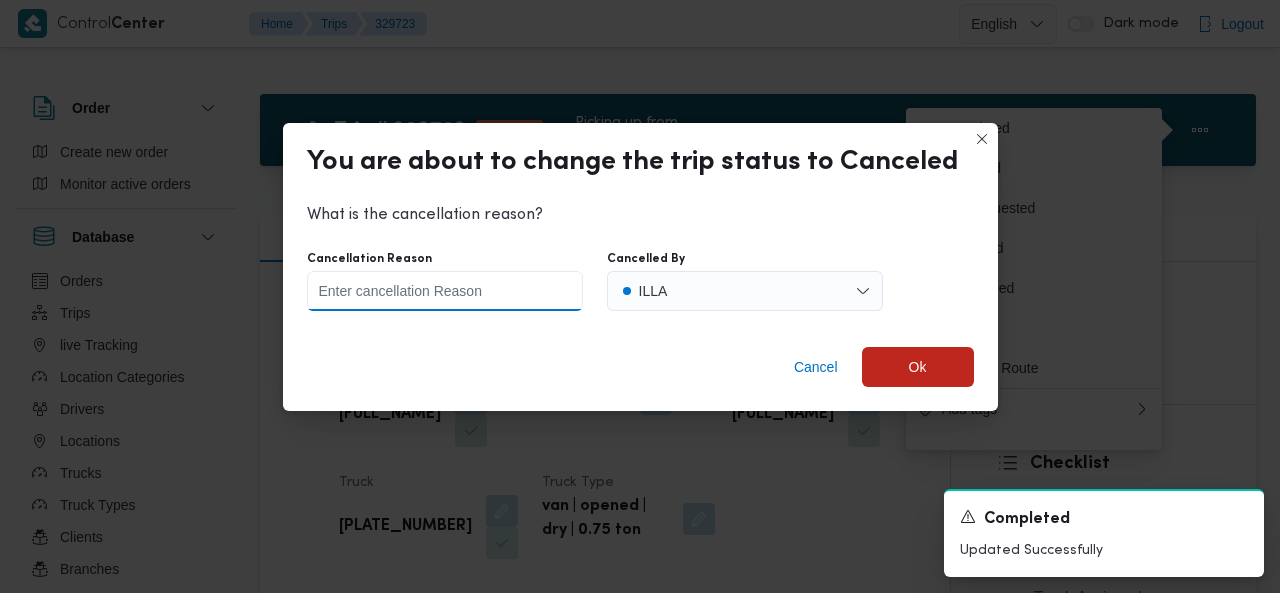click on "Cancellation Reason" at bounding box center [445, 291] 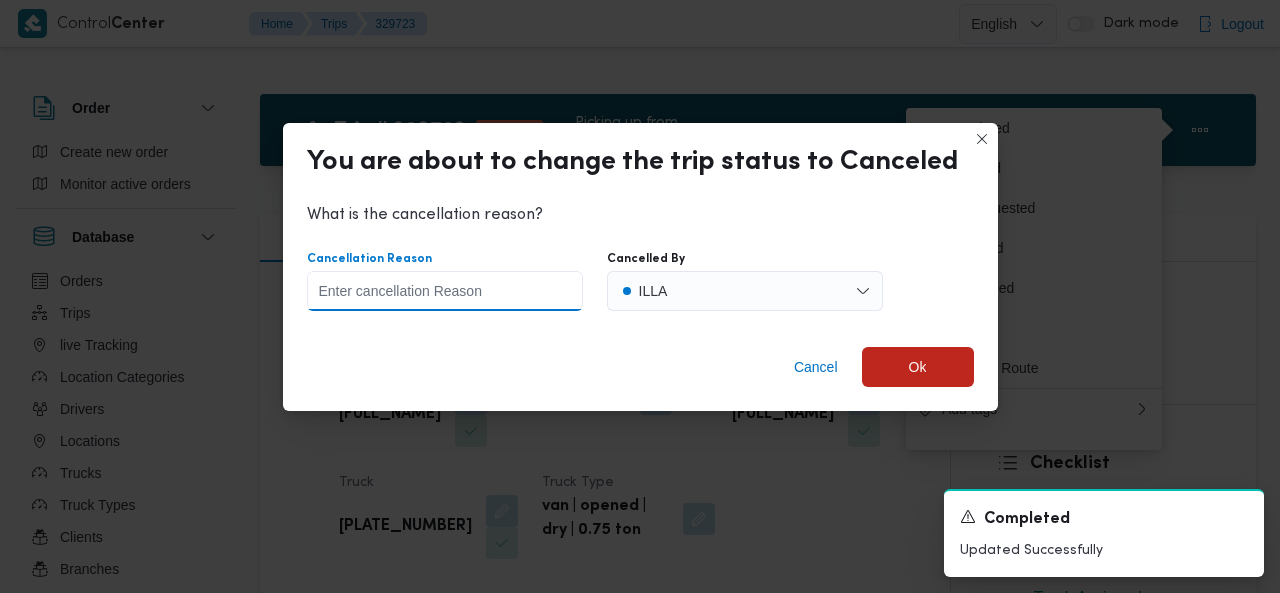 type on "test" 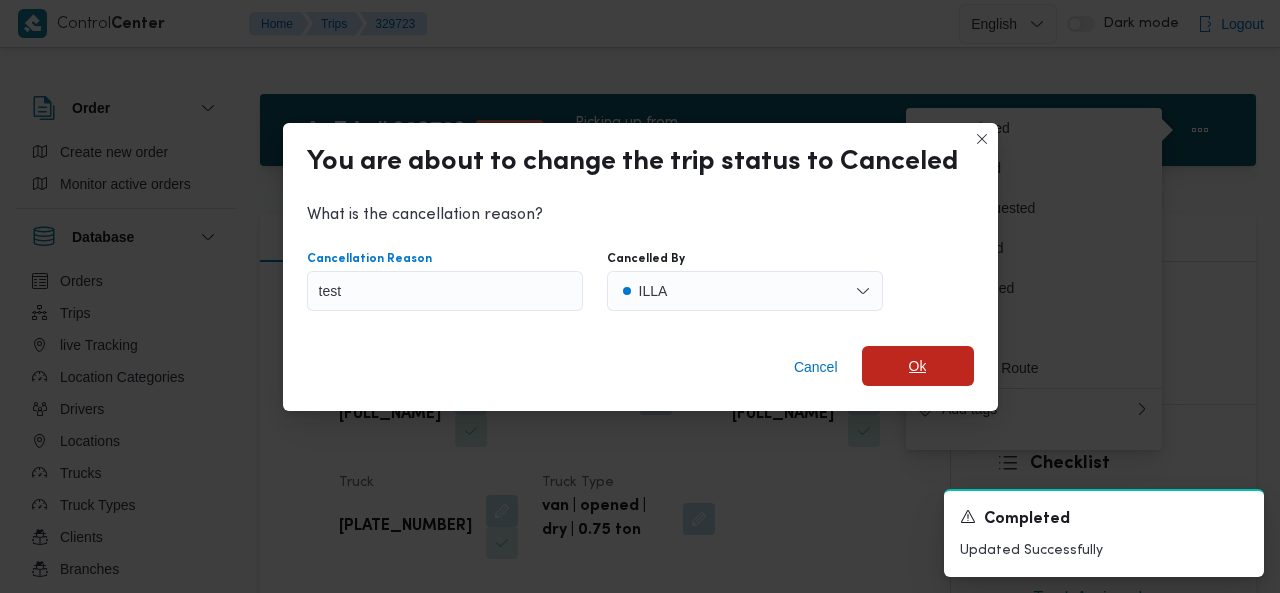 click on "Ok" at bounding box center [918, 366] 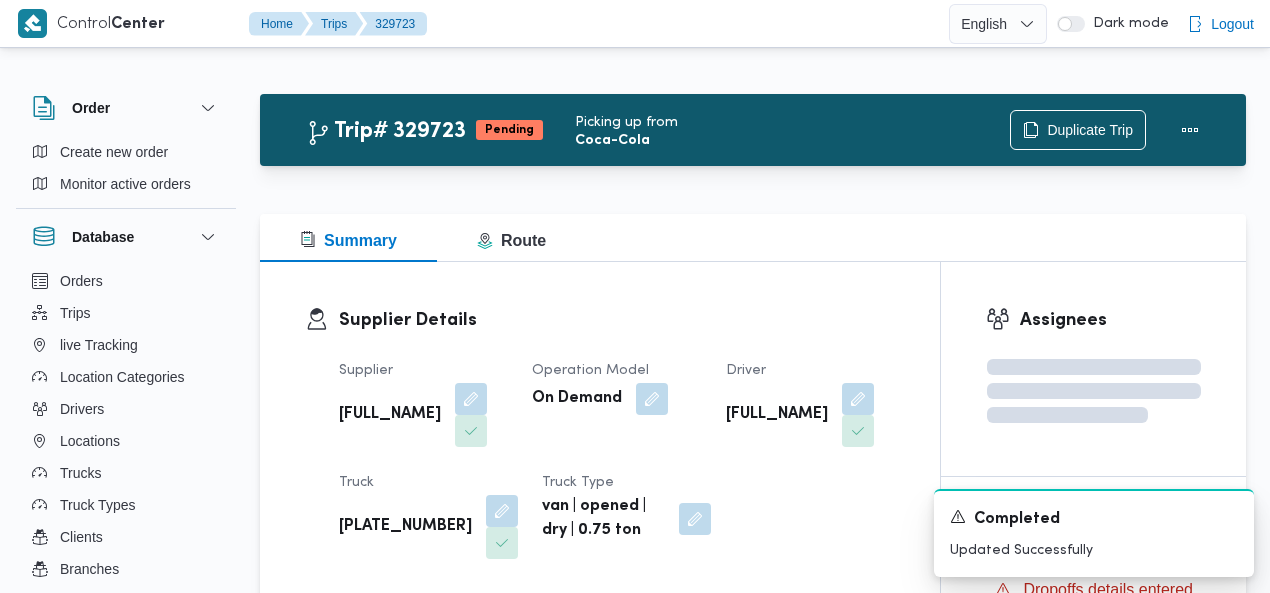 click on "Summary Route" at bounding box center (753, 238) 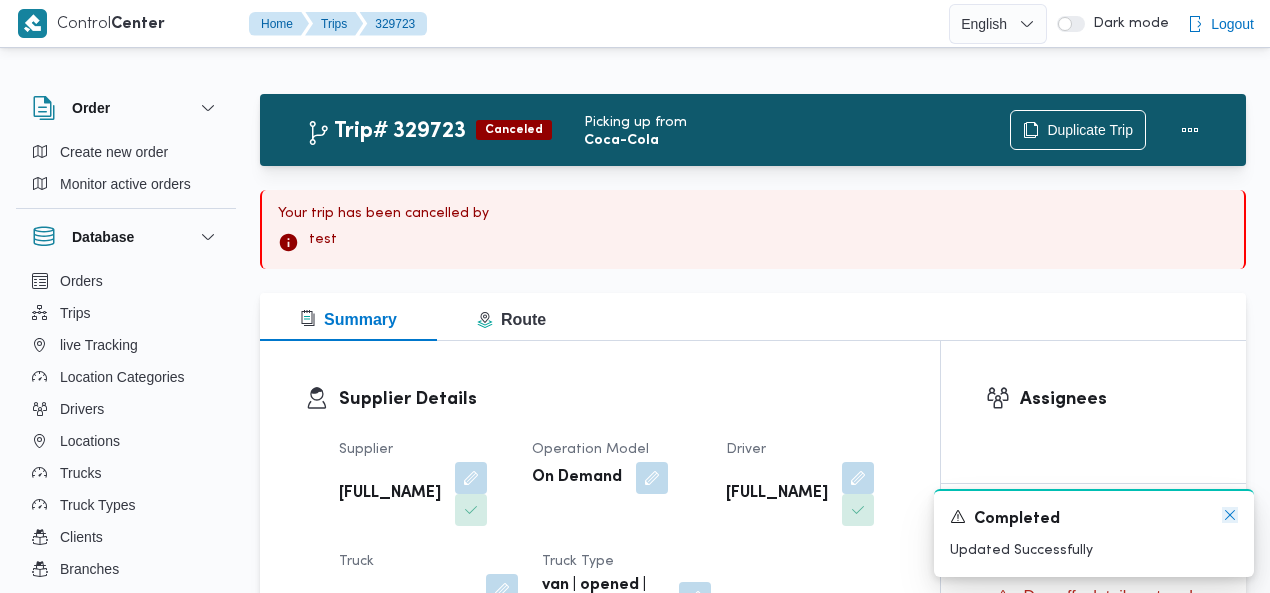 click 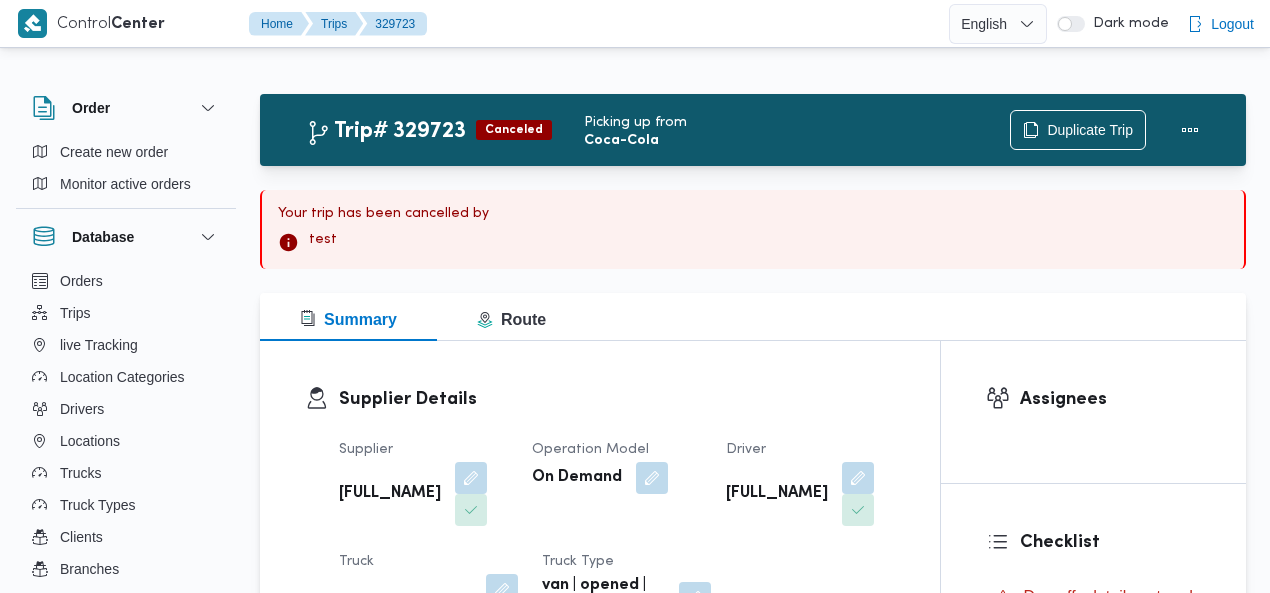 click on "Your trip has been cancelled by    test" at bounding box center (753, 229) 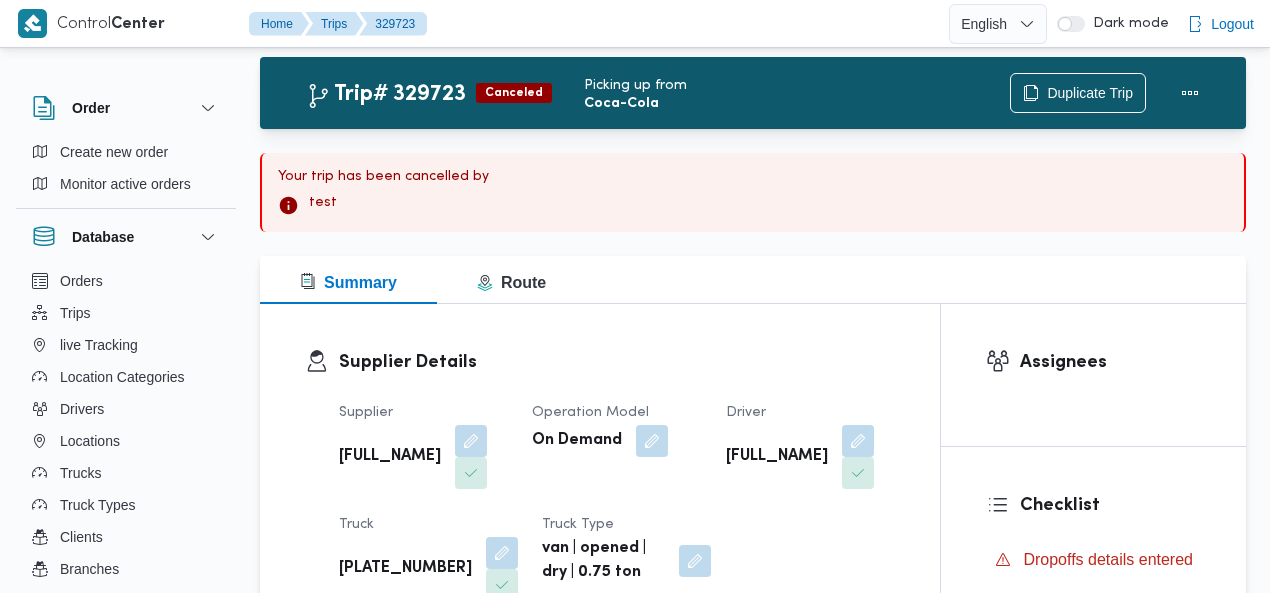 scroll, scrollTop: 40, scrollLeft: 0, axis: vertical 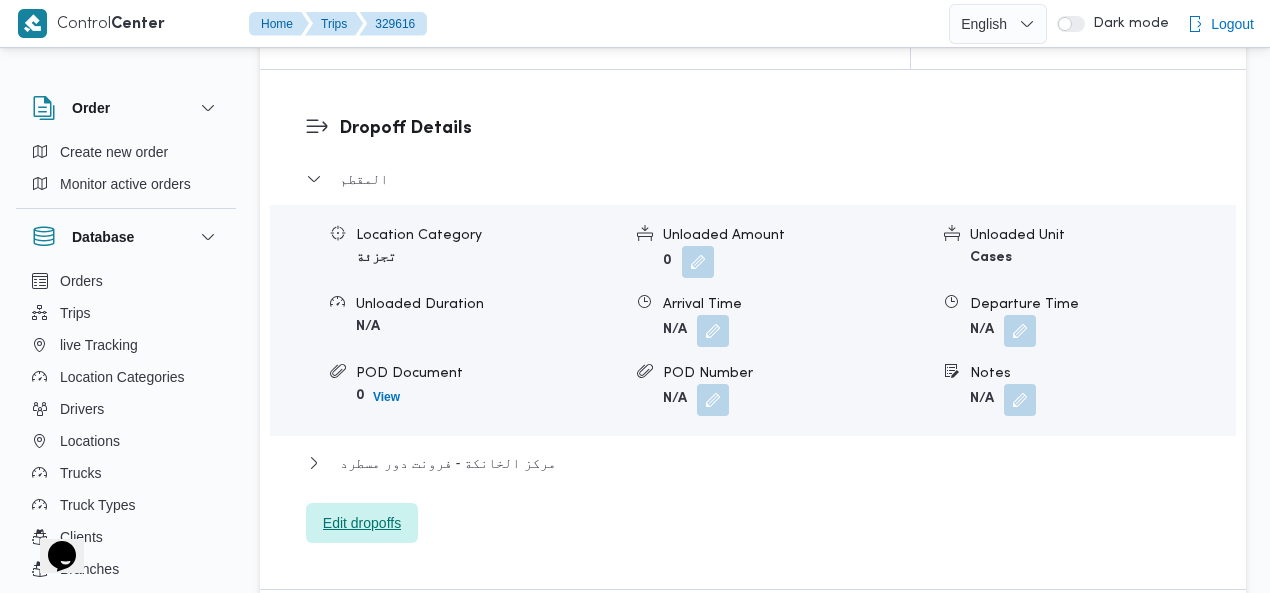 click on "Edit dropoffs" at bounding box center [362, 523] 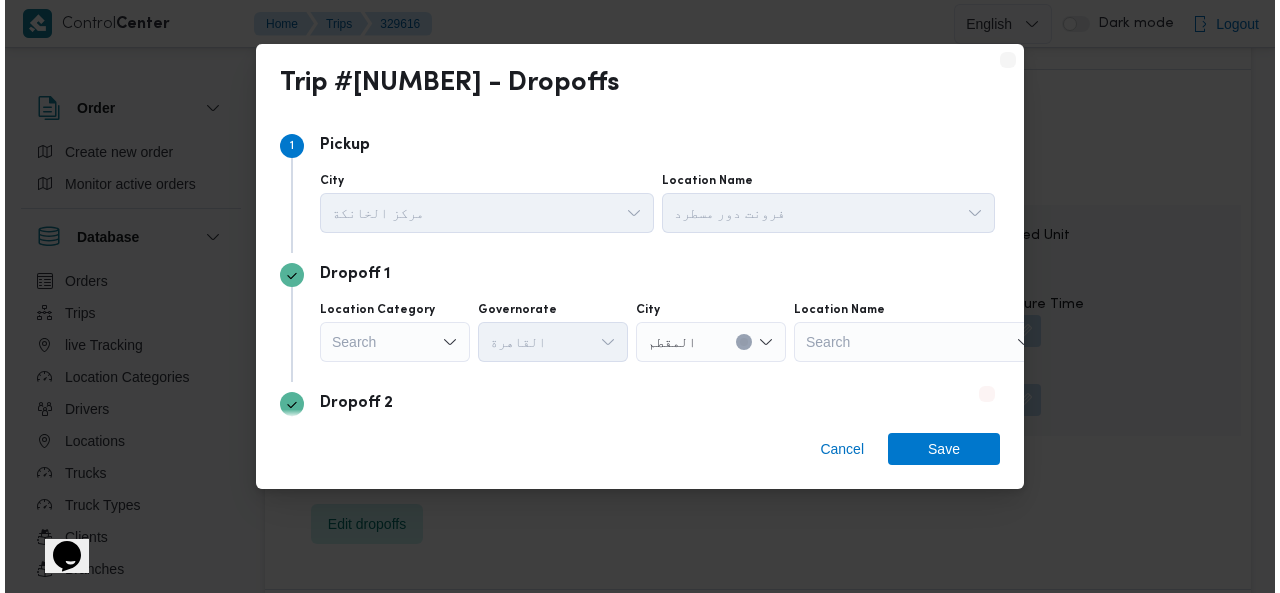 scroll, scrollTop: 2021, scrollLeft: 0, axis: vertical 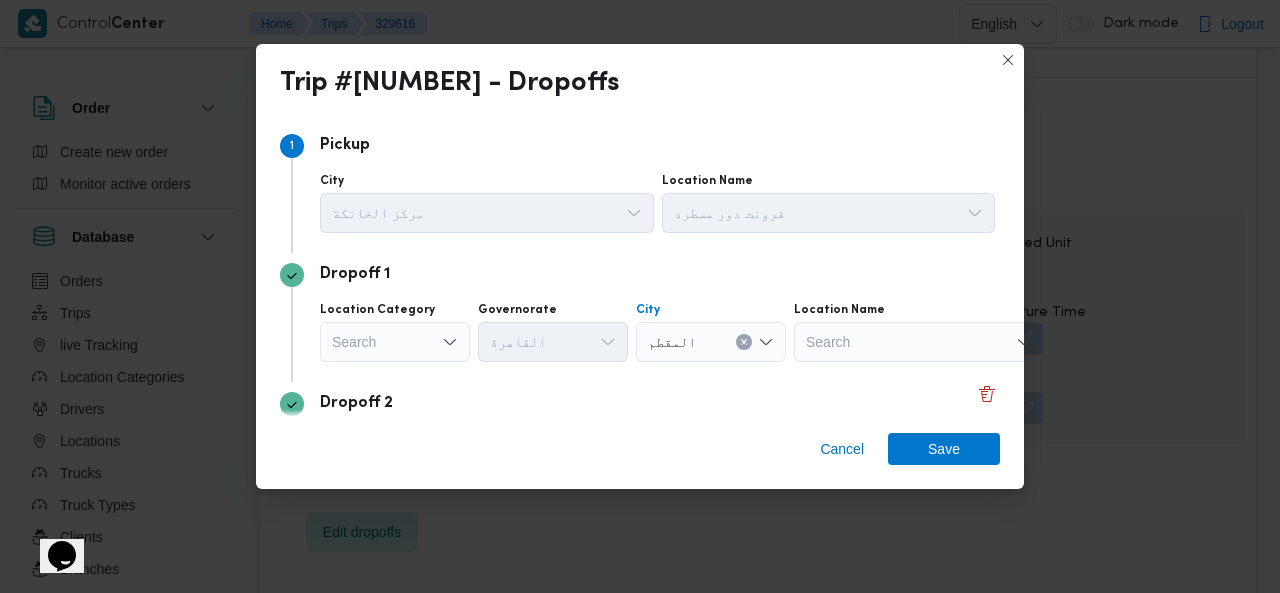 click 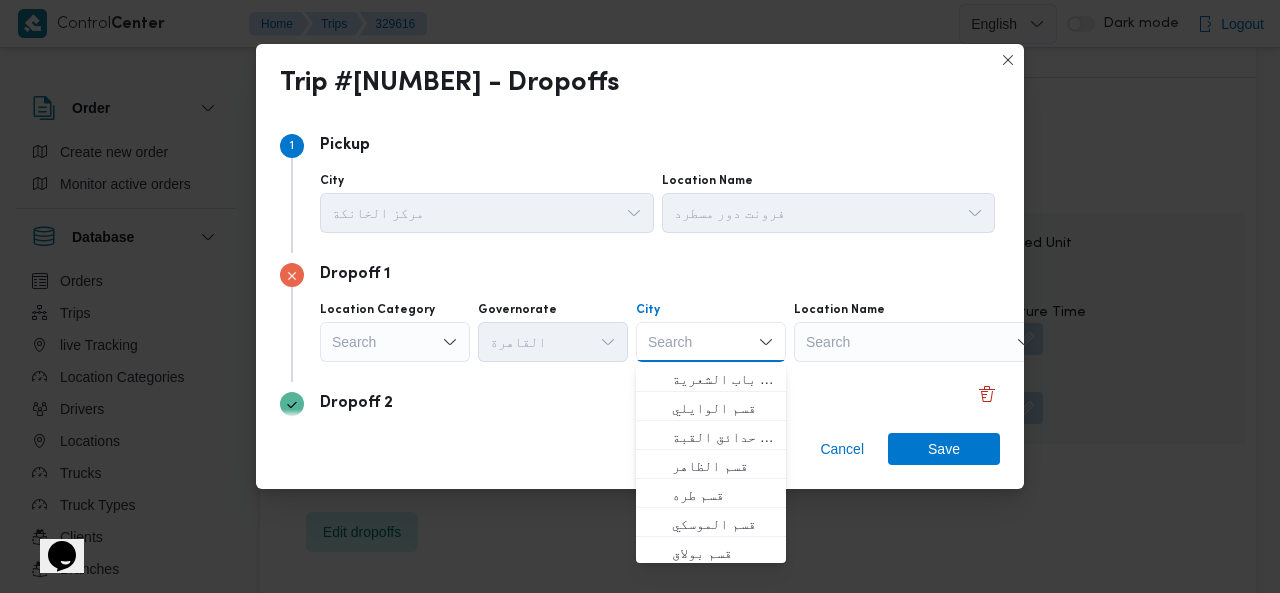 click on "Search" at bounding box center (395, 342) 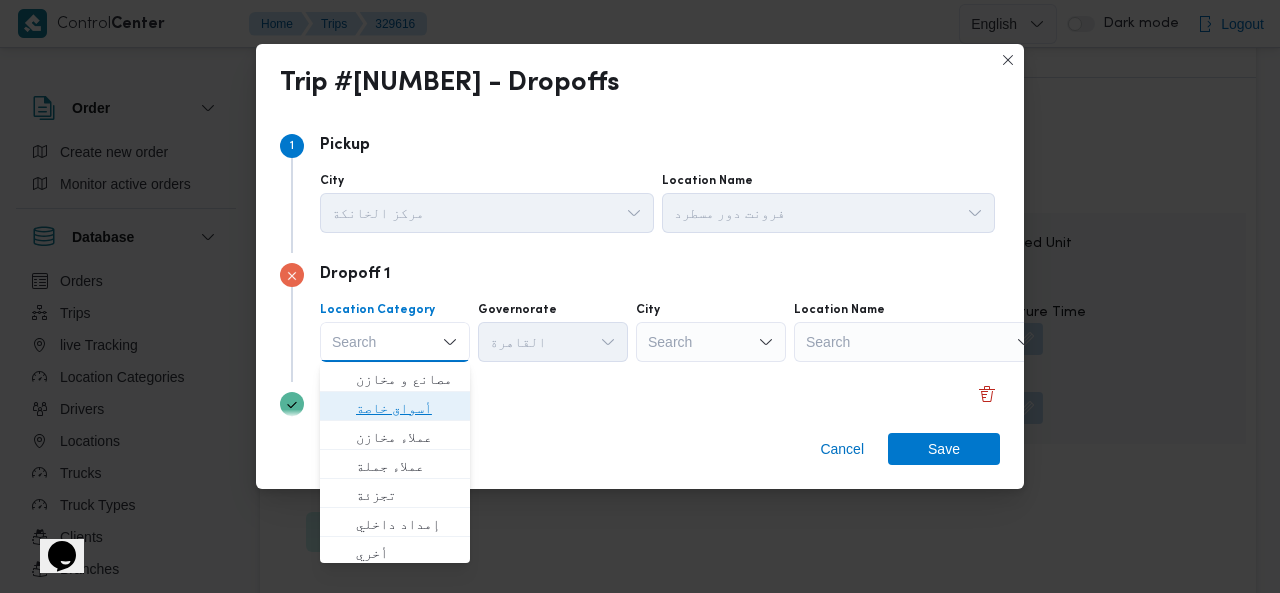 click on "أسواق خاصة" at bounding box center [407, 408] 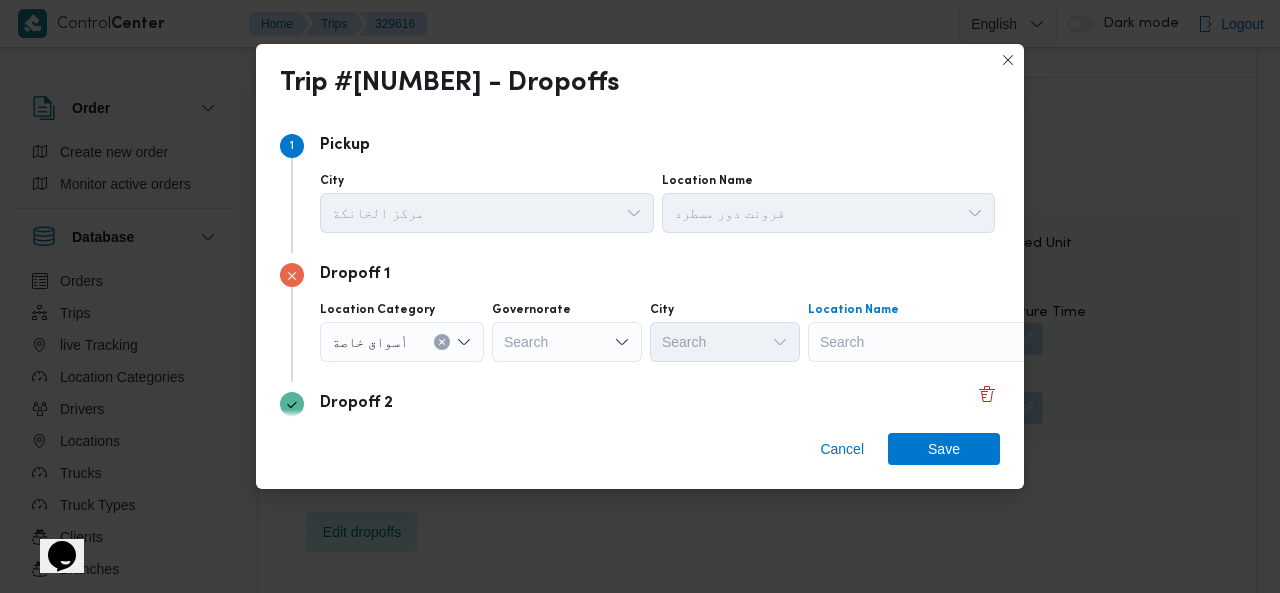 click on "Search" at bounding box center (933, 342) 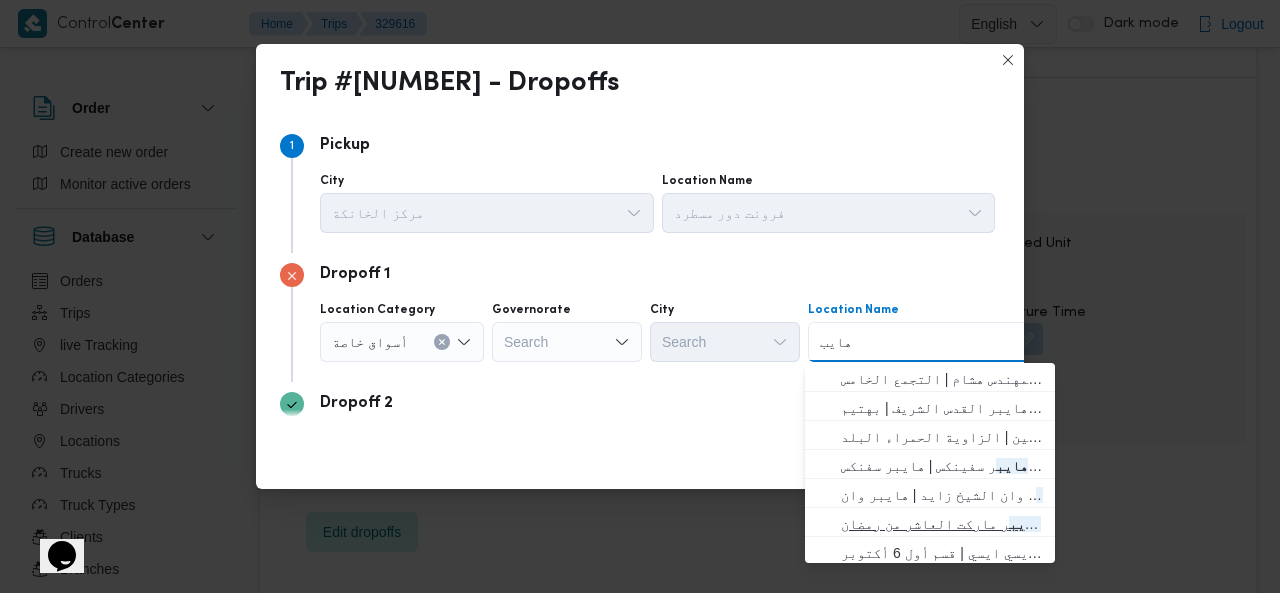 type on "هايب" 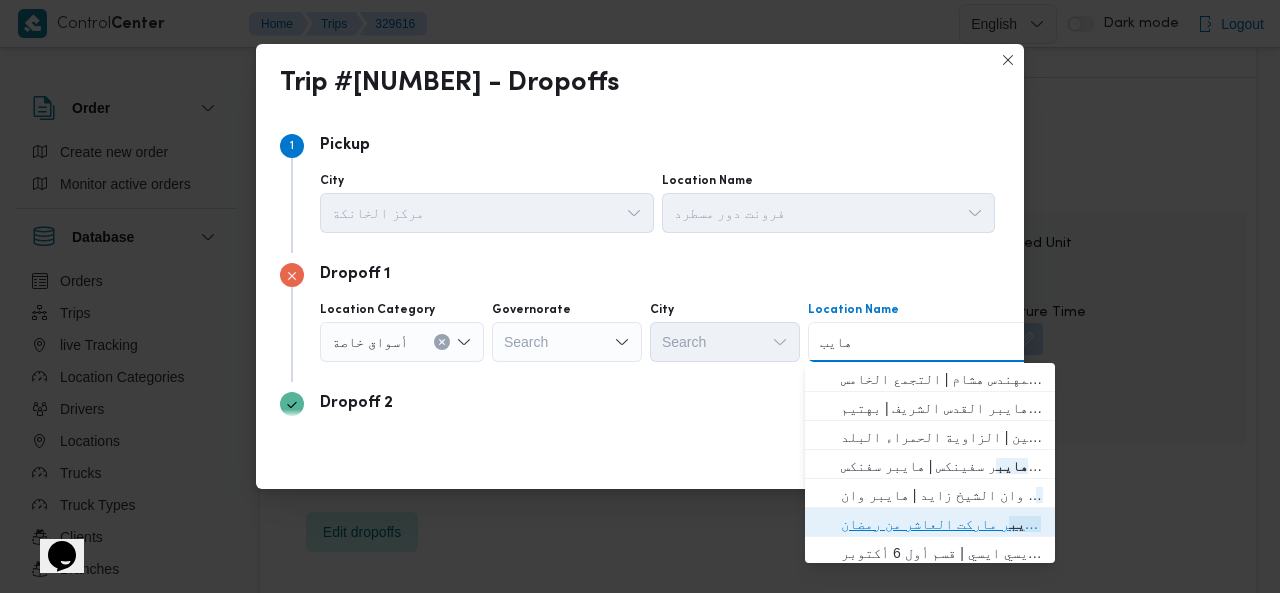 click on "كارفور العاشر من رمضان | كارفور  هايب ر ماركت العاشر من رمضان | null" at bounding box center (942, 524) 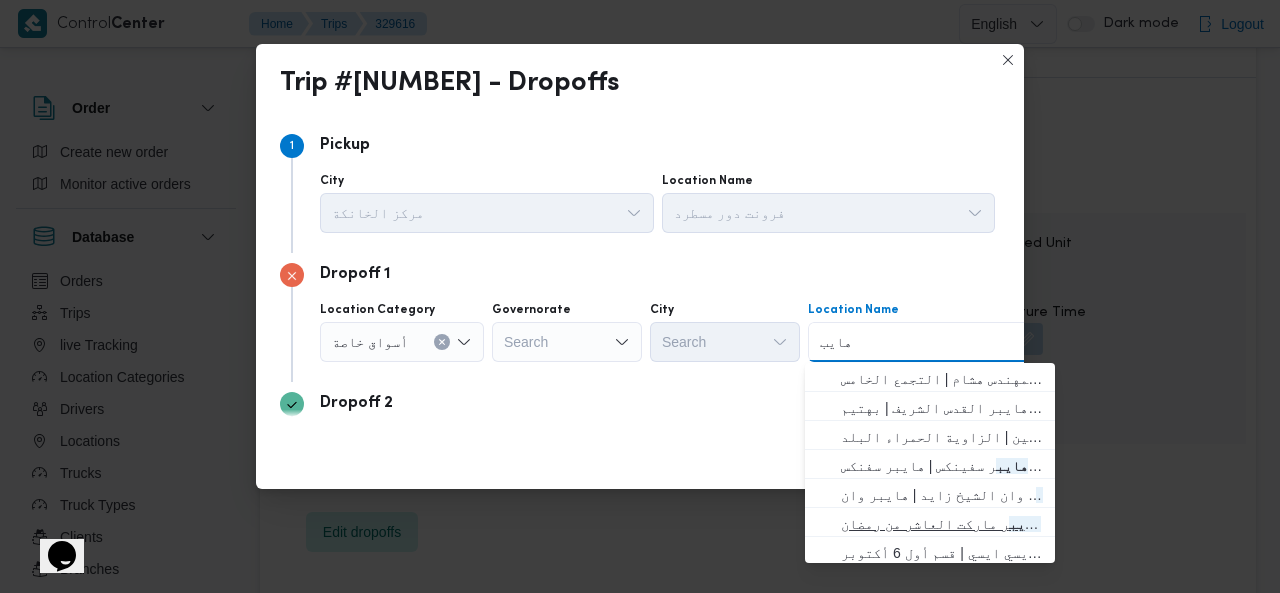 type 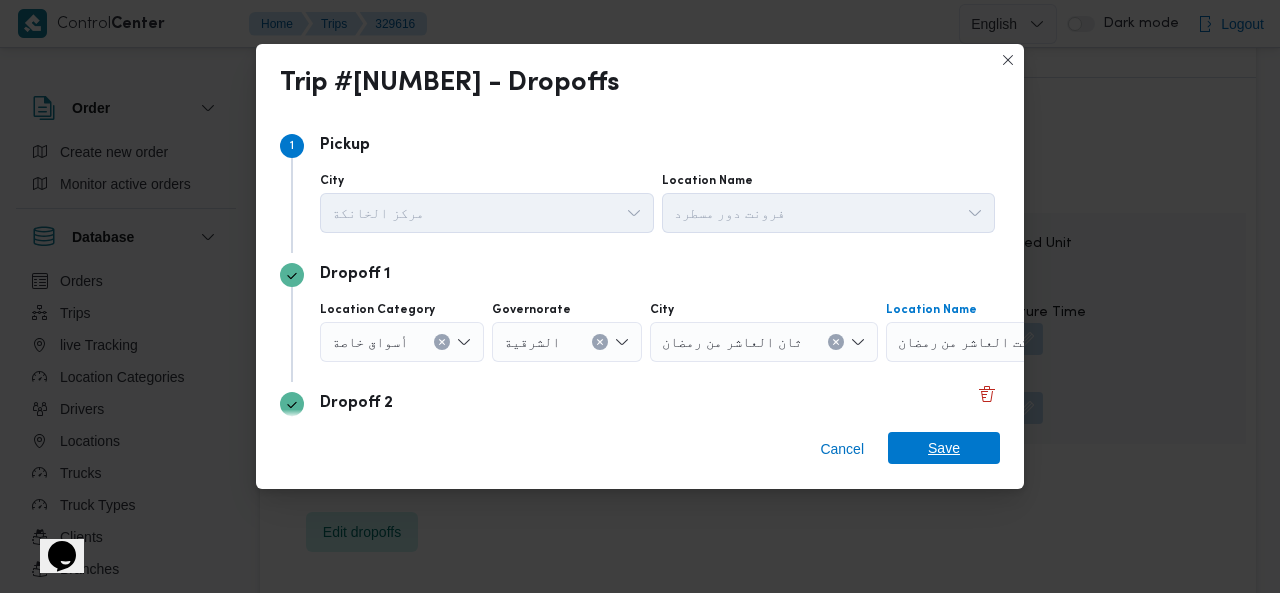 click on "Save" at bounding box center [944, 448] 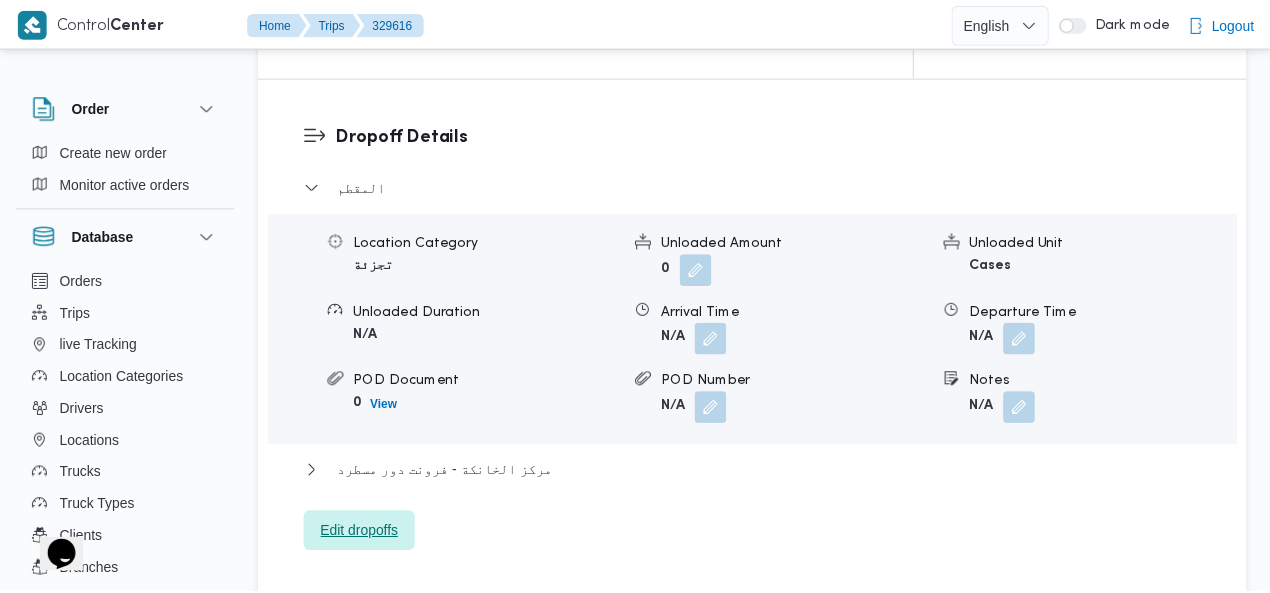 scroll, scrollTop: 2045, scrollLeft: 0, axis: vertical 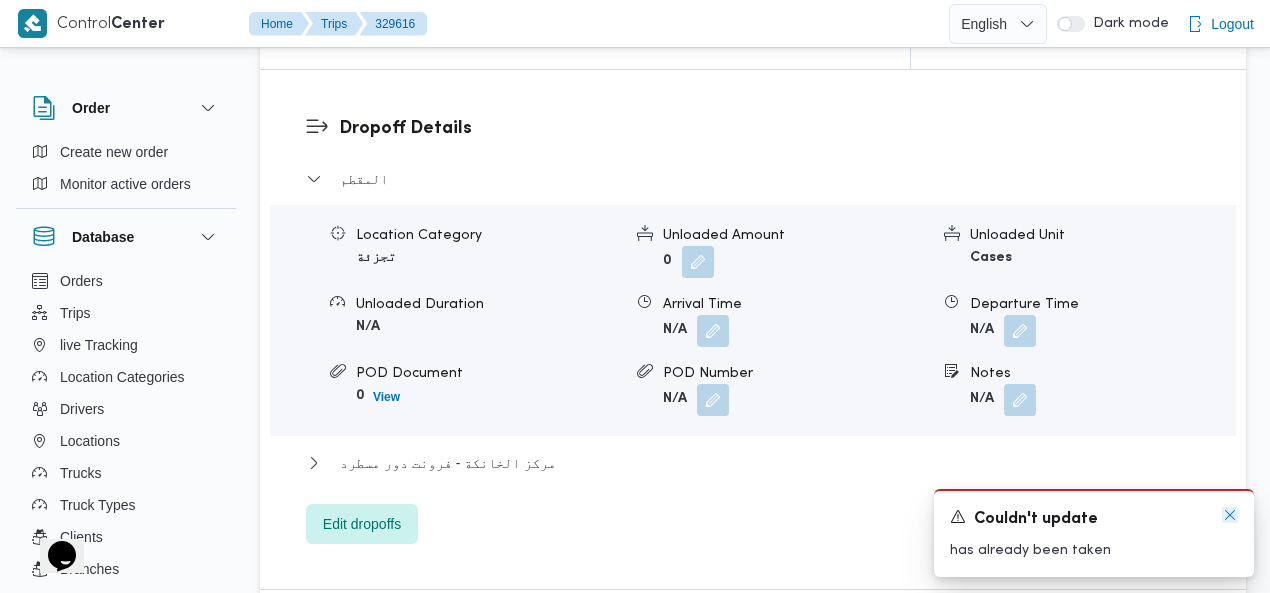 click 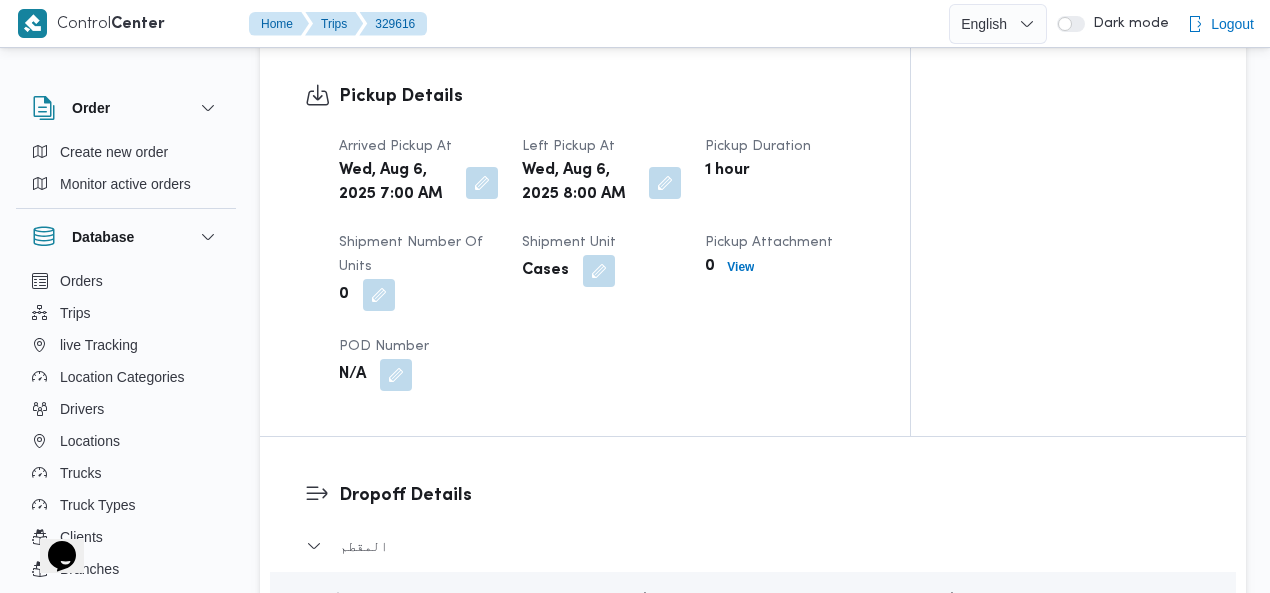 scroll, scrollTop: 1832, scrollLeft: 0, axis: vertical 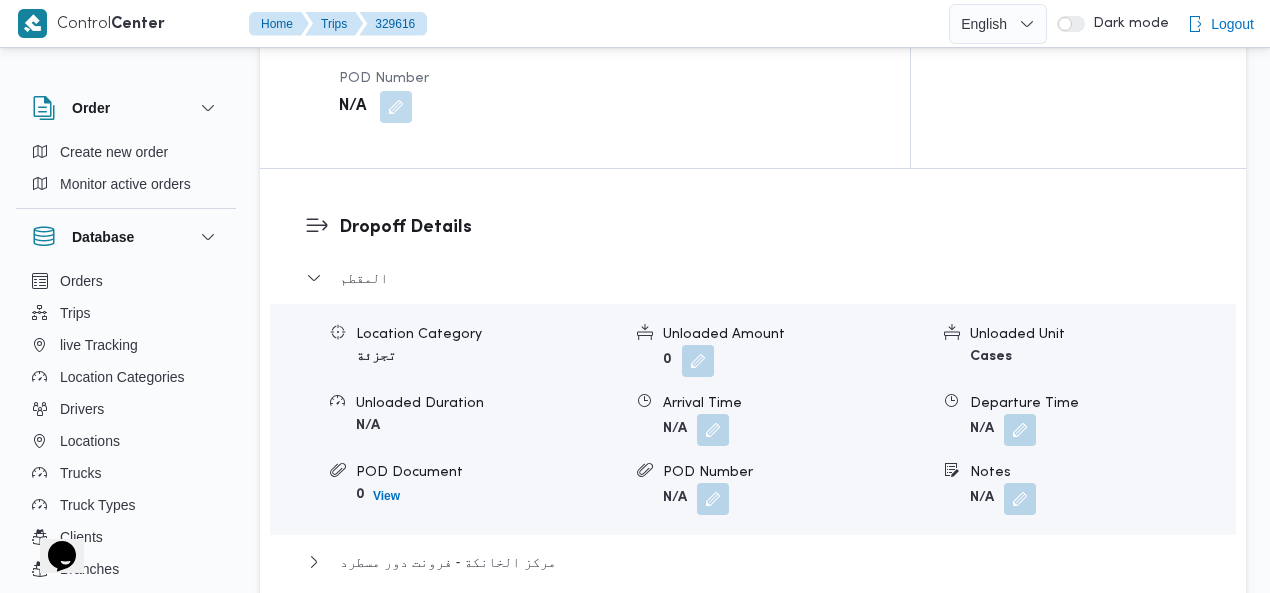 click on "Edit dropoffs" at bounding box center (362, 622) 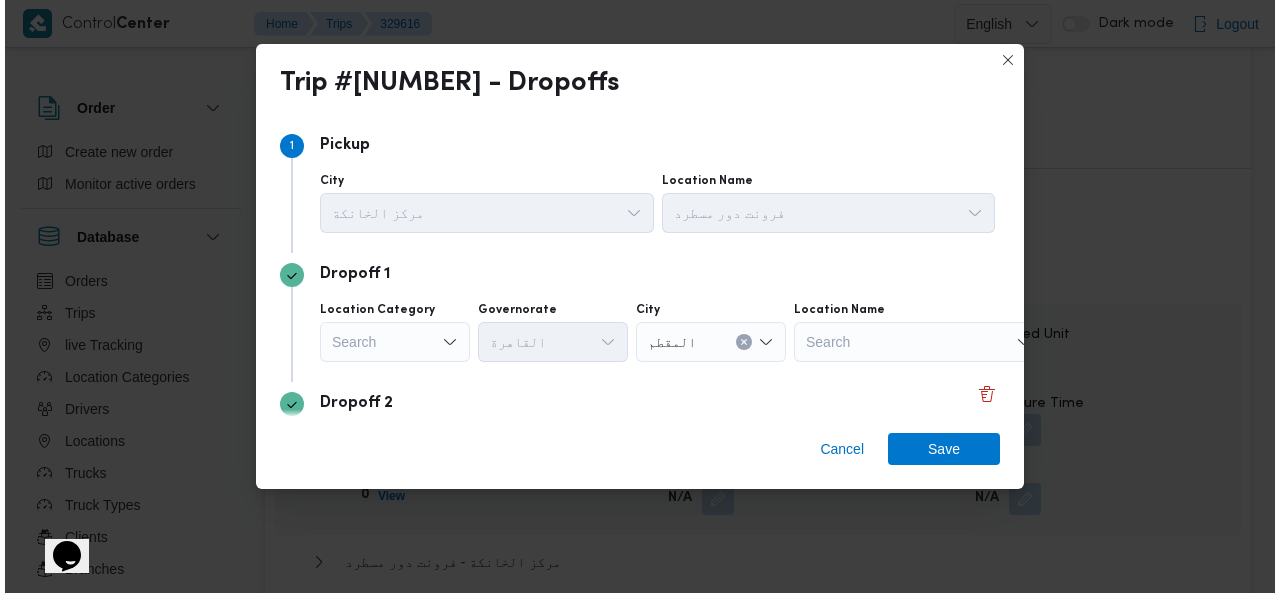 scroll, scrollTop: 1922, scrollLeft: 0, axis: vertical 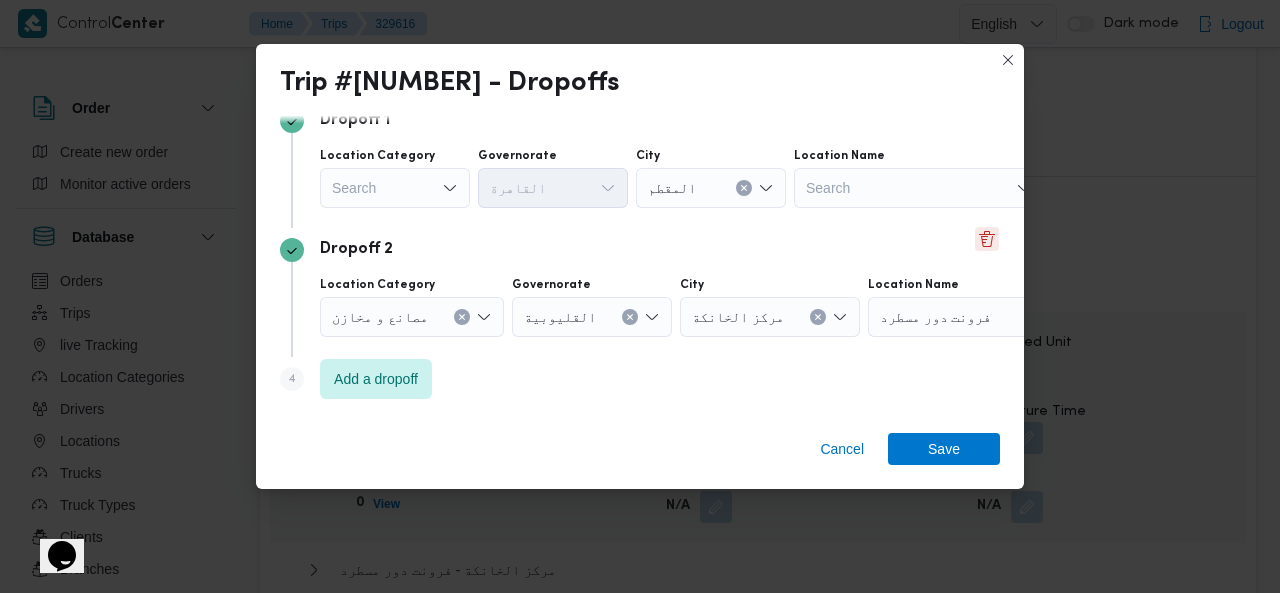 click at bounding box center [987, 239] 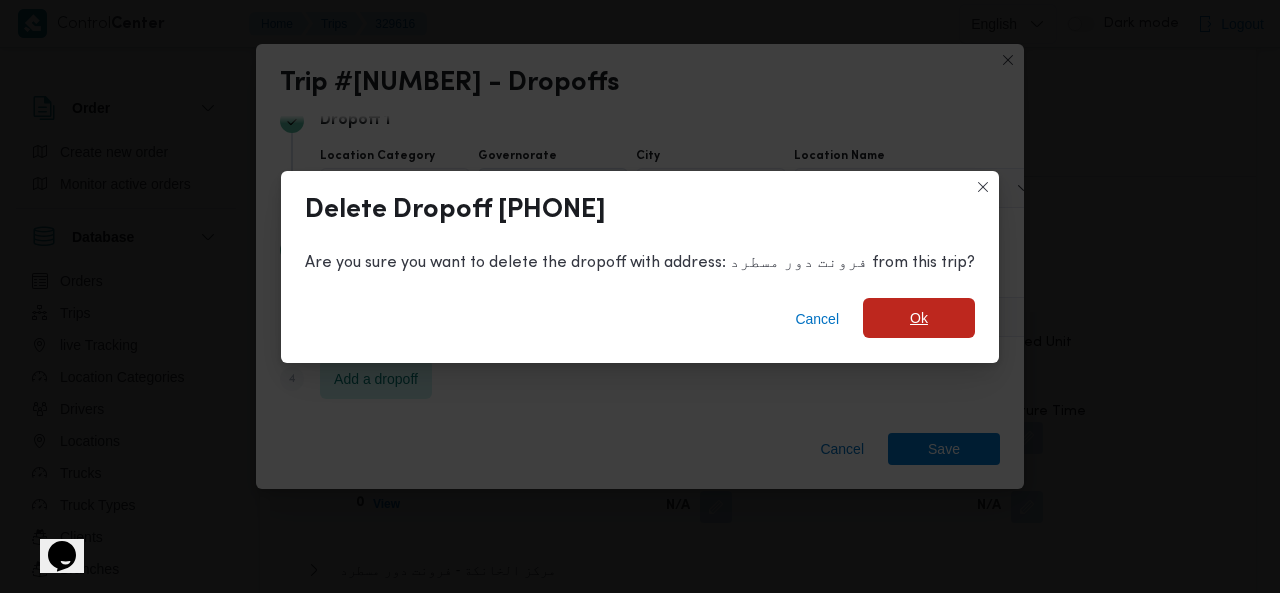 click on "Ok" at bounding box center (919, 318) 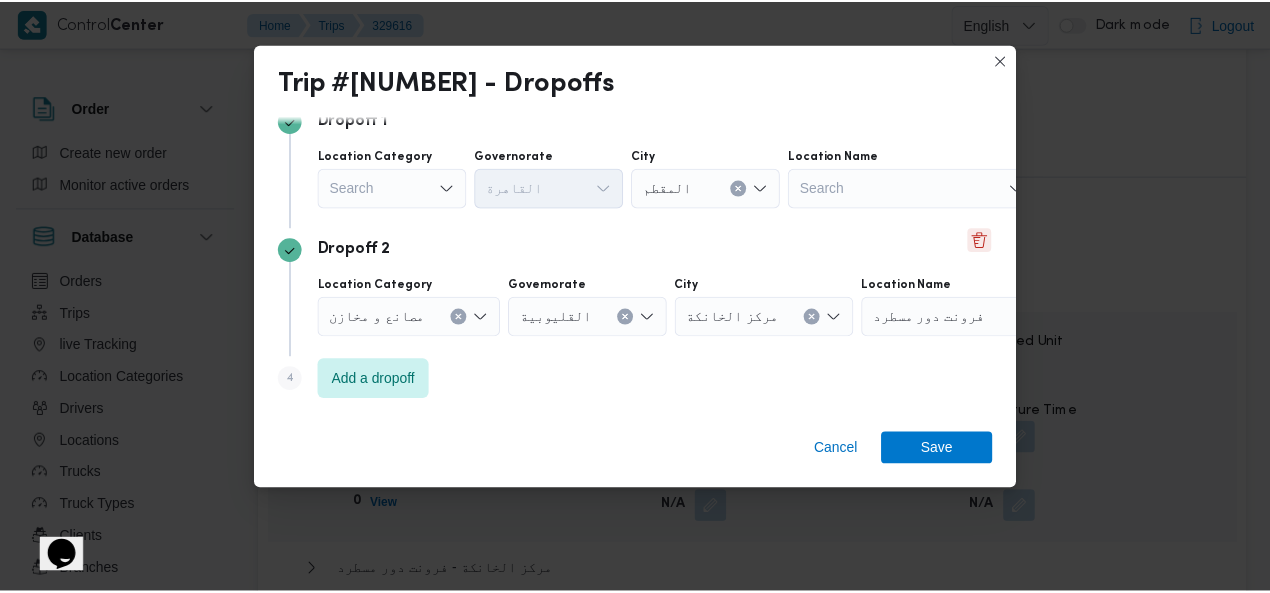 scroll, scrollTop: 1946, scrollLeft: 0, axis: vertical 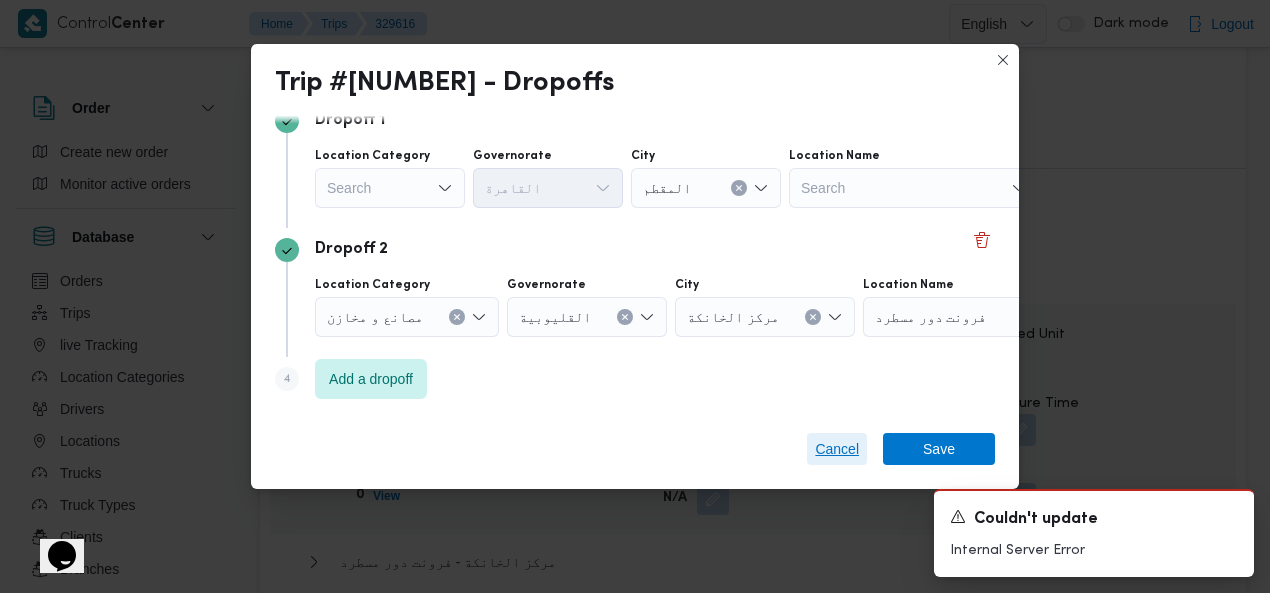 click on "Cancel" at bounding box center (837, 449) 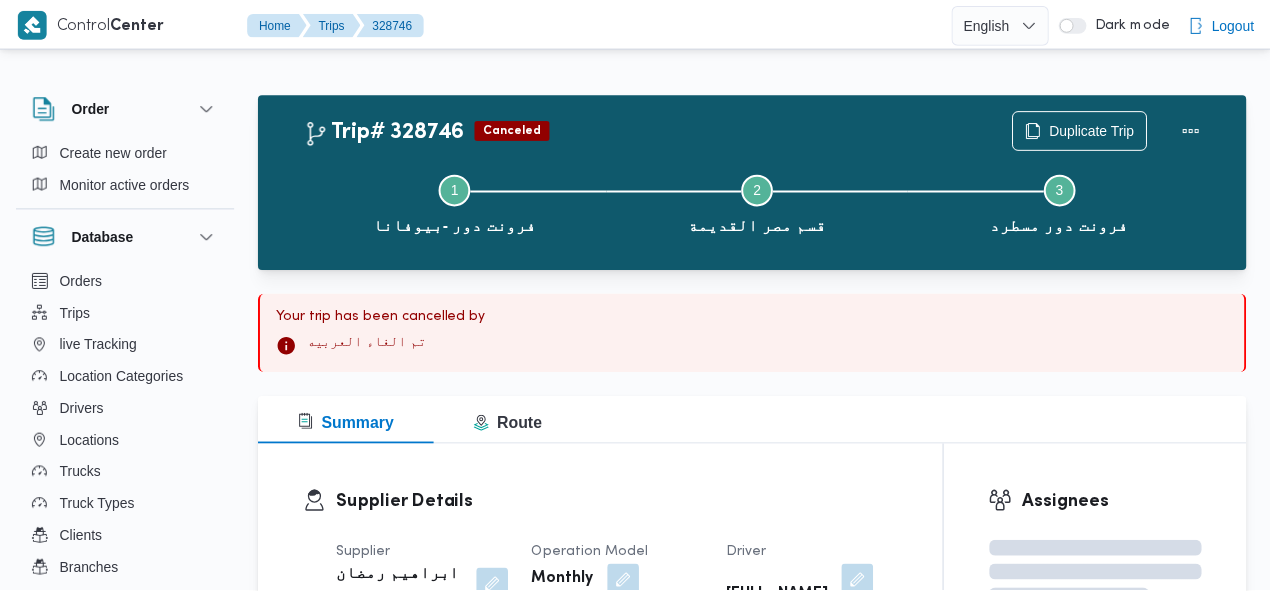 scroll, scrollTop: 0, scrollLeft: 0, axis: both 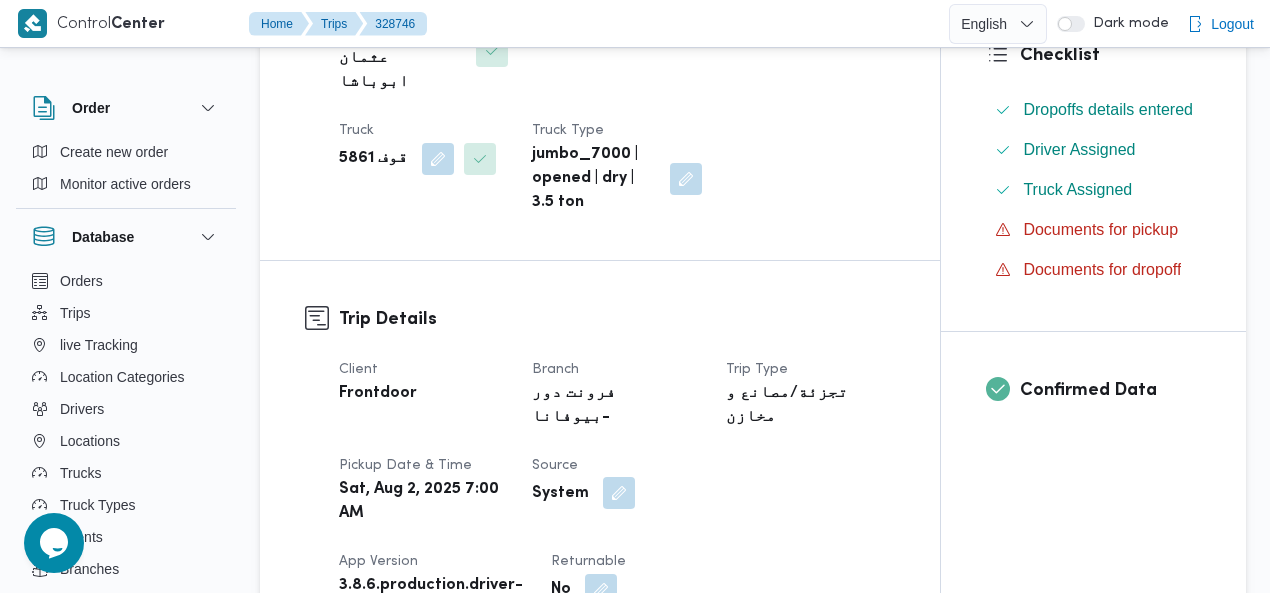 click at bounding box center (619, 493) 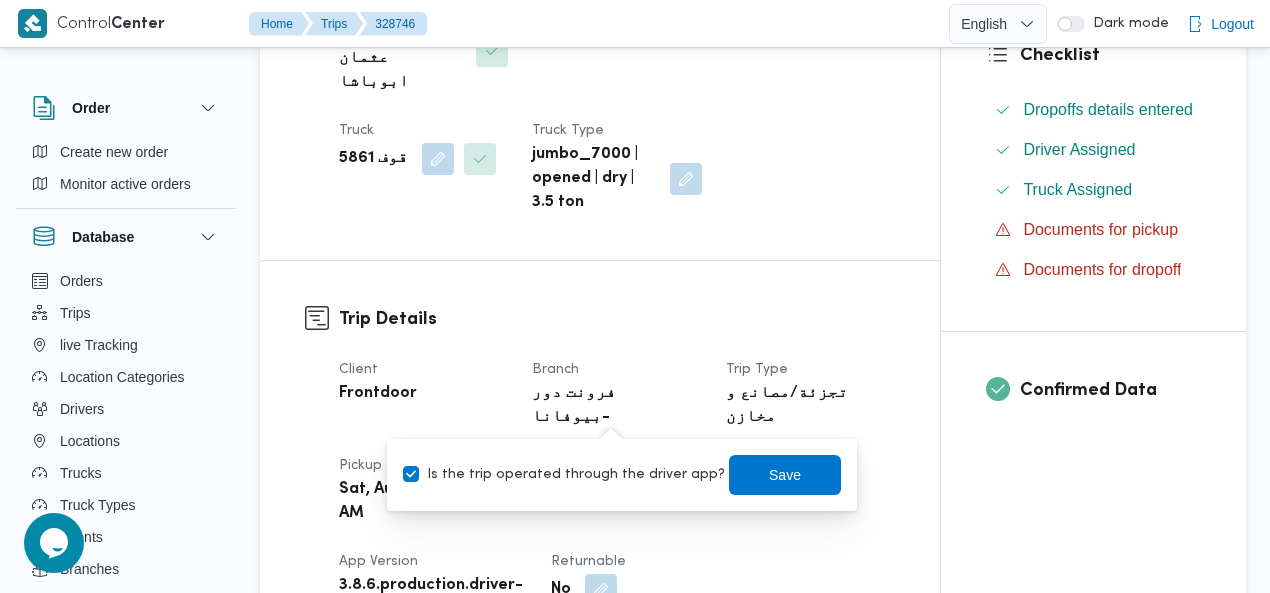 click on "Is the trip operated through the driver app?" at bounding box center (564, 475) 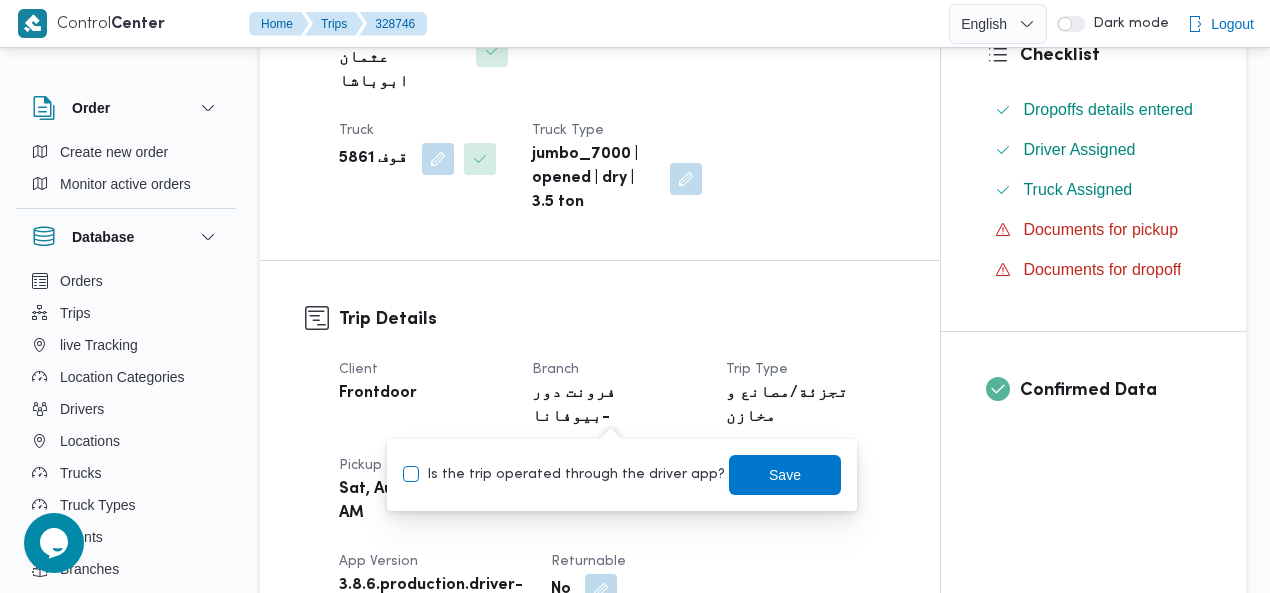 checkbox on "false" 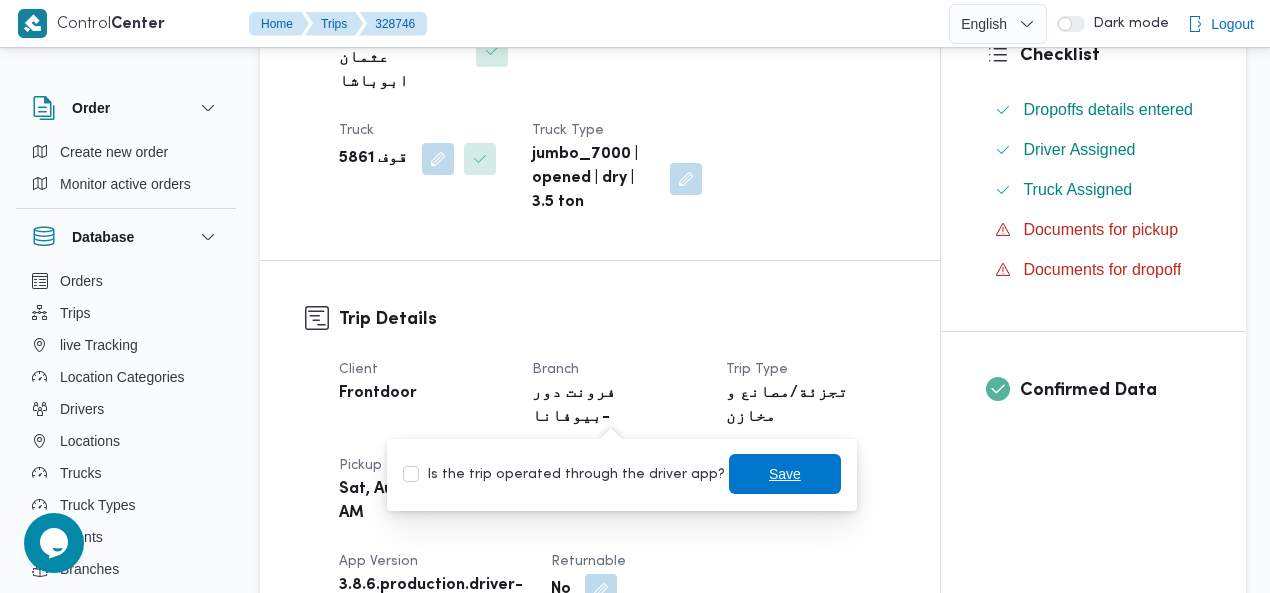 click on "Save" at bounding box center [785, 474] 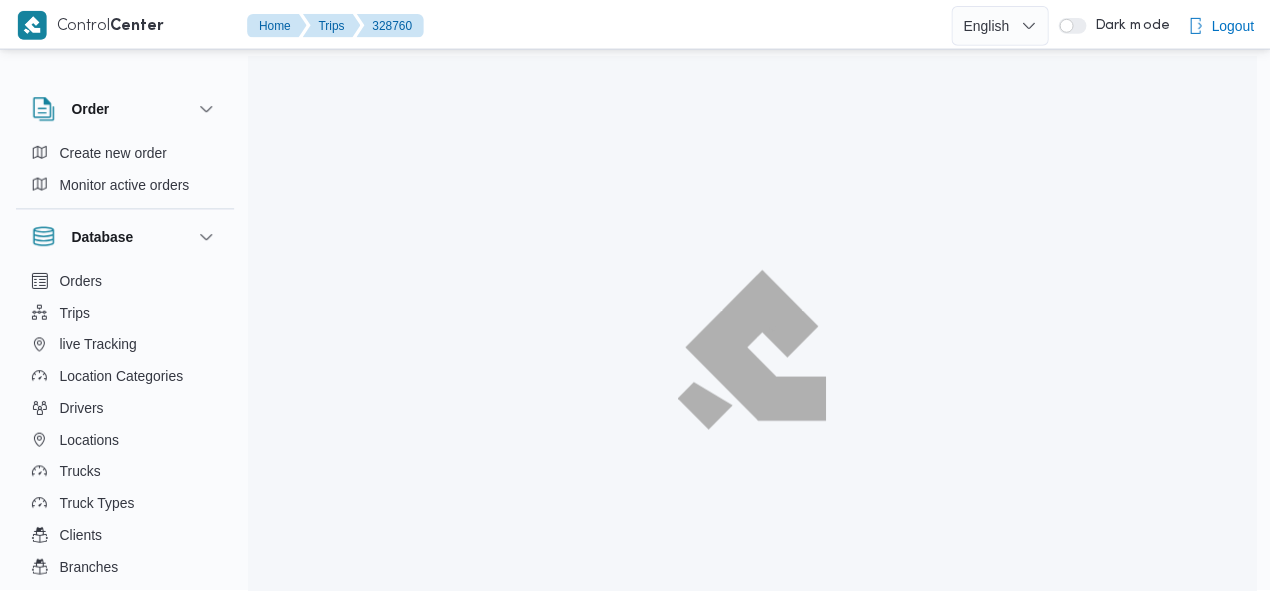 scroll, scrollTop: 0, scrollLeft: 0, axis: both 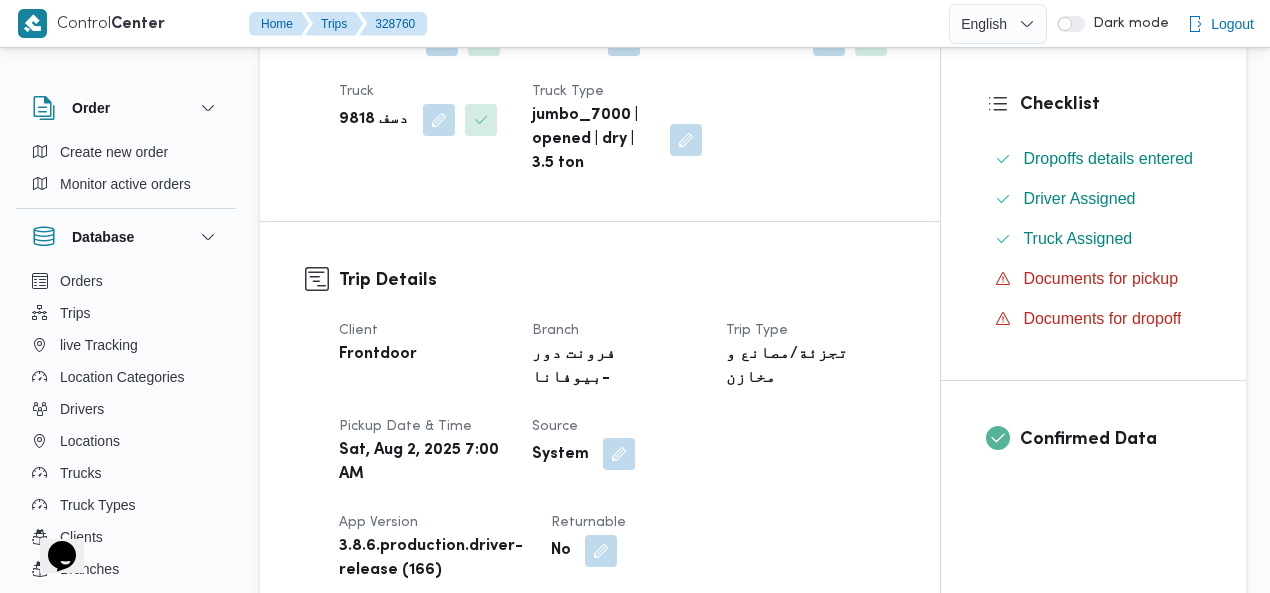 click at bounding box center [619, 454] 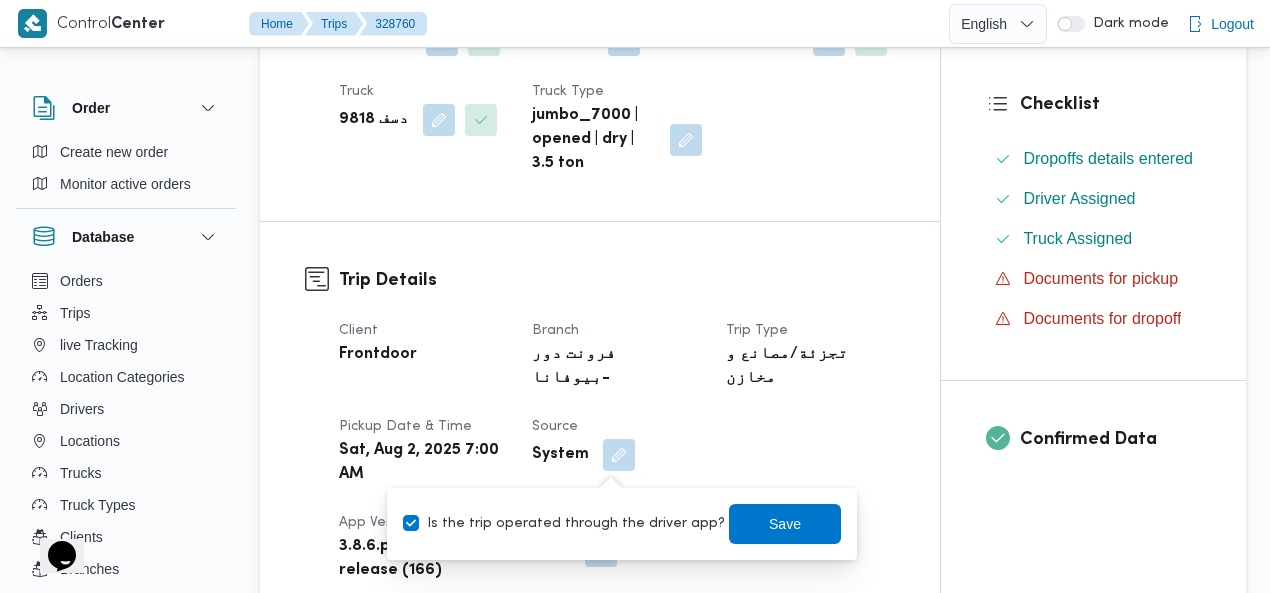 click on "Is the trip operated through the driver app?" at bounding box center [564, 524] 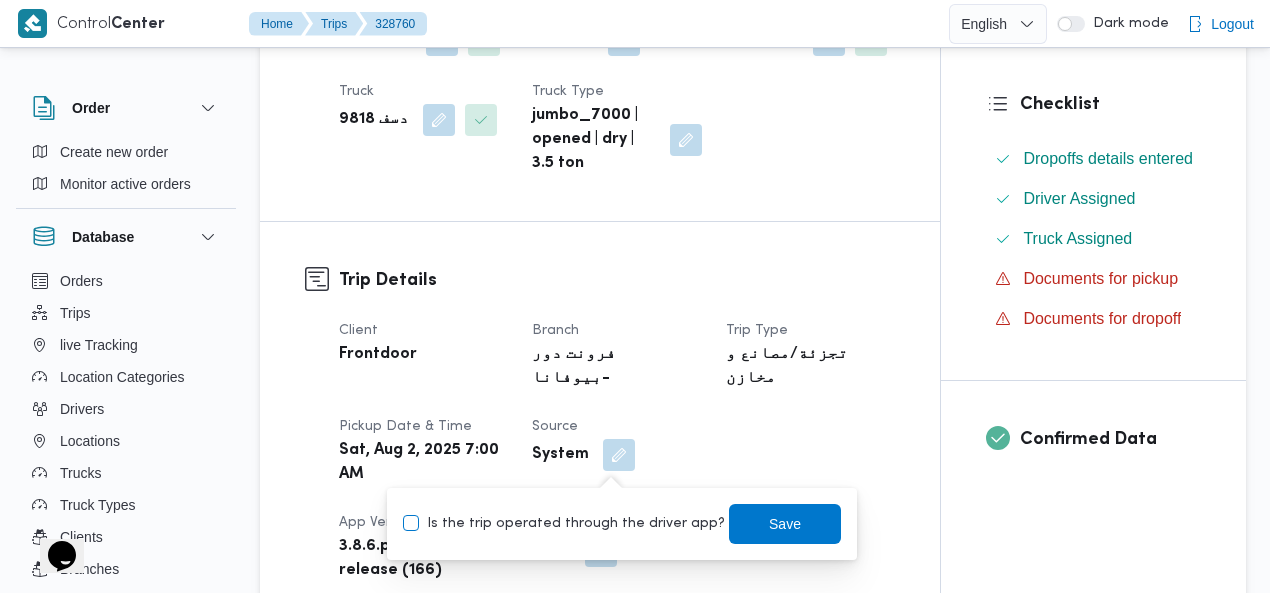 checkbox on "false" 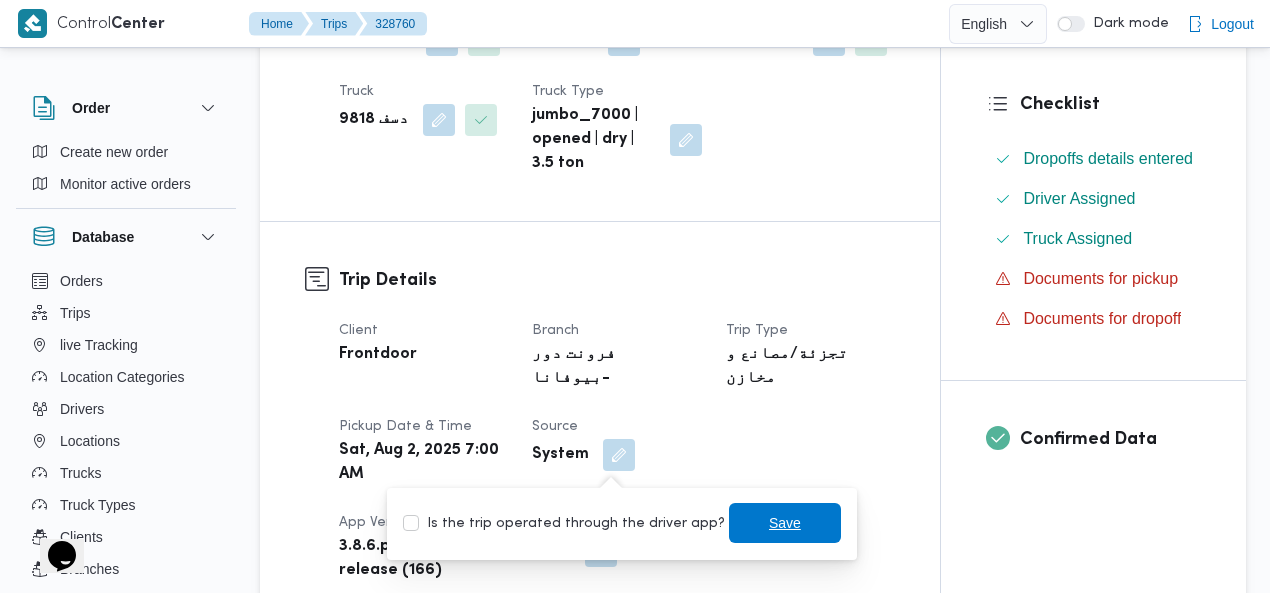 click on "Save" at bounding box center [785, 523] 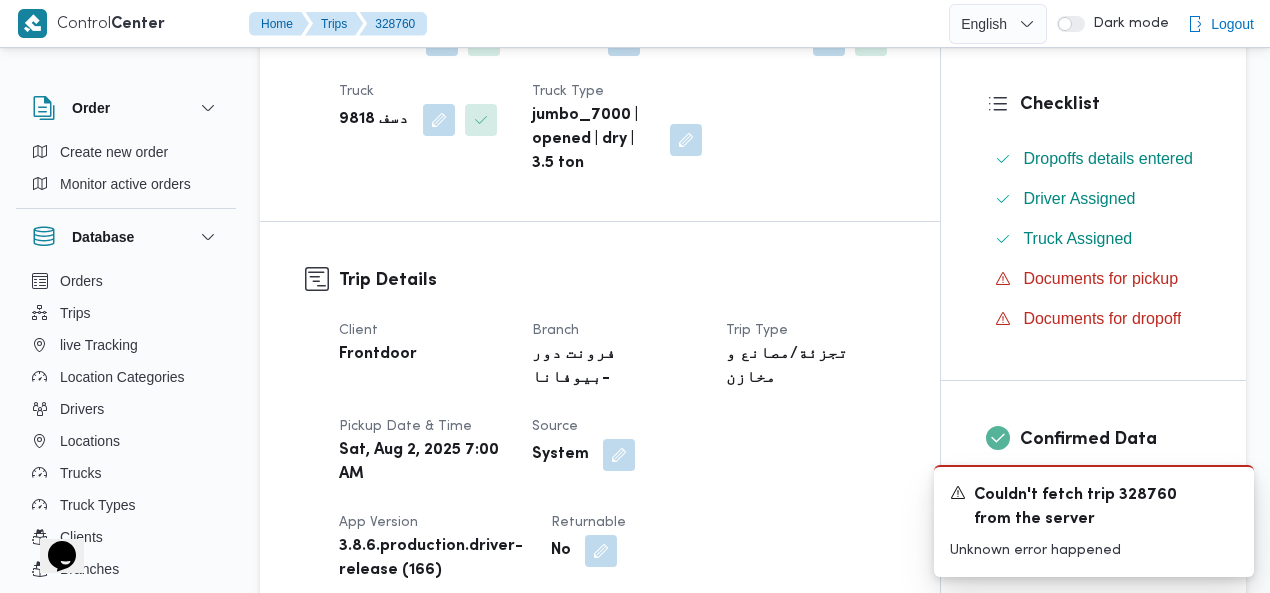 click on "Supplier محمد صلاح عبداللطيف الشريف Operation Model Monthly Driver محمد احمد عبدالفتاح محمد Truck دسف 9818 Truck Type jumbo_7000 | opened | dry | 3.5 ton" at bounding box center [617, 88] 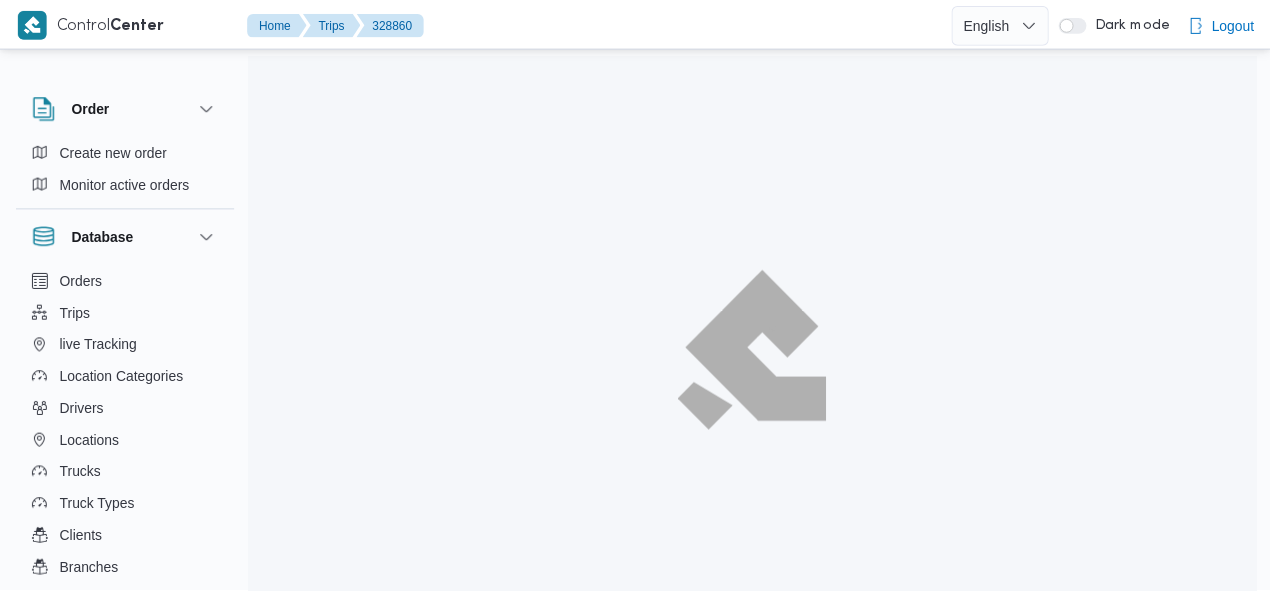 scroll, scrollTop: 0, scrollLeft: 0, axis: both 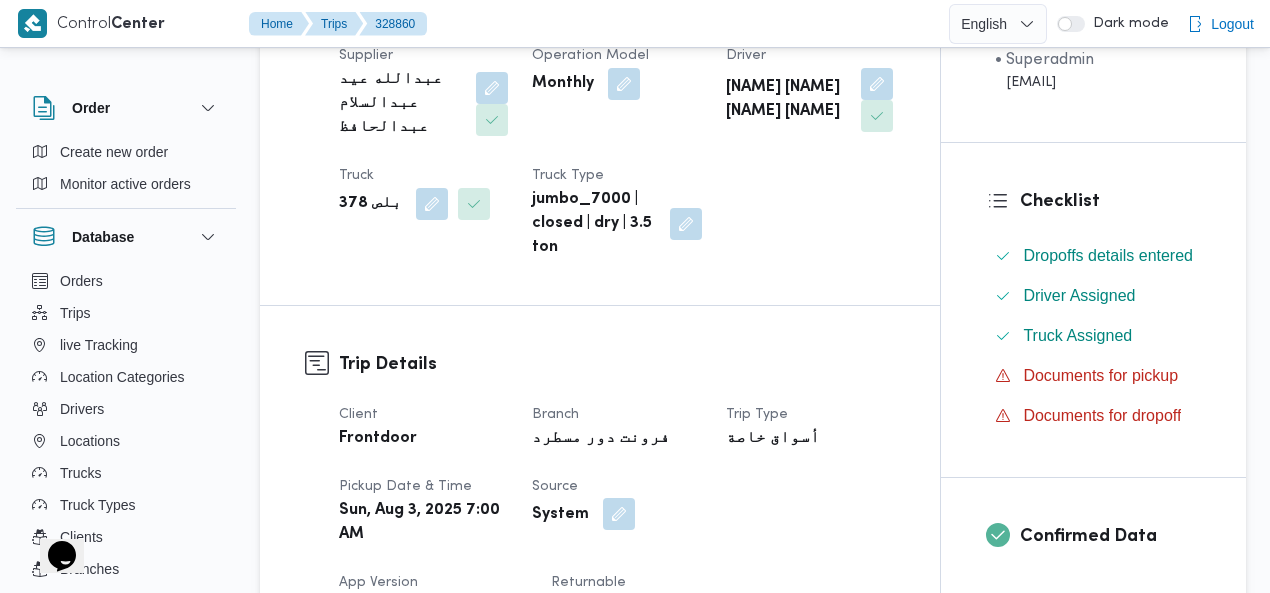 click at bounding box center [619, 514] 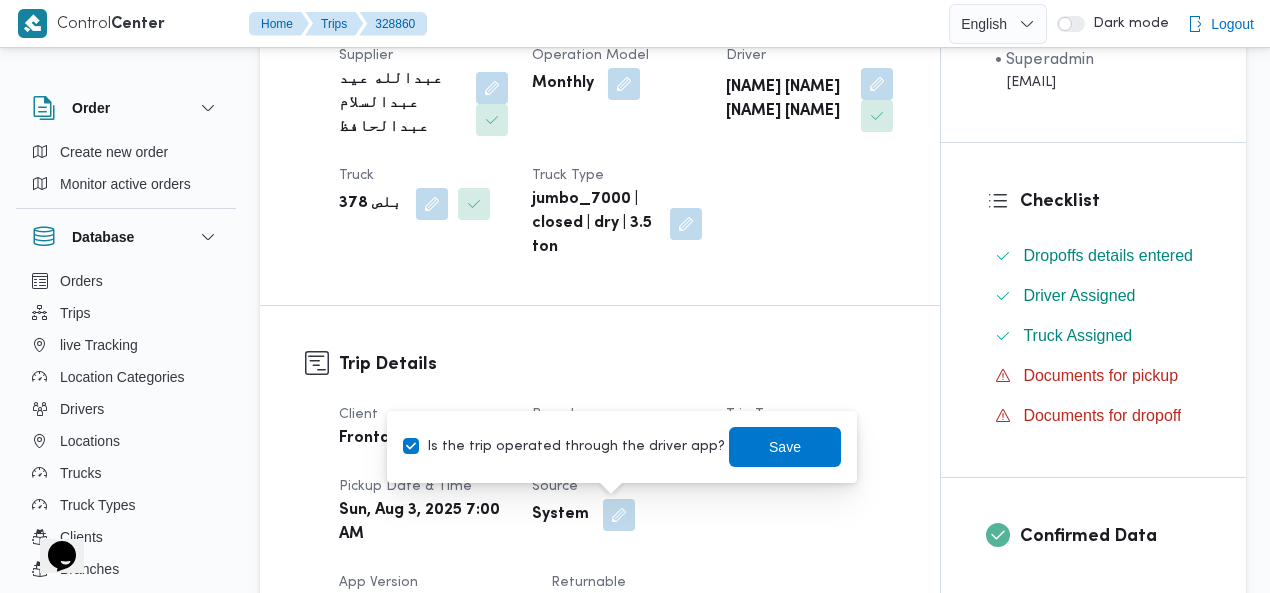 click on "Is the trip operated through the driver app?" at bounding box center [564, 447] 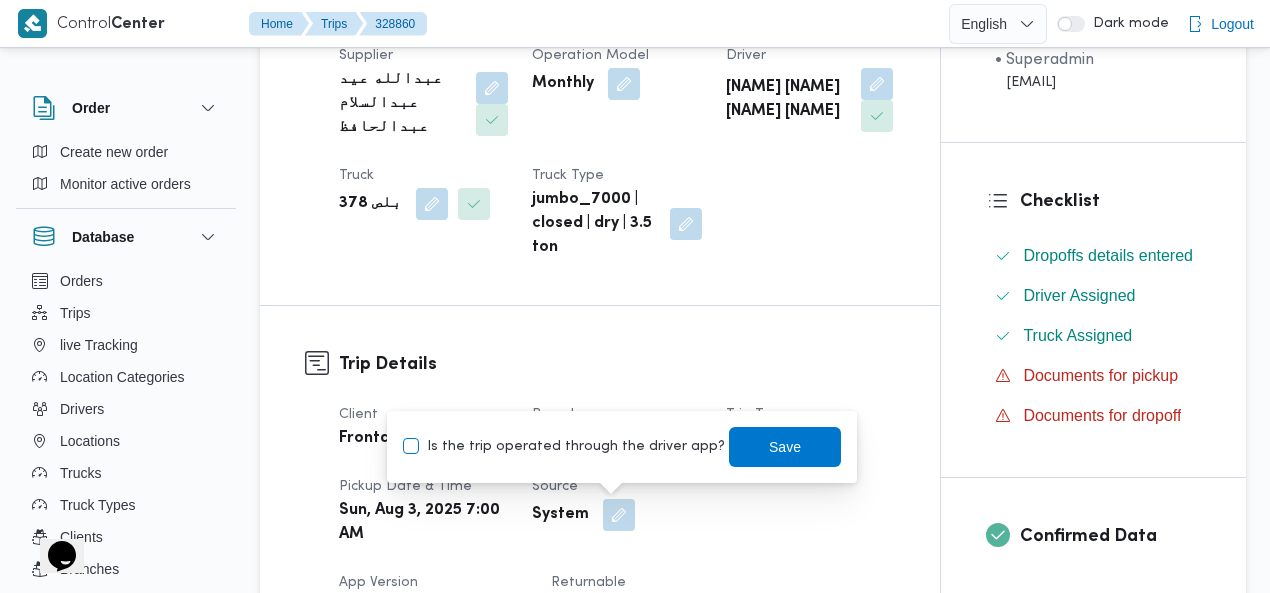 checkbox on "false" 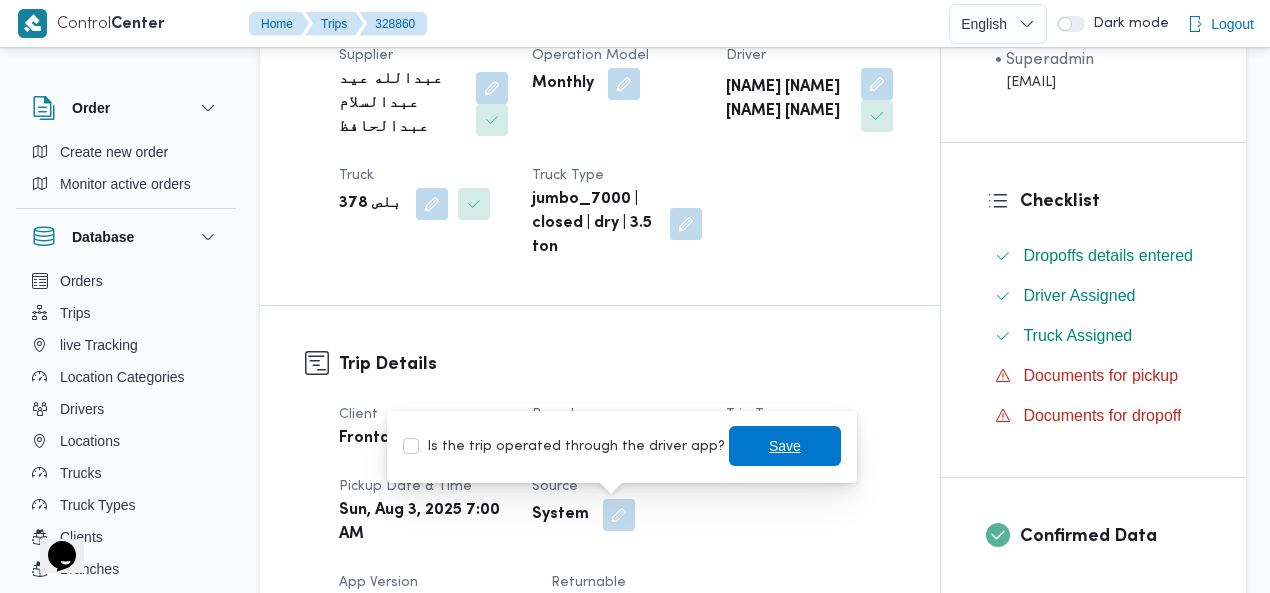 click on "Save" at bounding box center (785, 446) 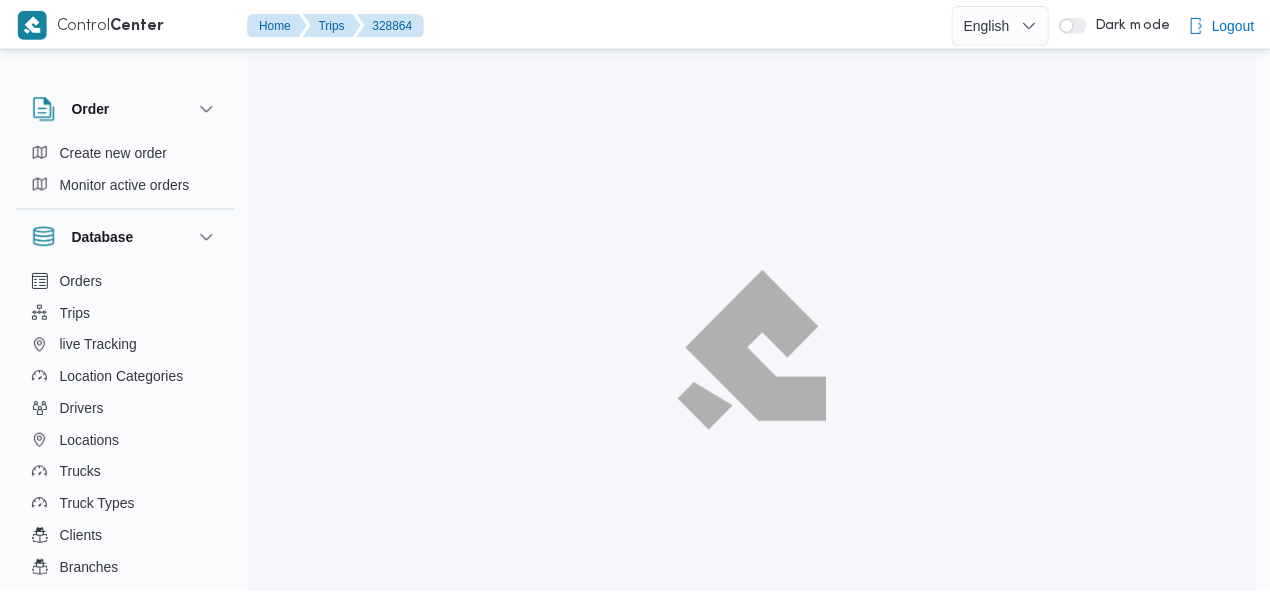 scroll, scrollTop: 0, scrollLeft: 0, axis: both 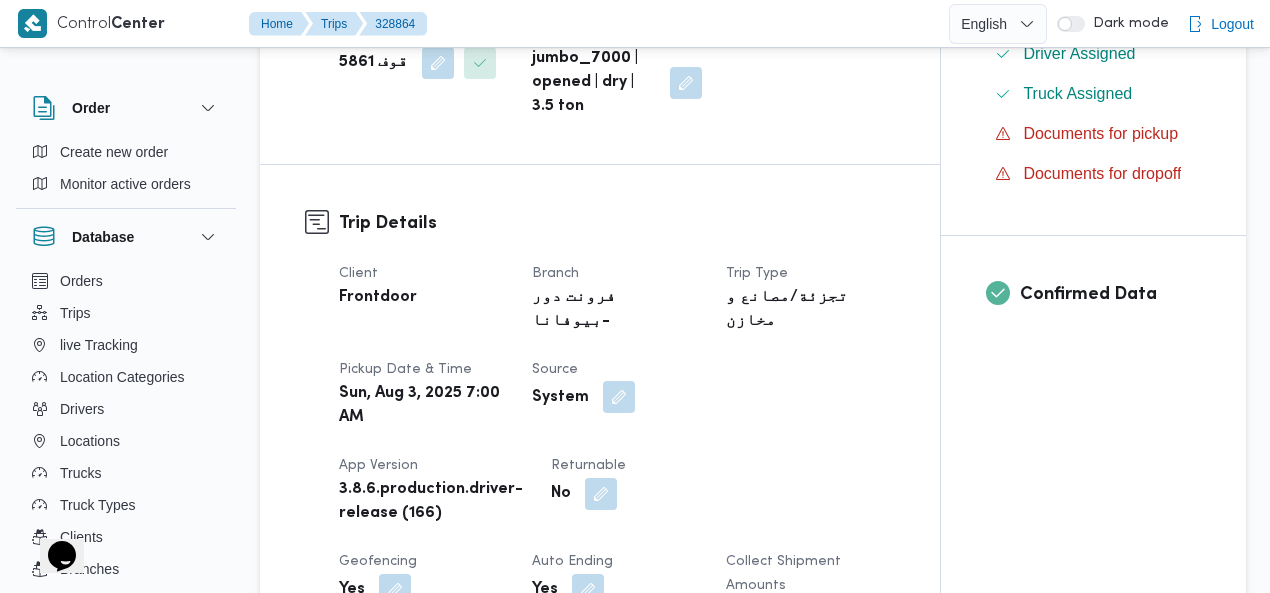 click at bounding box center (619, 397) 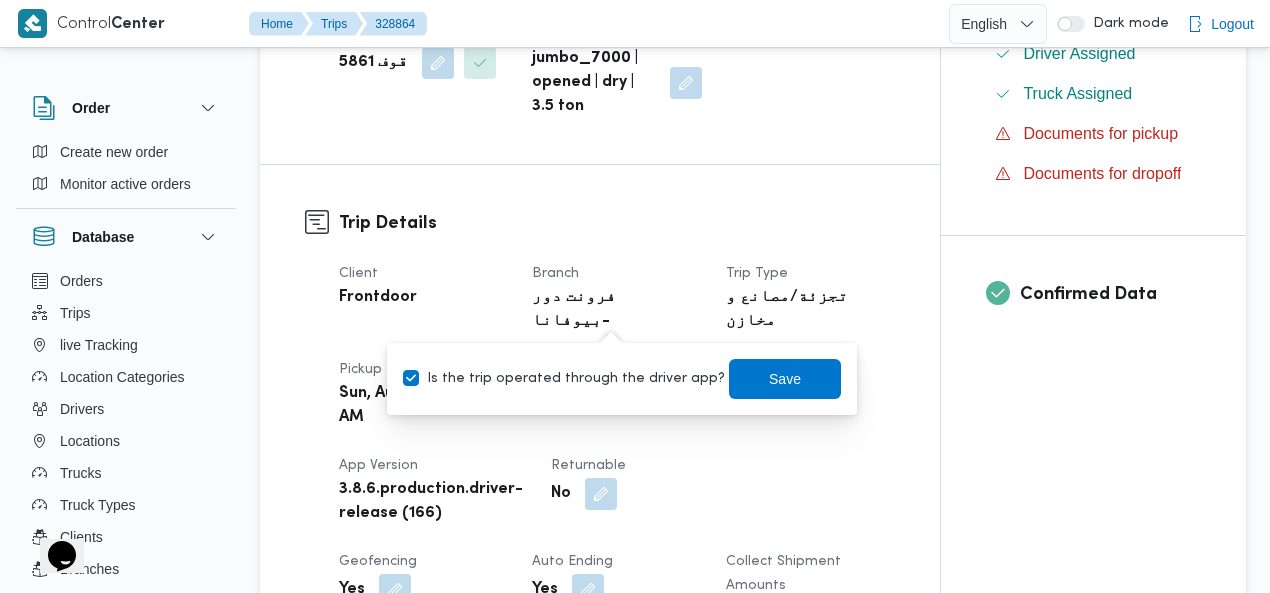 click on "Is the trip operated through the driver app?" at bounding box center [564, 379] 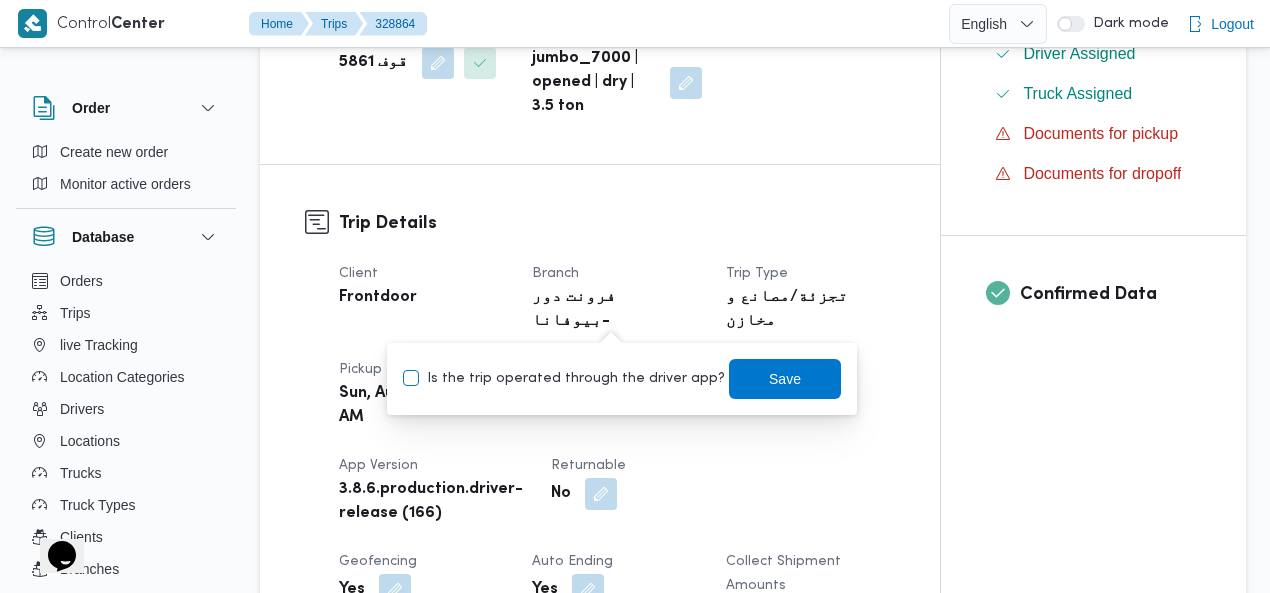 checkbox on "false" 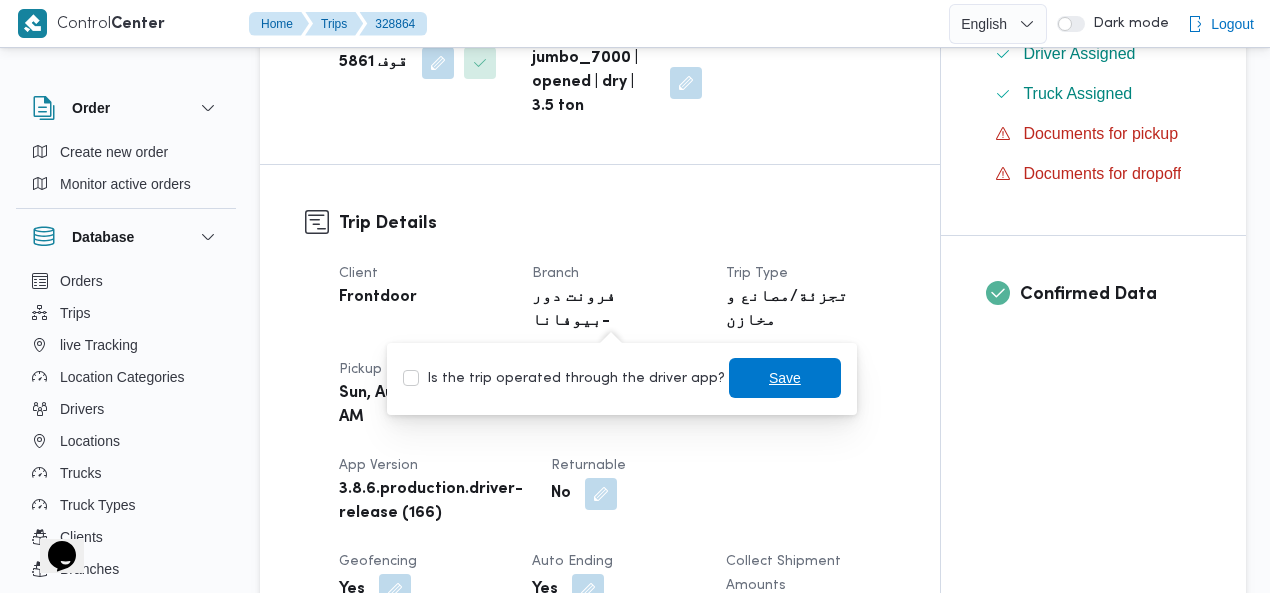 click on "Save" at bounding box center [785, 378] 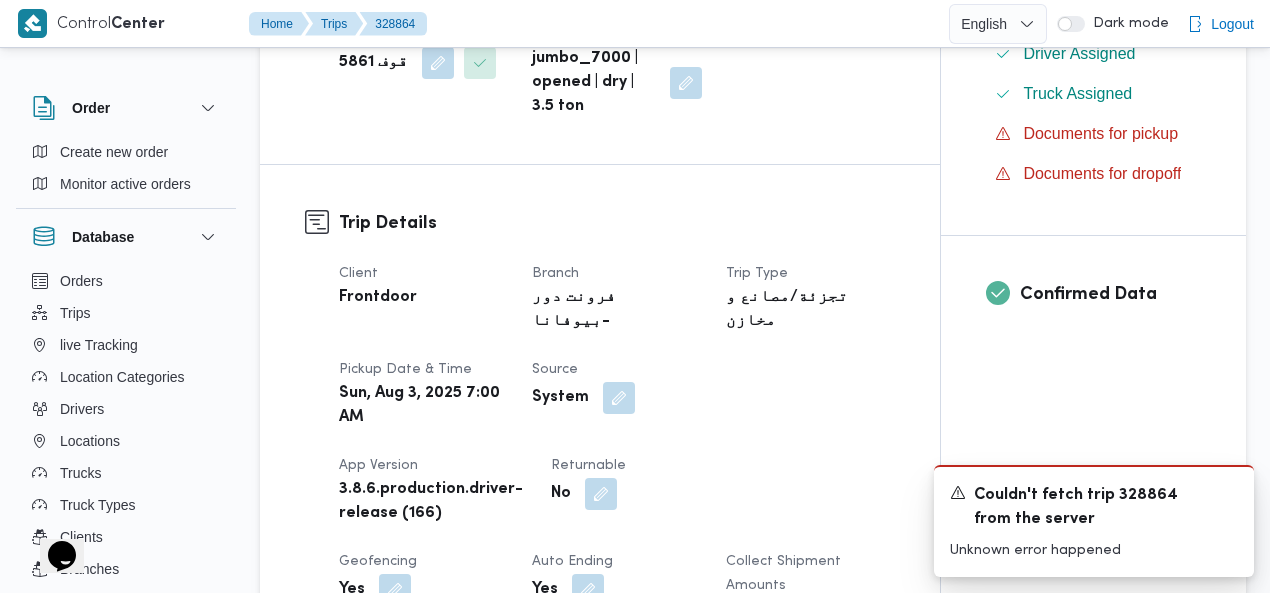 click on "Trip Details Client Frontdoor Branch فرونت دور -بيوفانا Trip Type تجزئة/مصانع و مخازن Pickup date & time Sun, Aug 3, 2025 7:00 AM Source System App Version 3.8.6.production.driver-release (166) Returnable No Geofencing Yes Auto Ending Yes Collect Shipment Amounts No Contract Type Monthly Project Name frontdoor Google distance in KMs 0 KMs Distance Traveled 0.0 KMs Manual Distance N/A Trip Cost N/A Number of Helpers N/A Number of Scales N/A Number of Toll Station Gates N/A Pre Trip Distance 0.0" at bounding box center (600, 592) 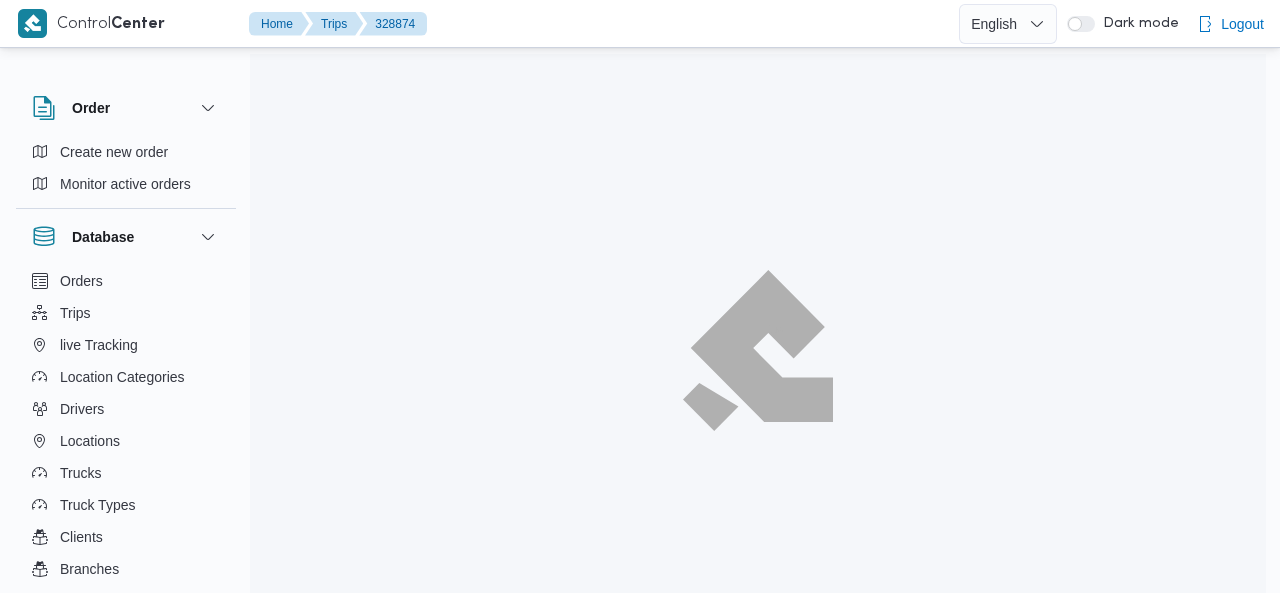 scroll, scrollTop: 0, scrollLeft: 0, axis: both 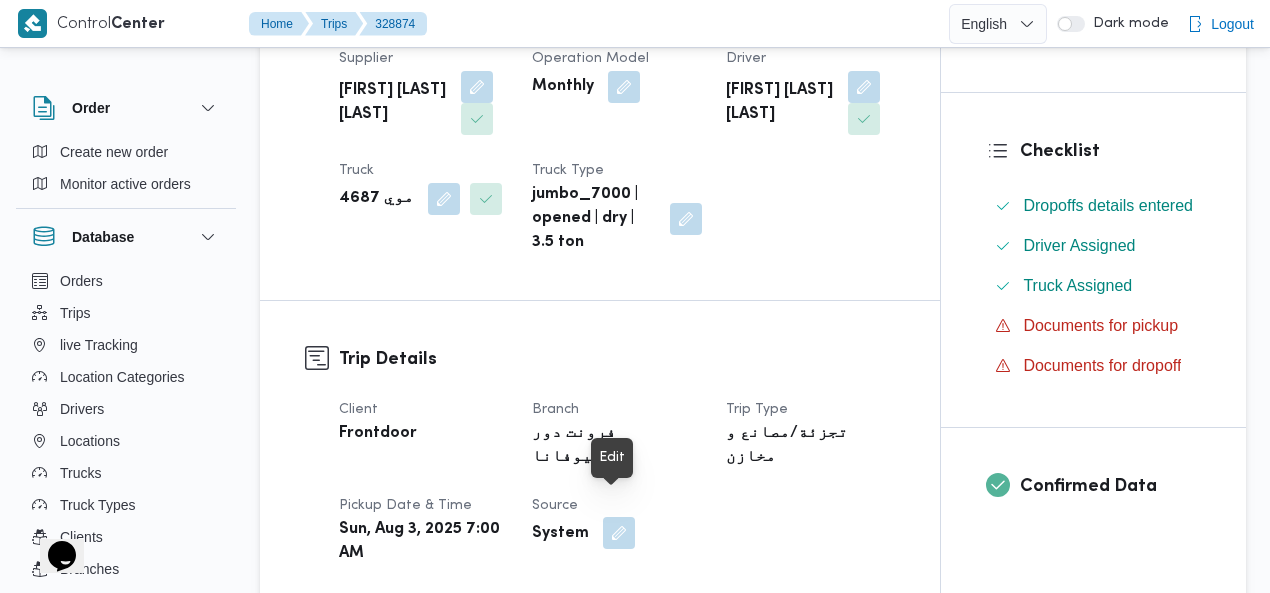 click at bounding box center [619, 533] 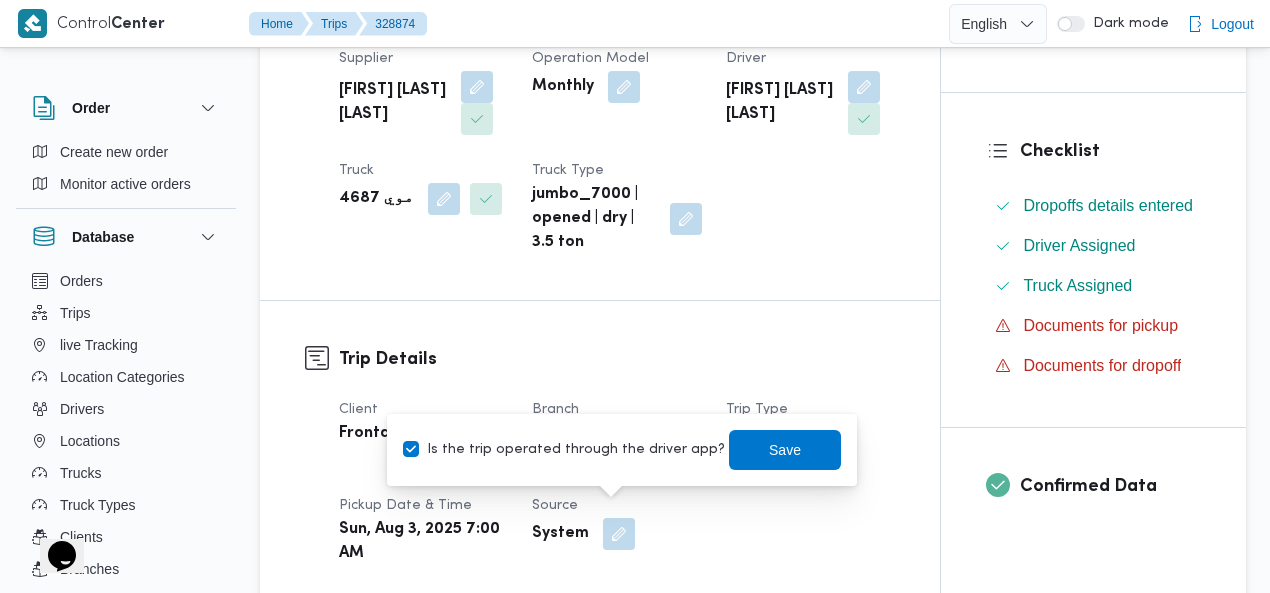 drag, startPoint x: 540, startPoint y: 446, endPoint x: 700, endPoint y: 467, distance: 161.37224 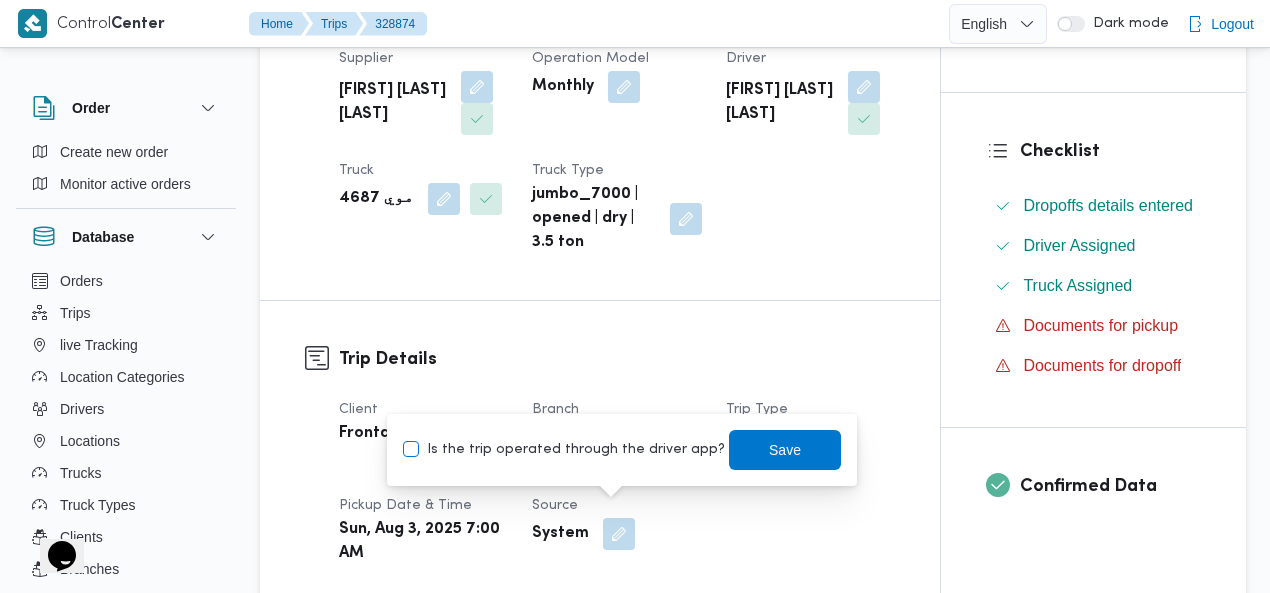 checkbox on "false" 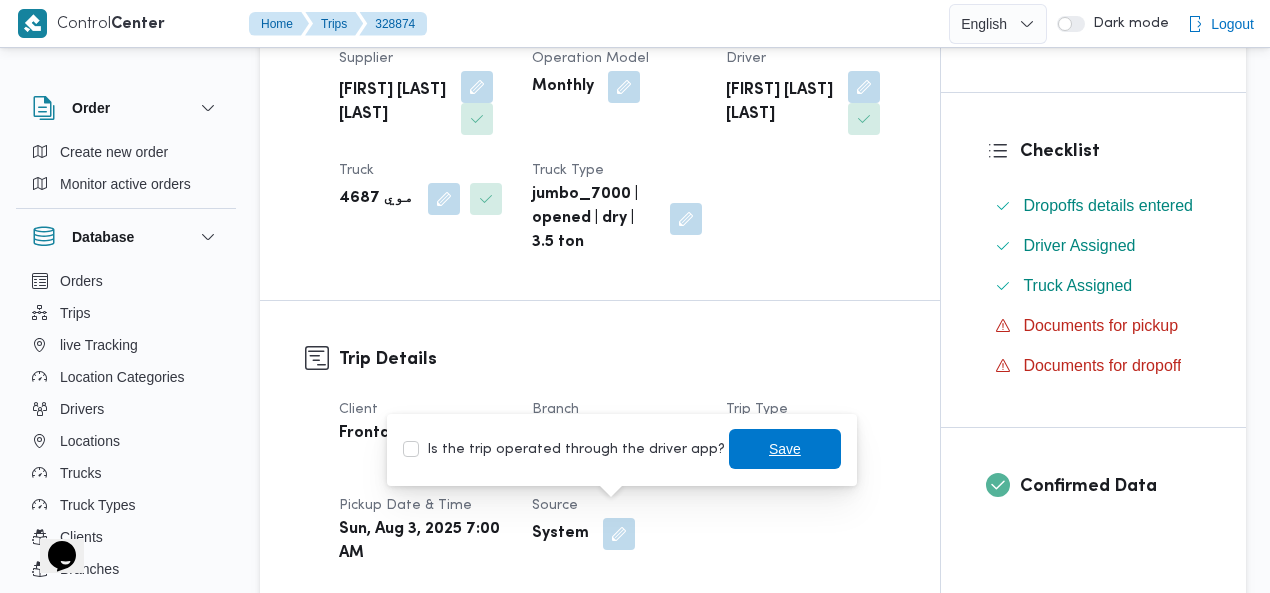 click on "Save" at bounding box center (785, 449) 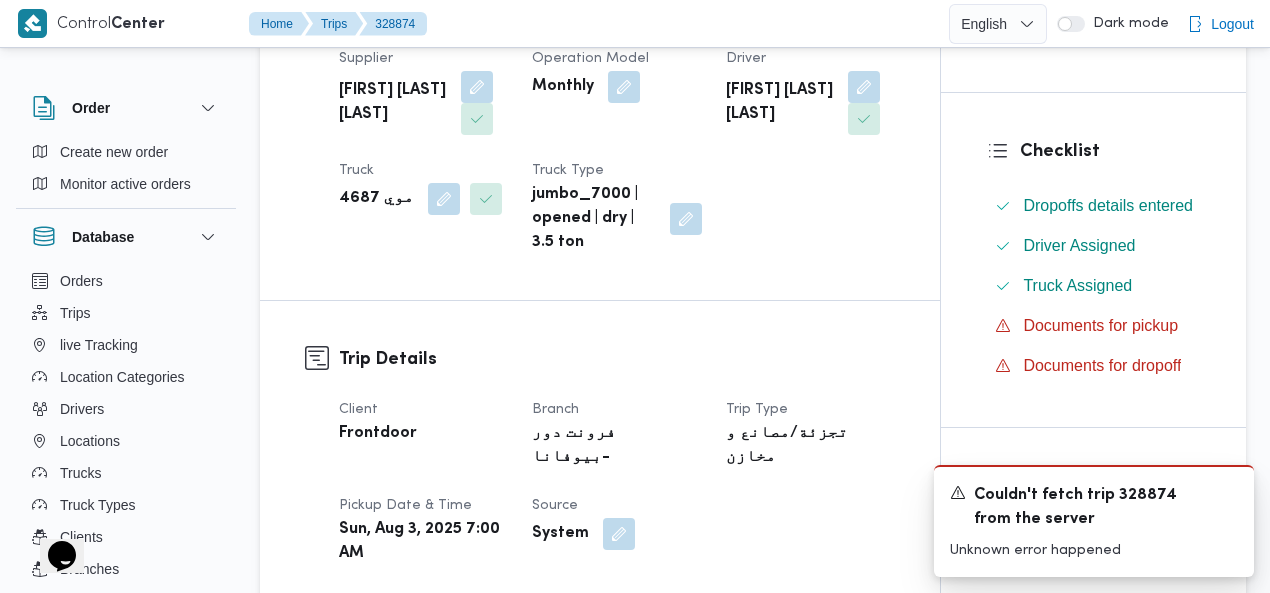 click on "Trip Details Client Frontdoor Branch فرونت دور -بيوفانا  Trip Type تجزئة/مصانع و مخازن Pickup date & time Sun, Aug 3, 2025 7:00 AM Source System App Version 3.8.6.production.driver-release (166) Returnable No Geofencing Yes Auto Ending Yes Collect Shipment Amounts No Contract Type Monthly Project Name frontdoor Google distance in KMs 0.01 KMs Distance Traveled 0.18 KMs Manual Distance N/A Trip Cost N/A Number of Helpers N/A Number of Scales N/A Number of Toll Station Gates N/A Pre Trip Distance 0.0 lack_of_accuracy Tag 1" at bounding box center [600, 728] 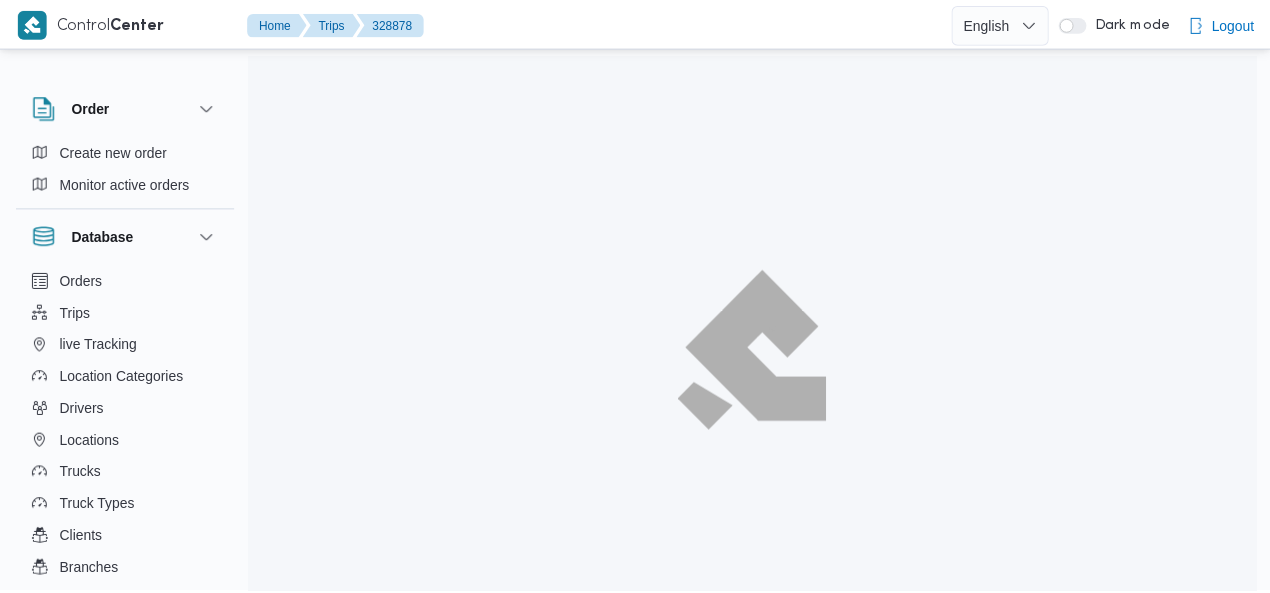 scroll, scrollTop: 0, scrollLeft: 0, axis: both 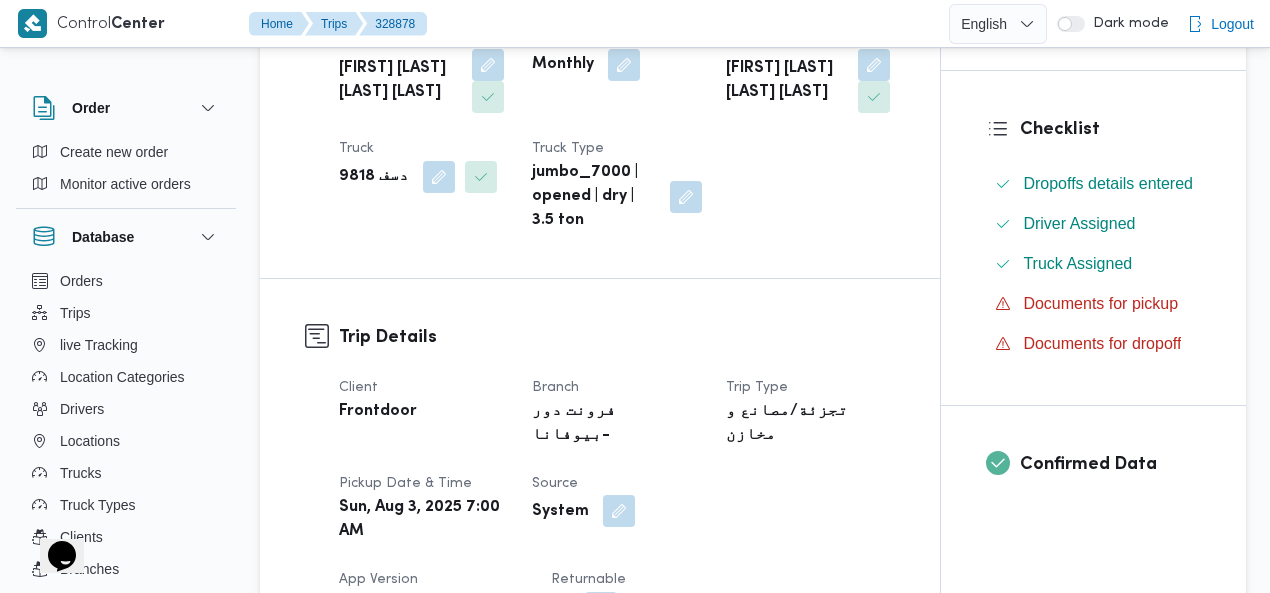 click at bounding box center (619, 511) 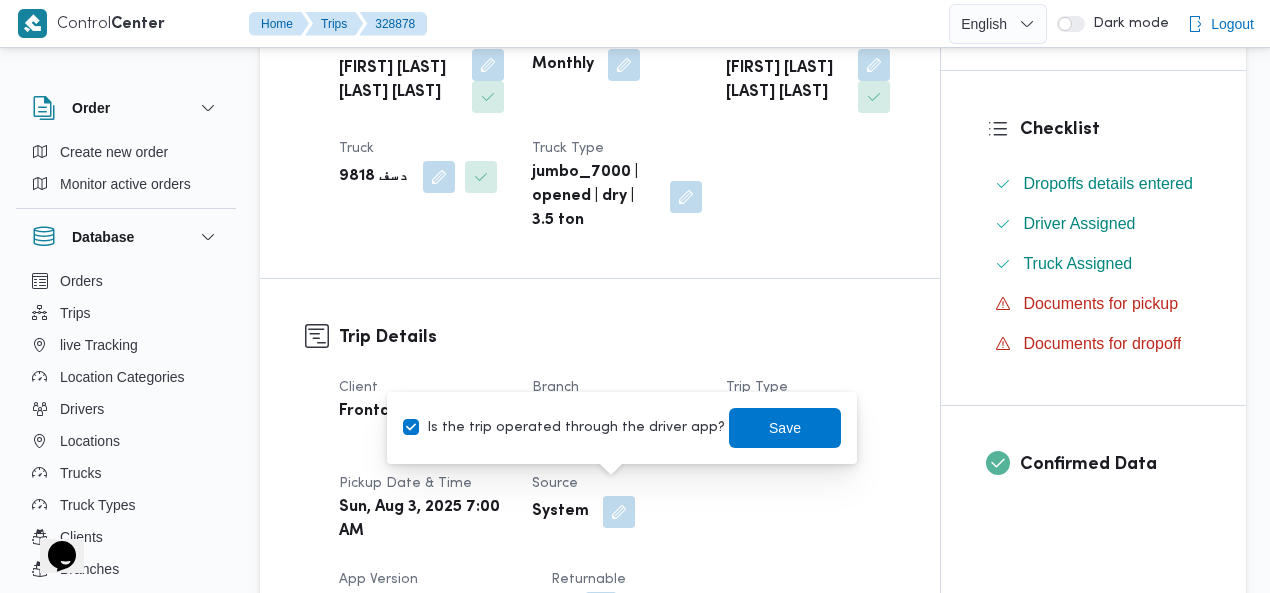 drag, startPoint x: 544, startPoint y: 424, endPoint x: 667, endPoint y: 439, distance: 123.911255 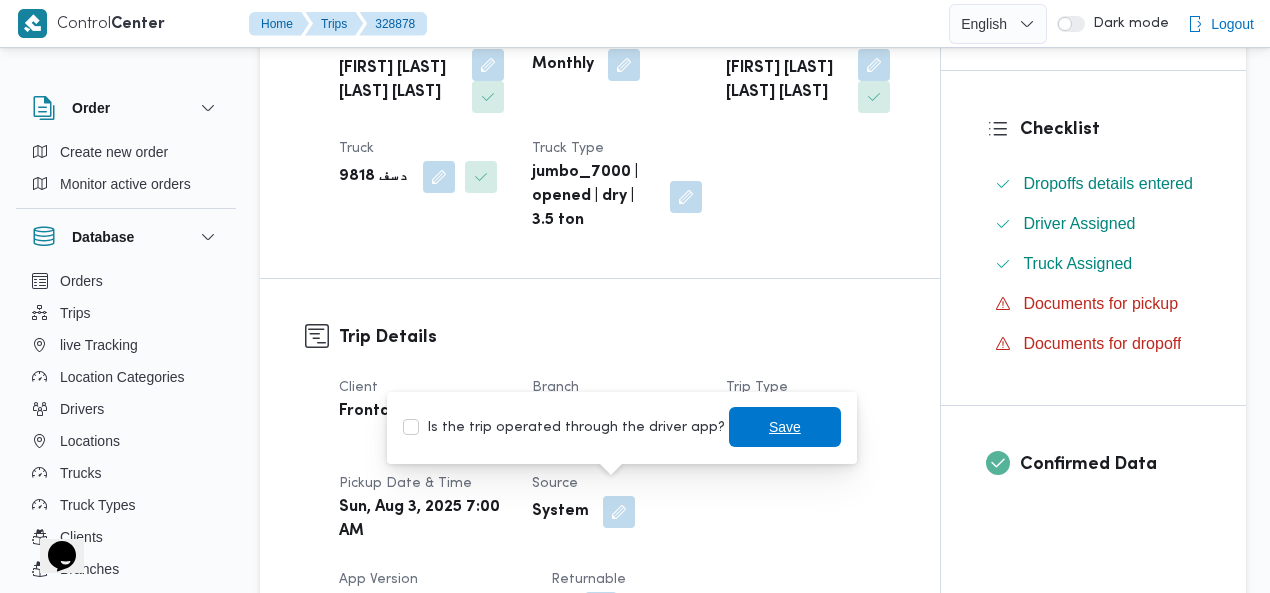 click on "Save" at bounding box center [785, 427] 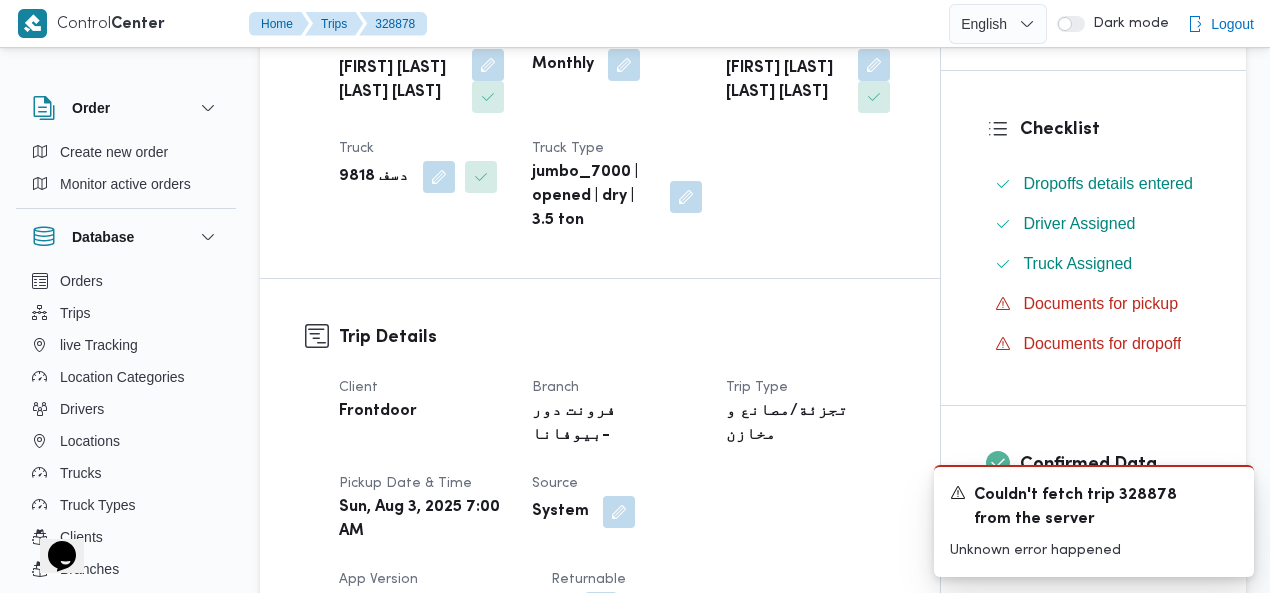 click at bounding box center [600, 278] 